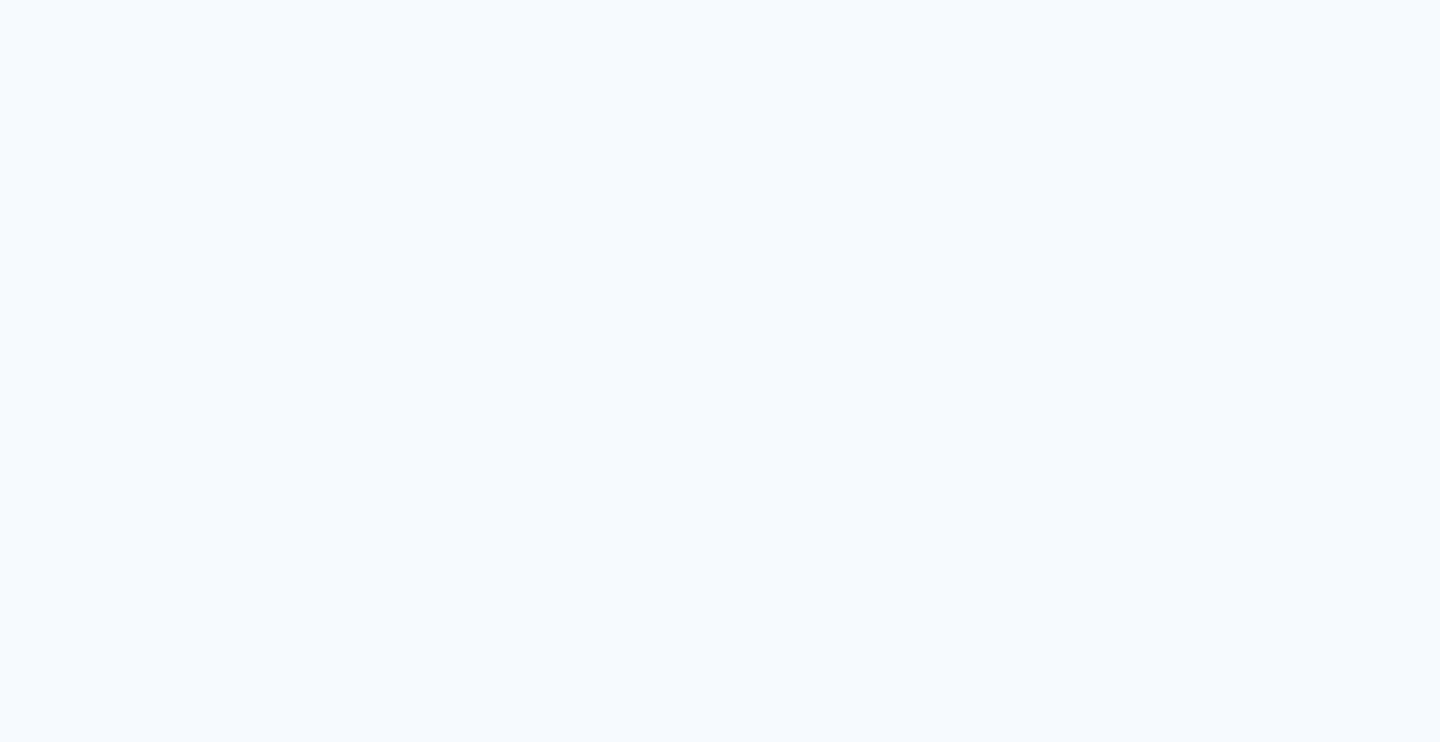 scroll, scrollTop: 0, scrollLeft: 0, axis: both 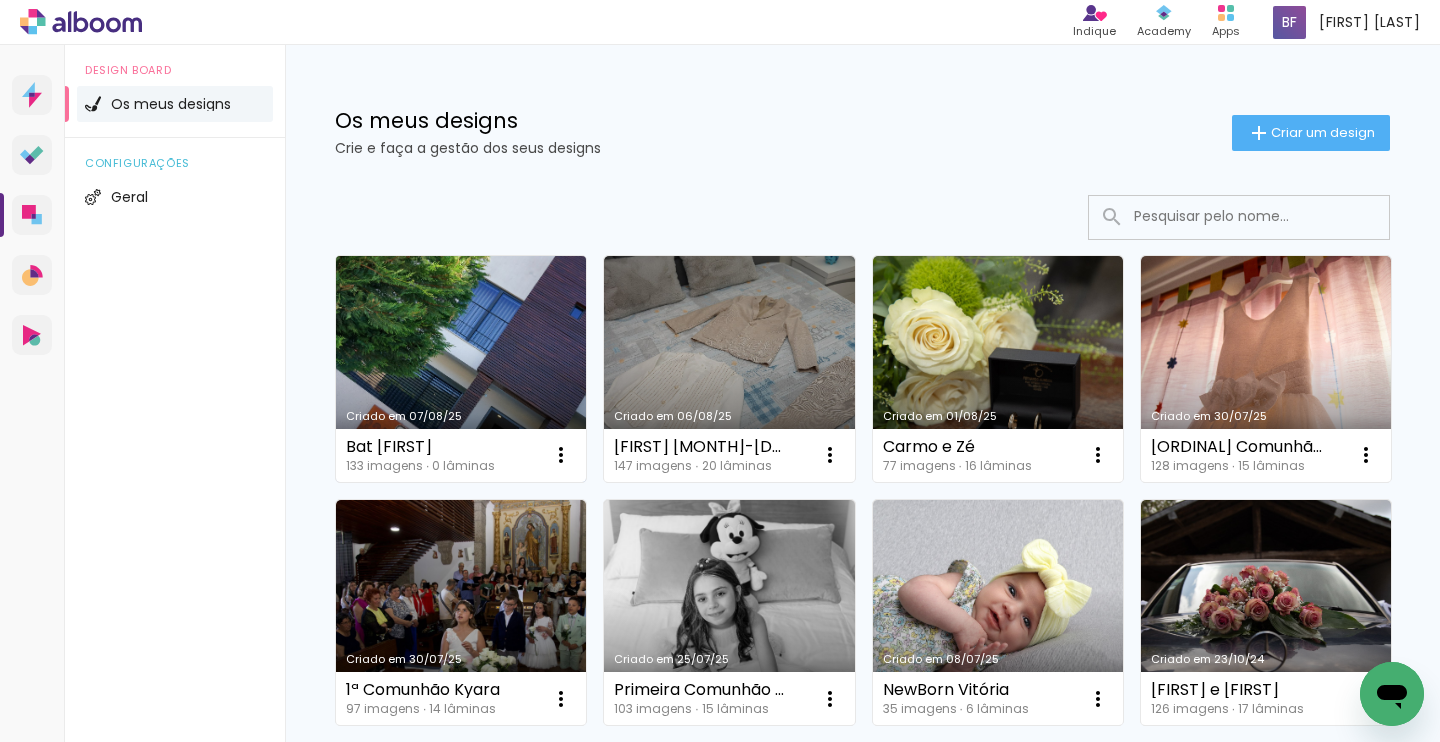 click on "Criado em 07/08/25" at bounding box center (461, 369) 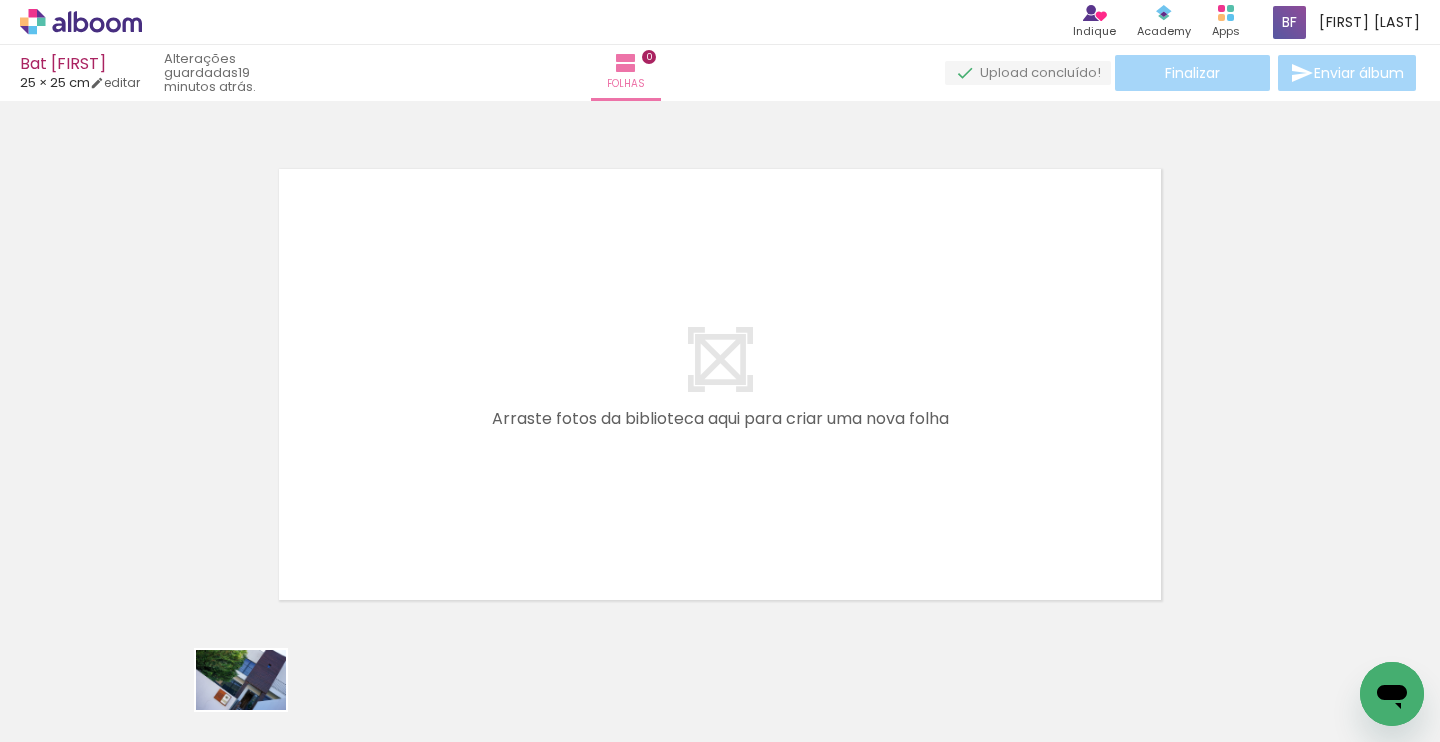 drag, startPoint x: 209, startPoint y: 691, endPoint x: 258, endPoint y: 715, distance: 54.56189 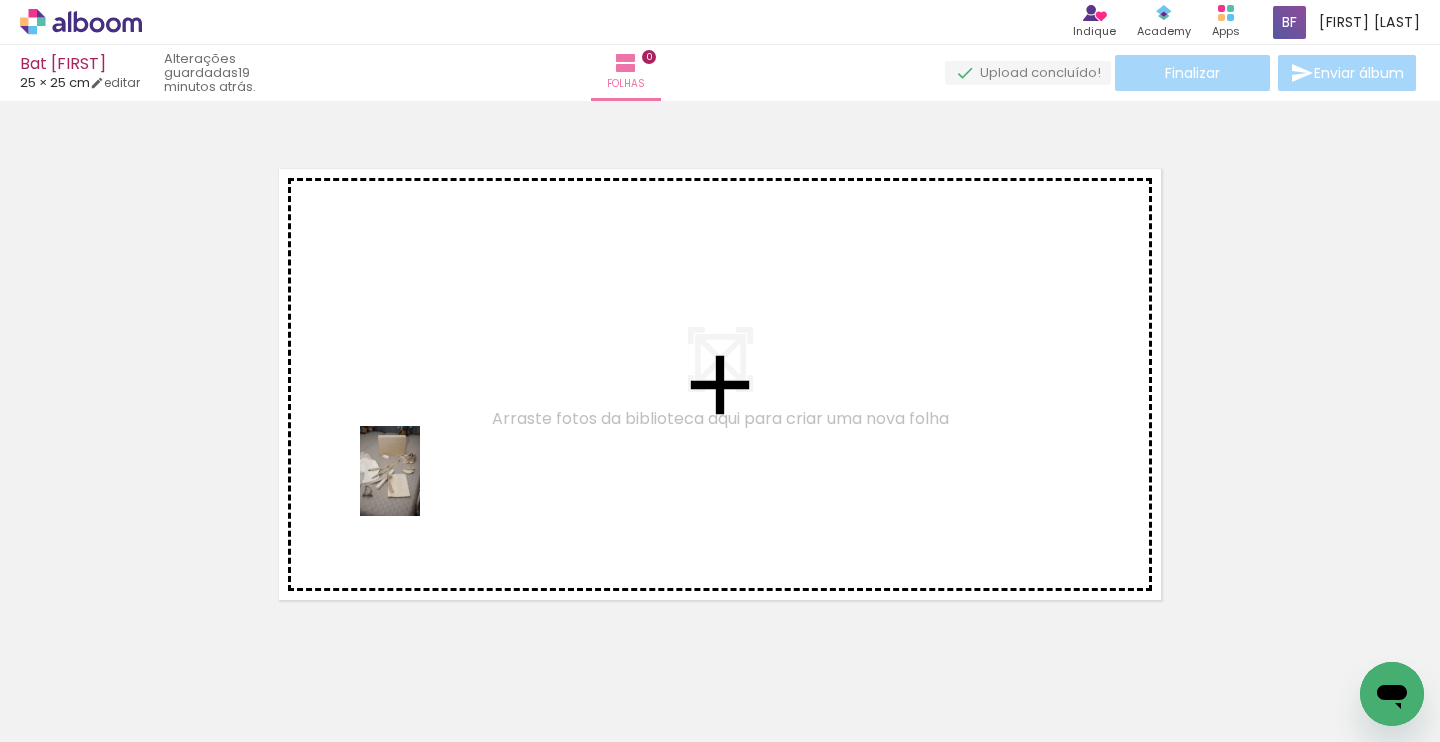 drag, startPoint x: 429, startPoint y: 690, endPoint x: 420, endPoint y: 486, distance: 204.19843 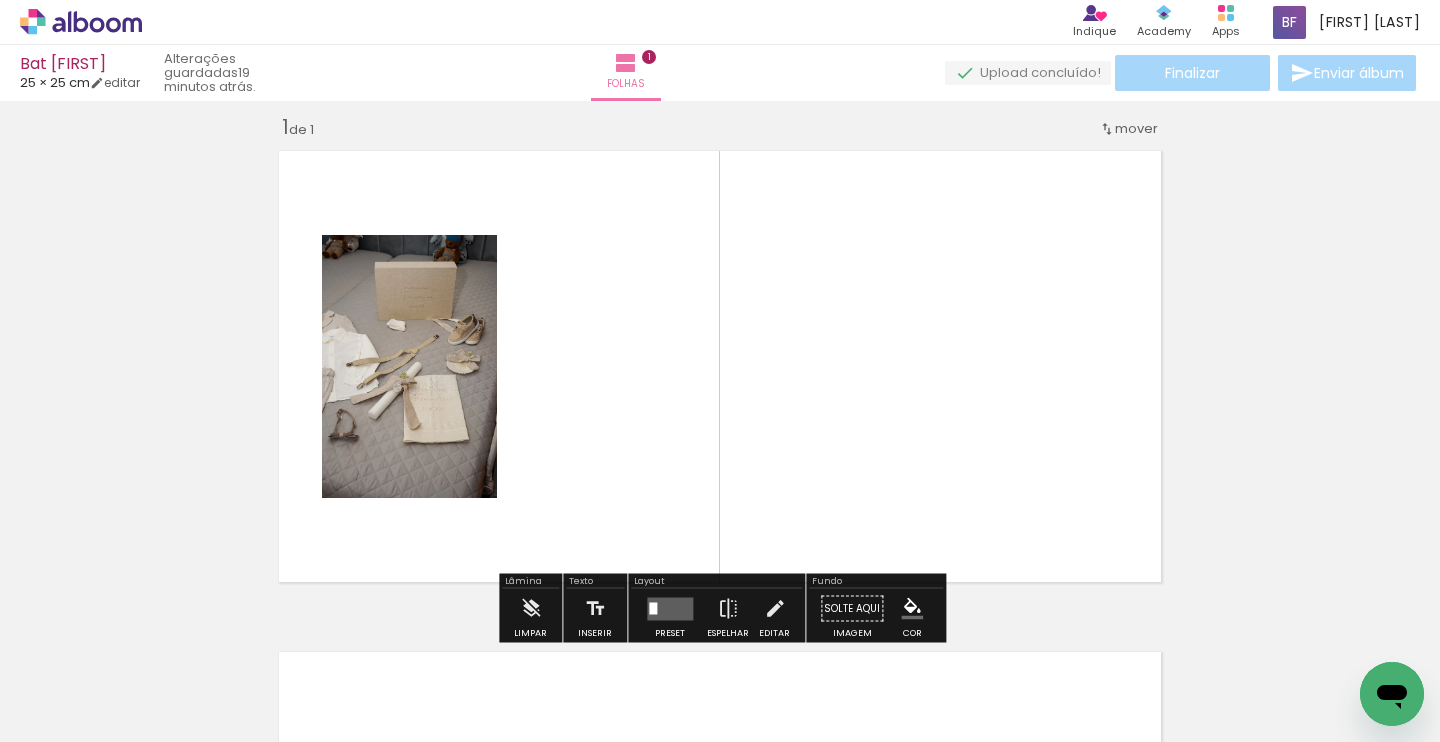 scroll, scrollTop: 25, scrollLeft: 0, axis: vertical 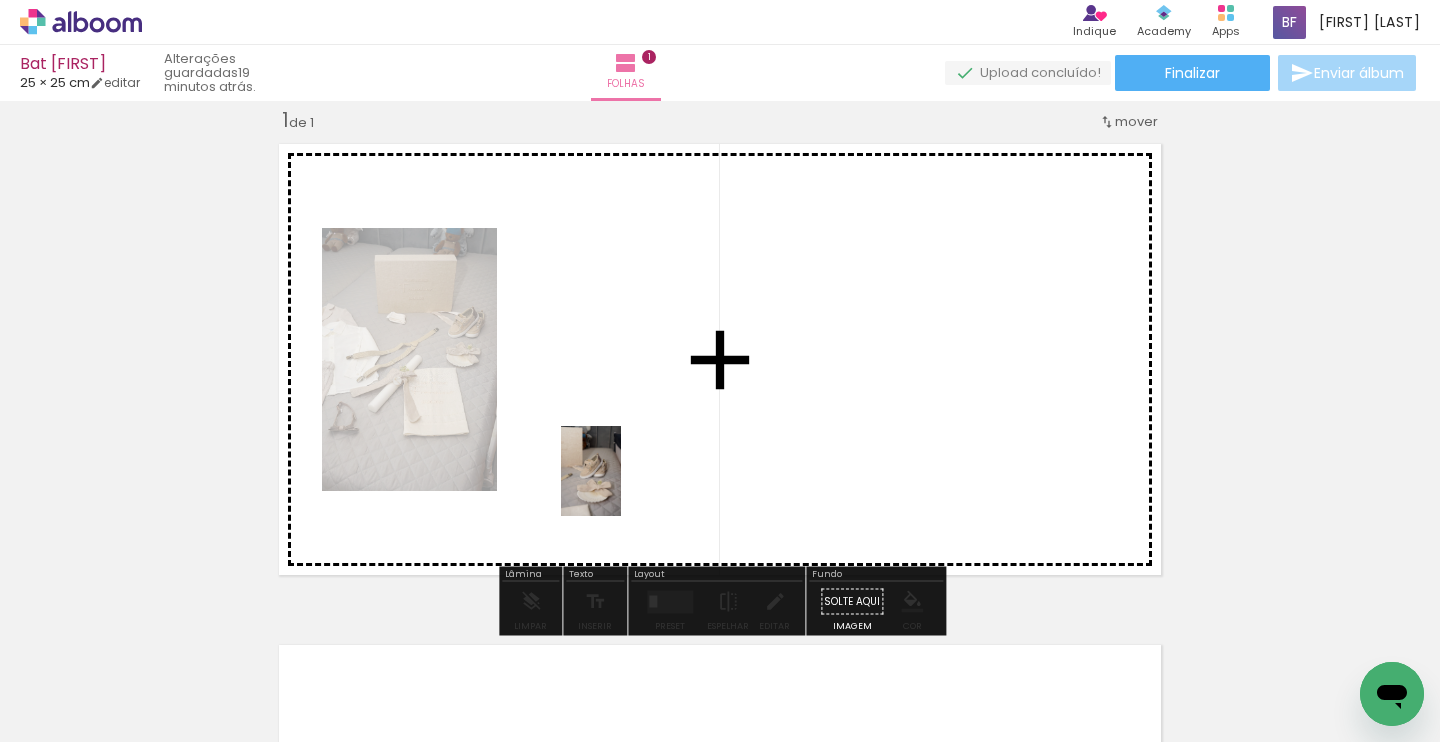 drag, startPoint x: 545, startPoint y: 699, endPoint x: 621, endPoint y: 486, distance: 226.1526 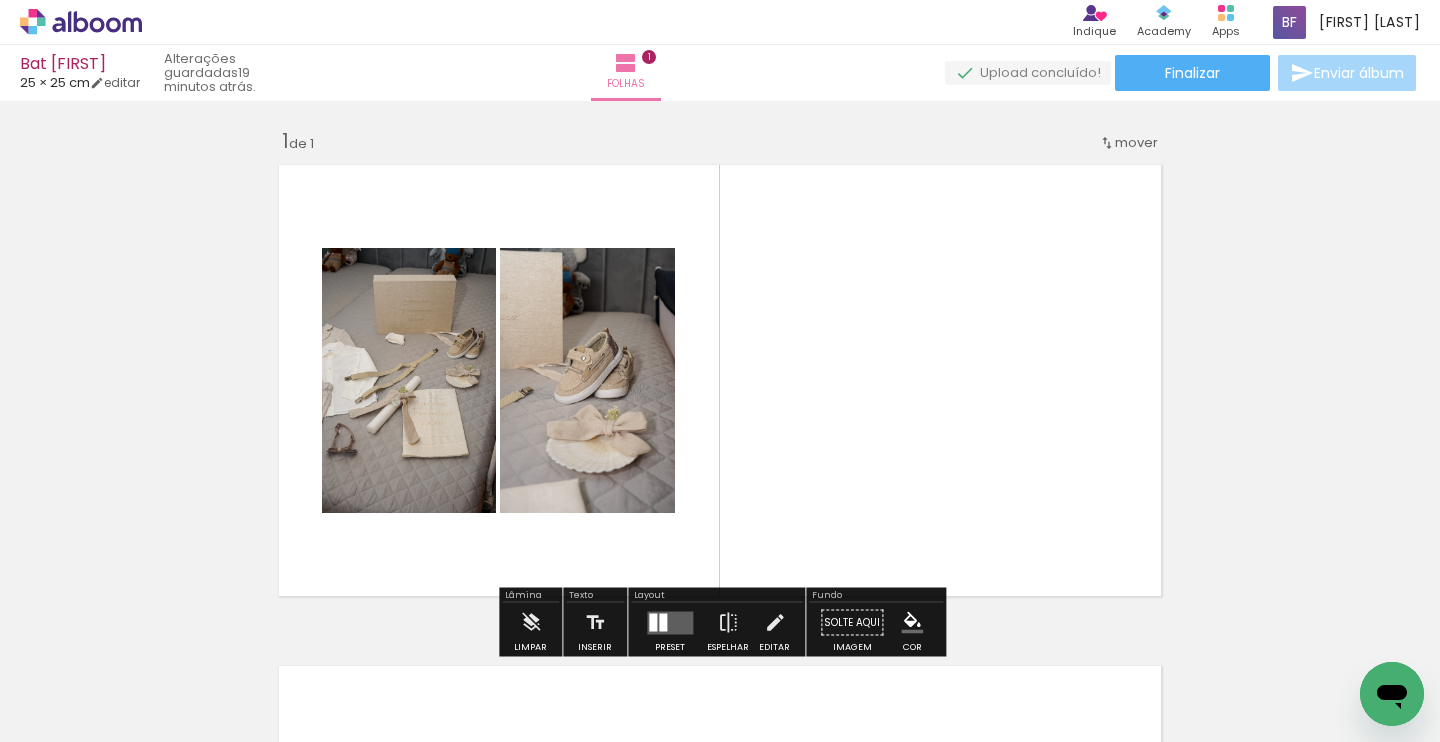 scroll, scrollTop: 5, scrollLeft: 0, axis: vertical 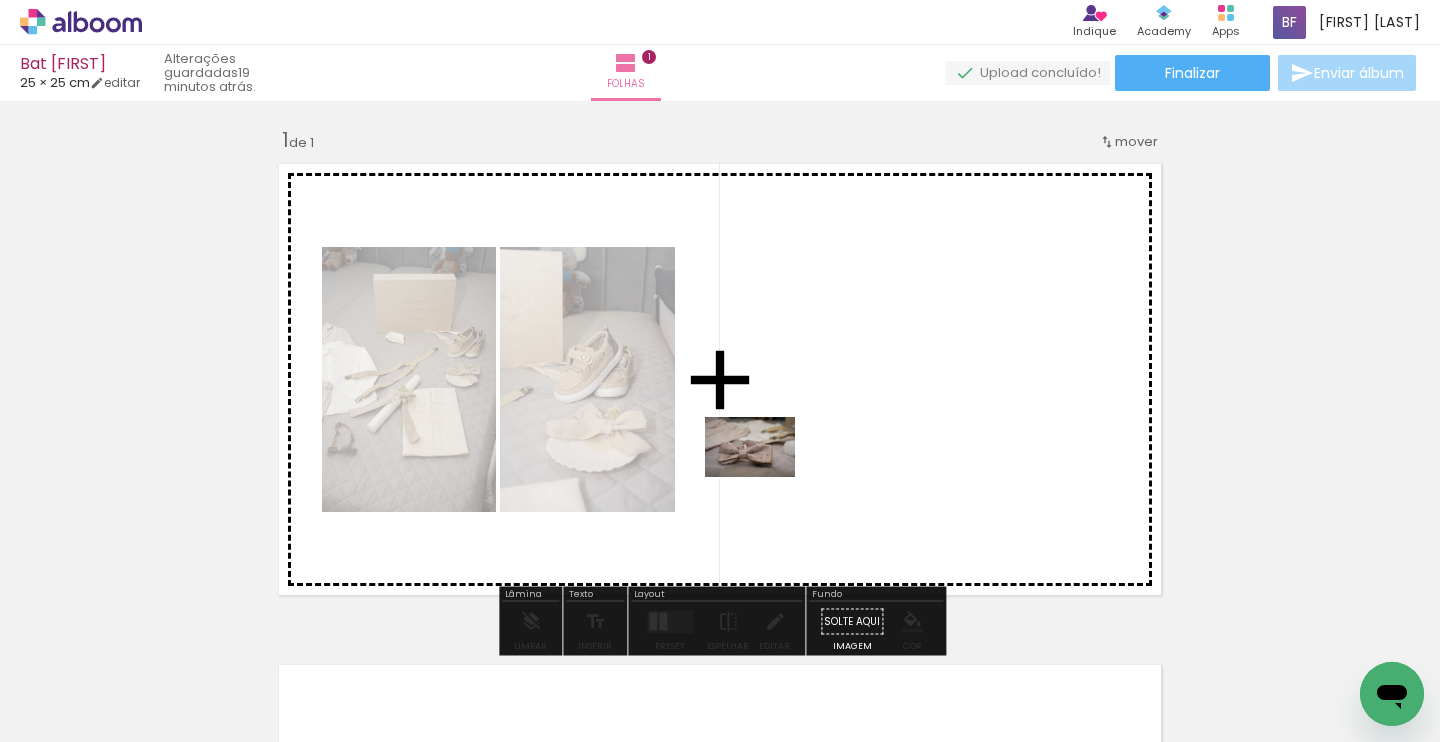 drag, startPoint x: 668, startPoint y: 676, endPoint x: 765, endPoint y: 477, distance: 221.38202 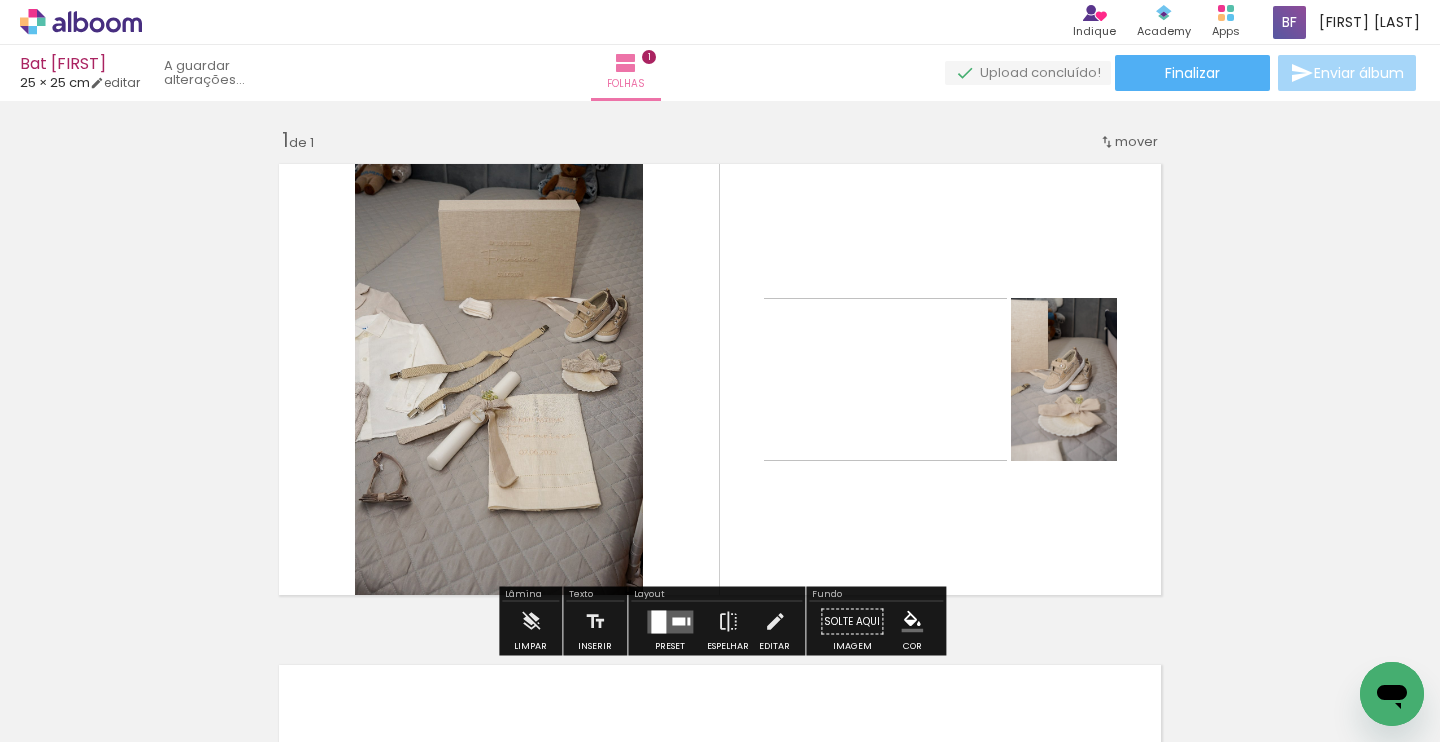 scroll, scrollTop: 17, scrollLeft: 0, axis: vertical 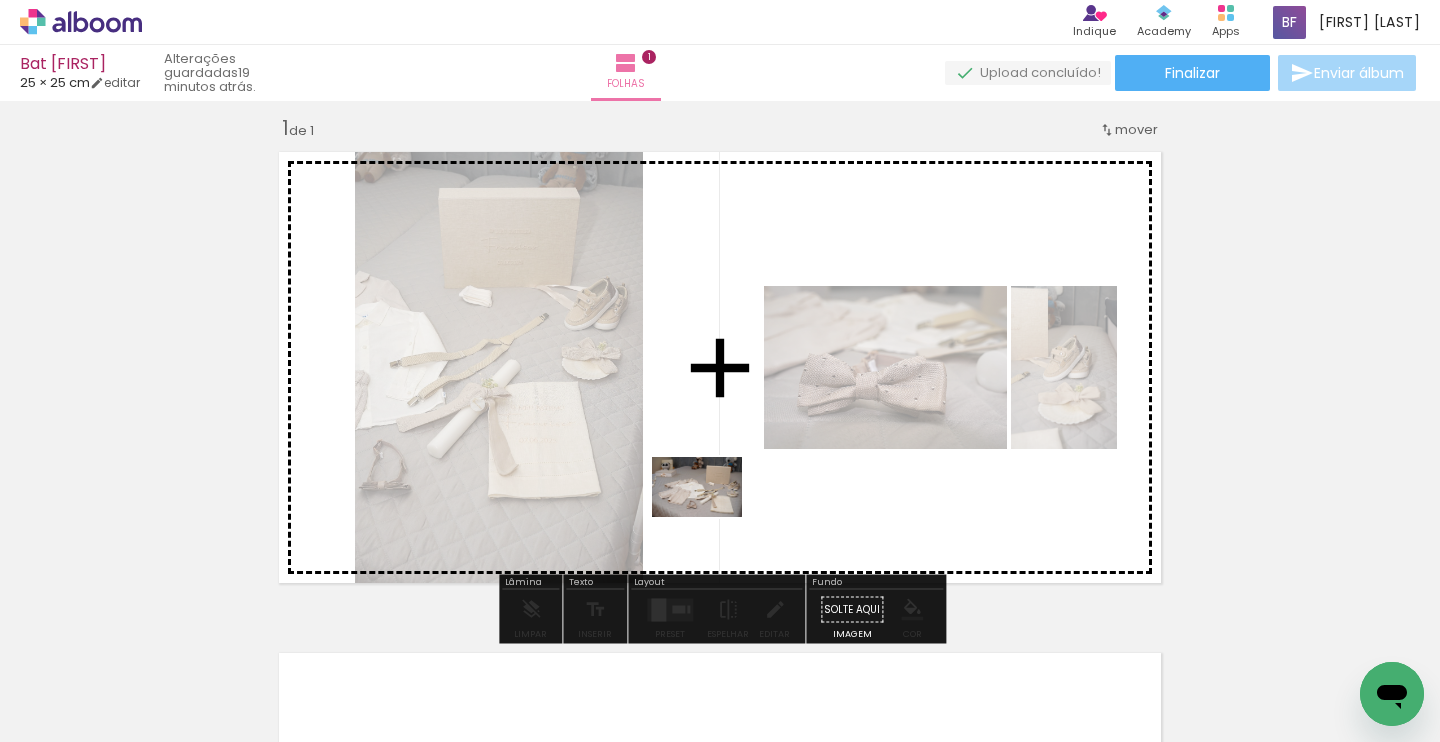 drag, startPoint x: 788, startPoint y: 688, endPoint x: 712, endPoint y: 517, distance: 187.1283 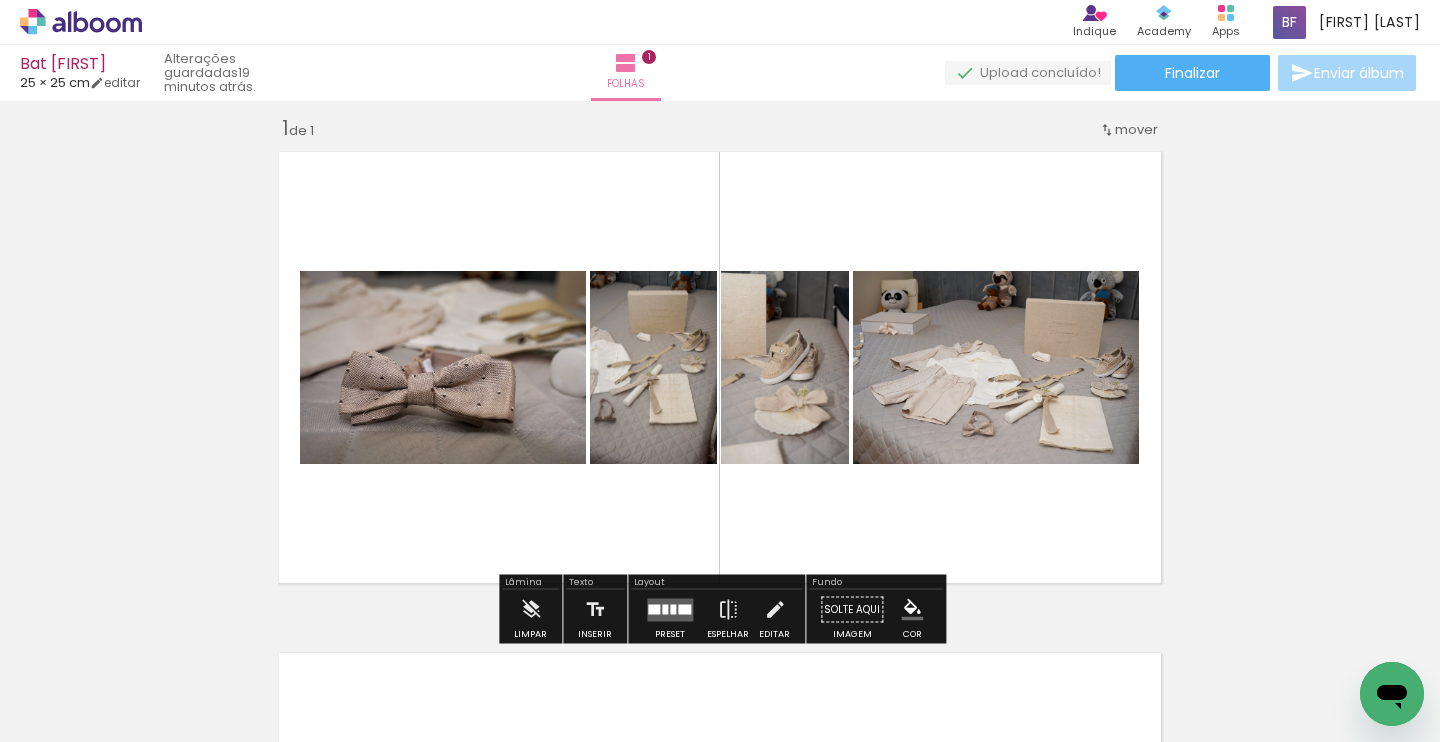 scroll, scrollTop: 0, scrollLeft: 2, axis: horizontal 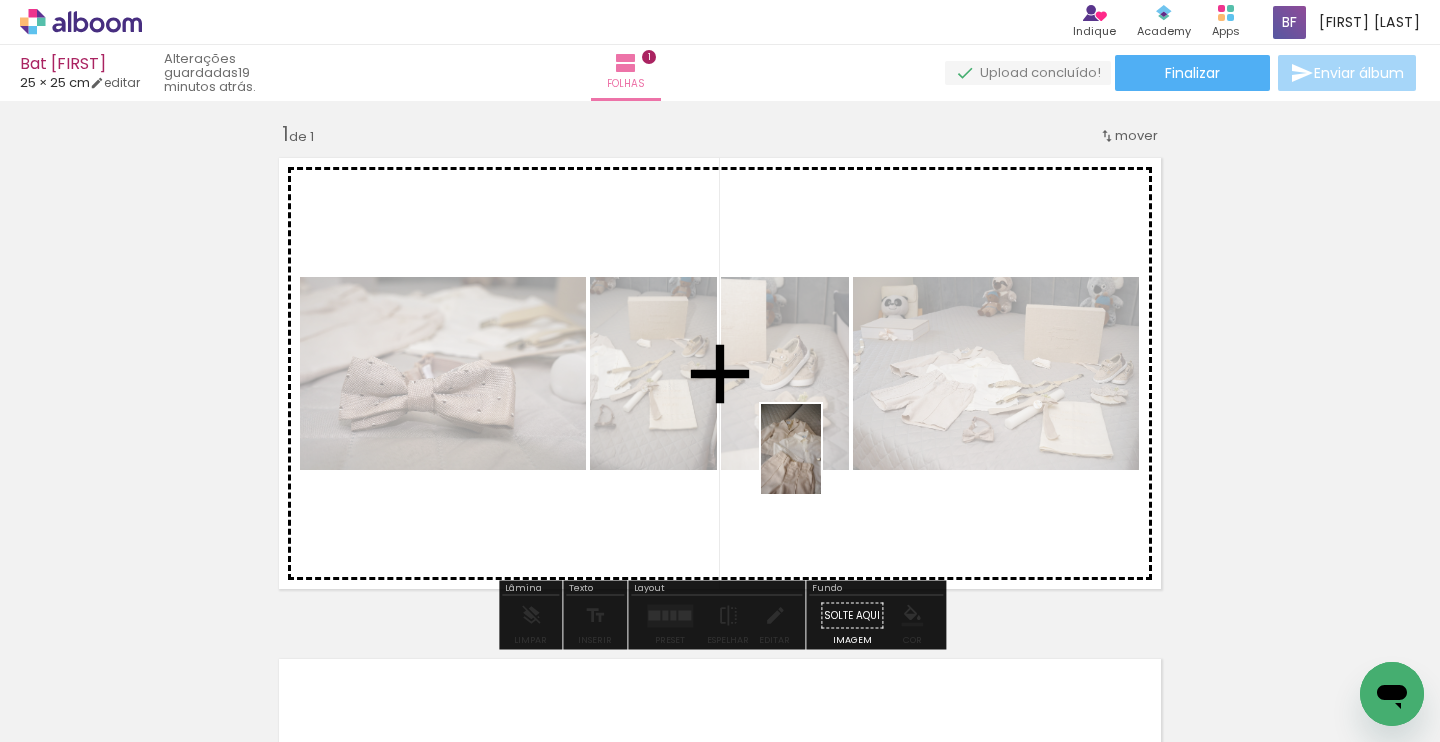 drag, startPoint x: 864, startPoint y: 692, endPoint x: 819, endPoint y: 453, distance: 243.19951 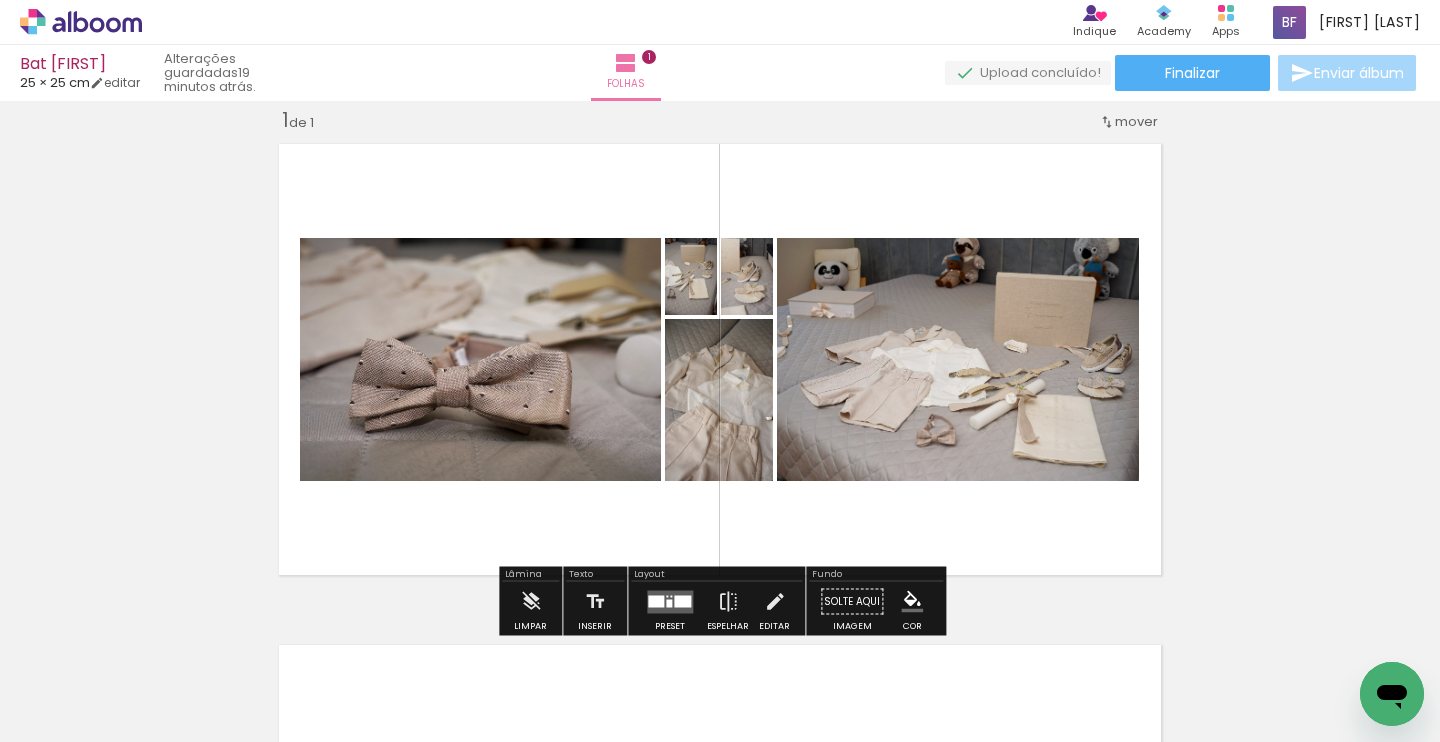 scroll, scrollTop: 26, scrollLeft: 0, axis: vertical 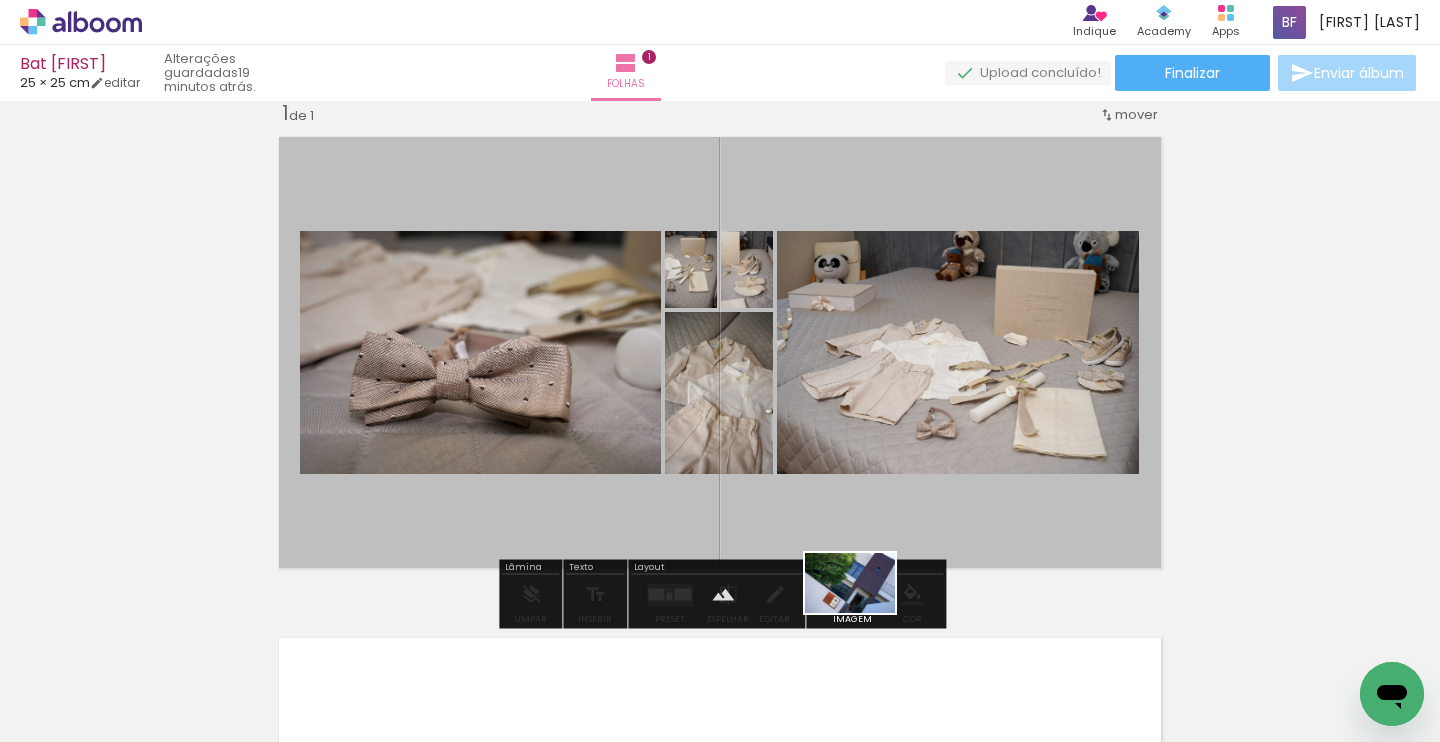 drag, startPoint x: 216, startPoint y: 680, endPoint x: 865, endPoint y: 613, distance: 652.4492 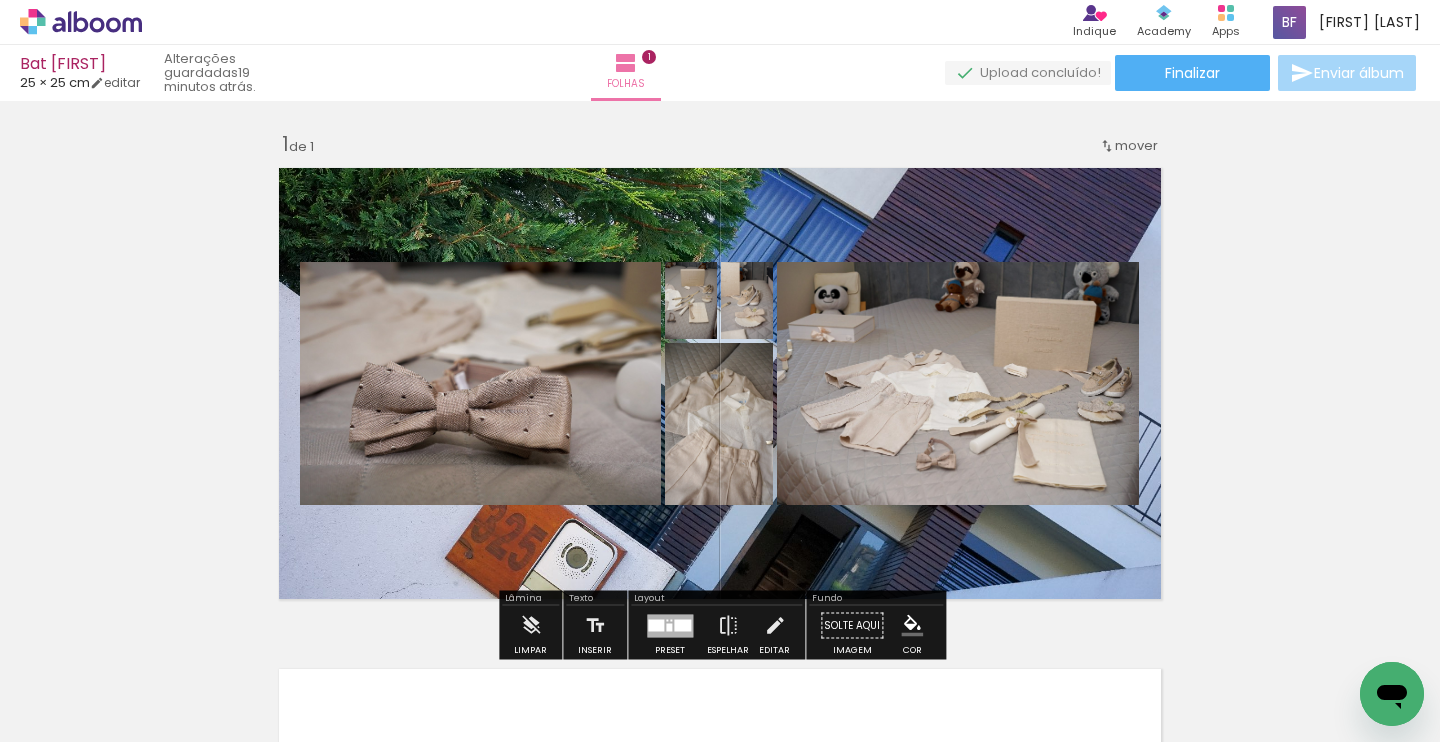 scroll, scrollTop: 0, scrollLeft: 0, axis: both 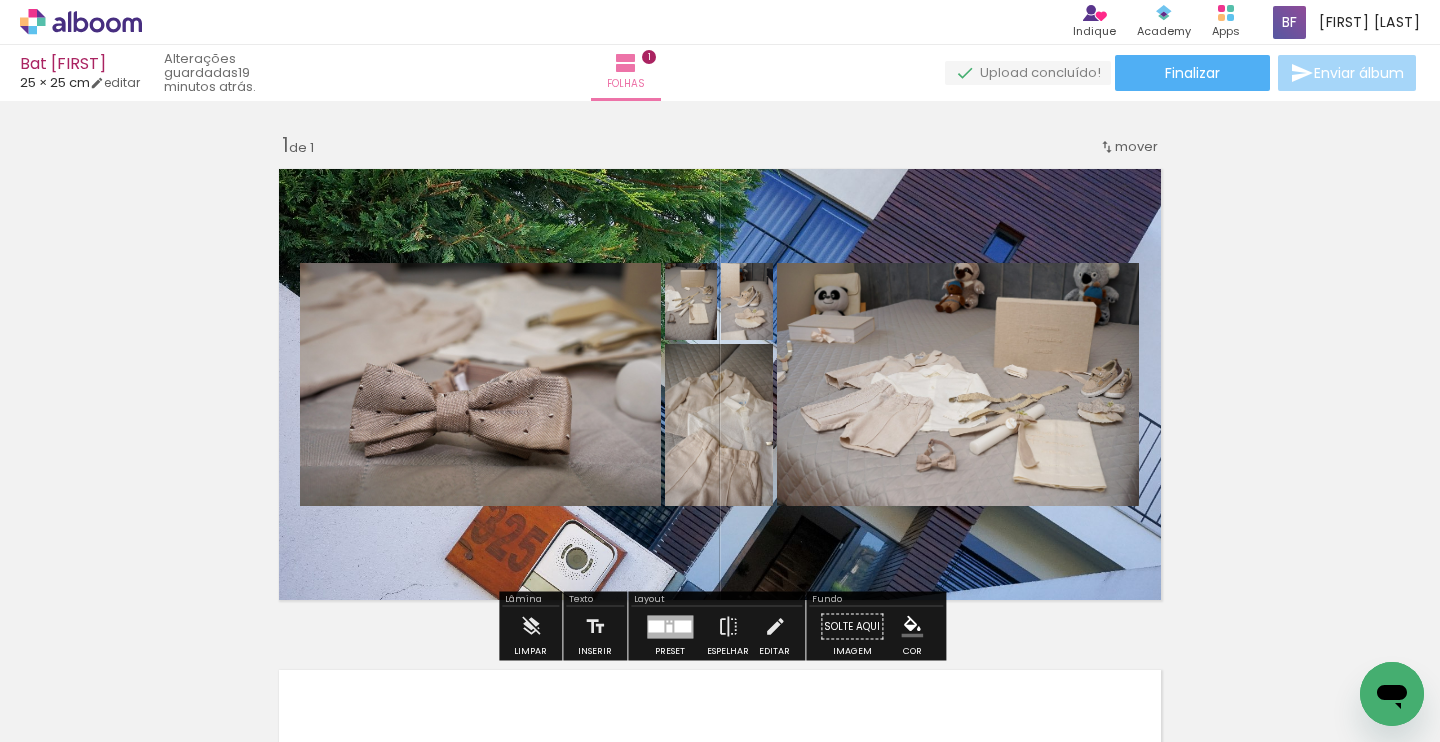 click at bounding box center (720, 384) 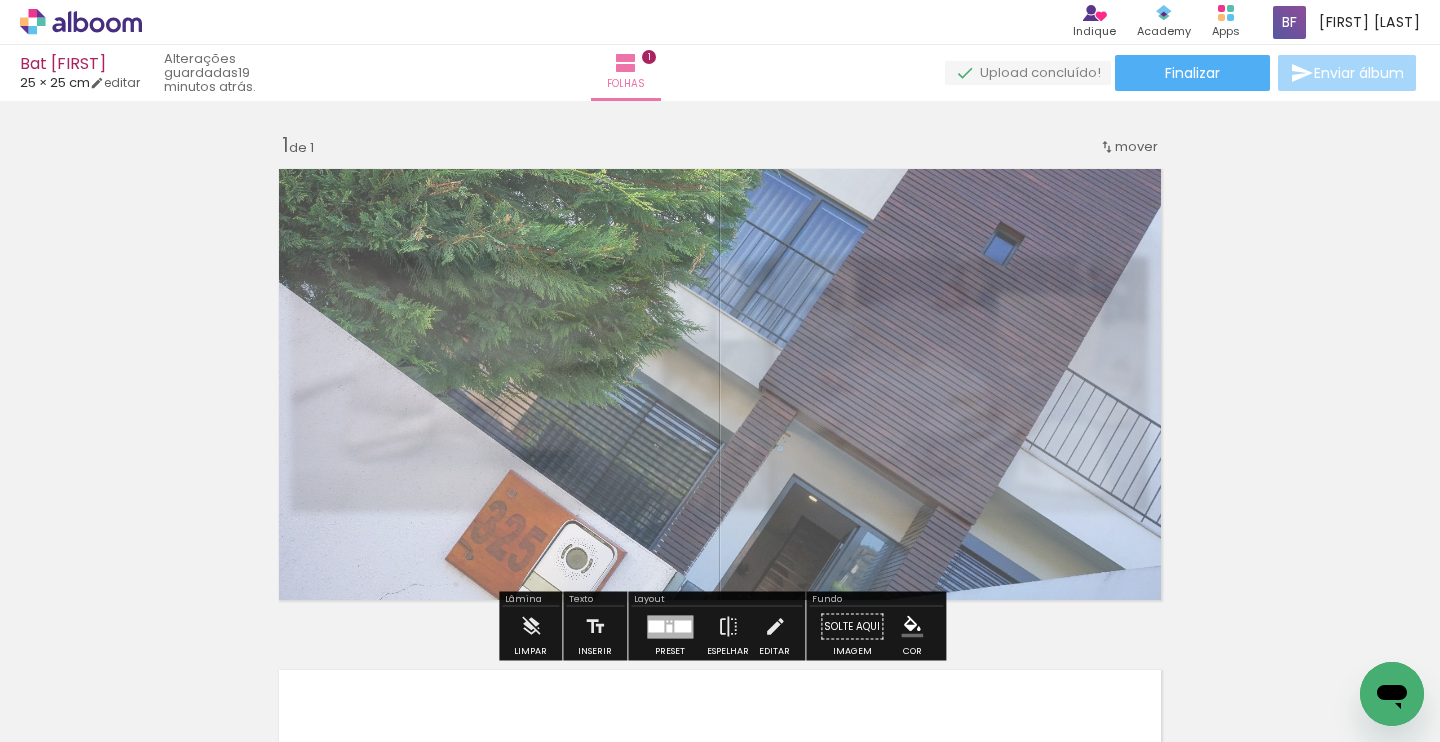 drag, startPoint x: 565, startPoint y: 210, endPoint x: 541, endPoint y: 207, distance: 24.186773 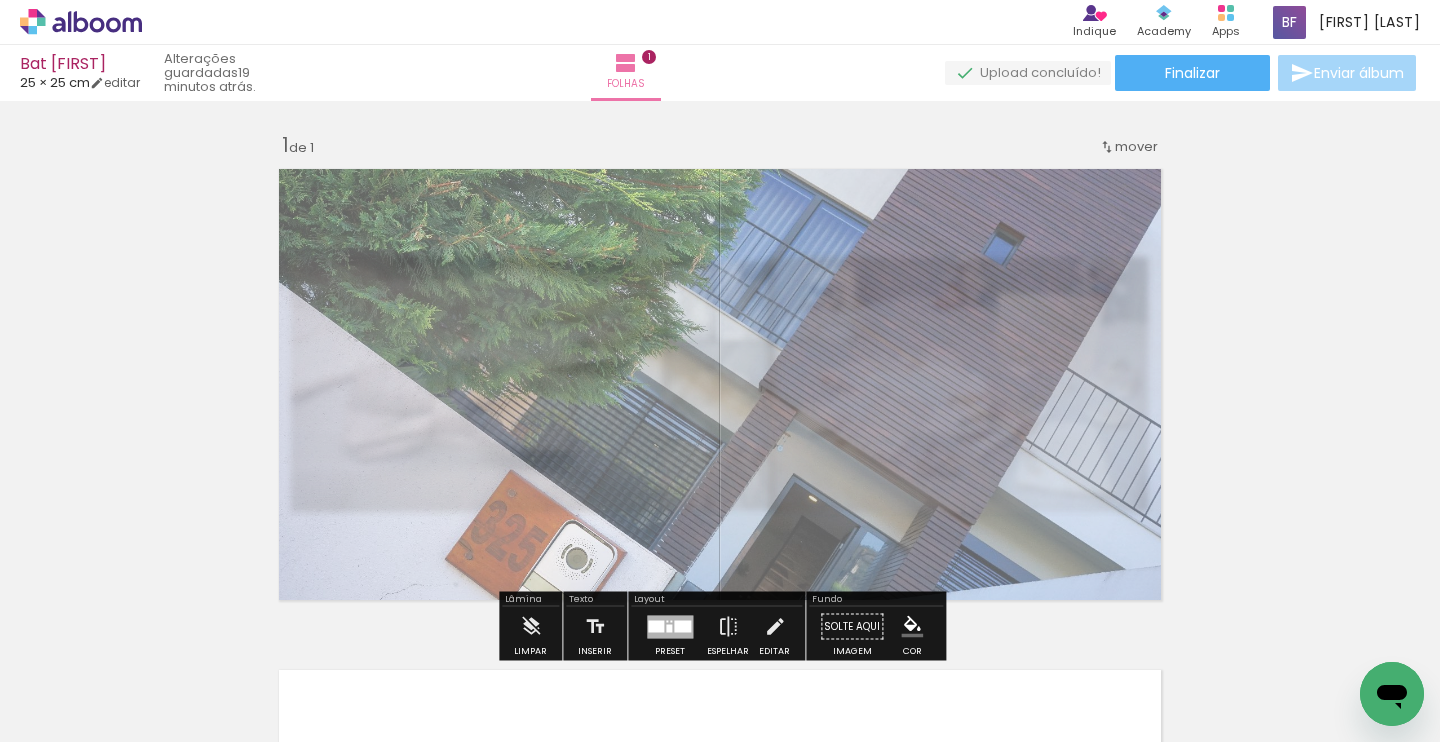 drag, startPoint x: 543, startPoint y: 208, endPoint x: 570, endPoint y: 209, distance: 27.018513 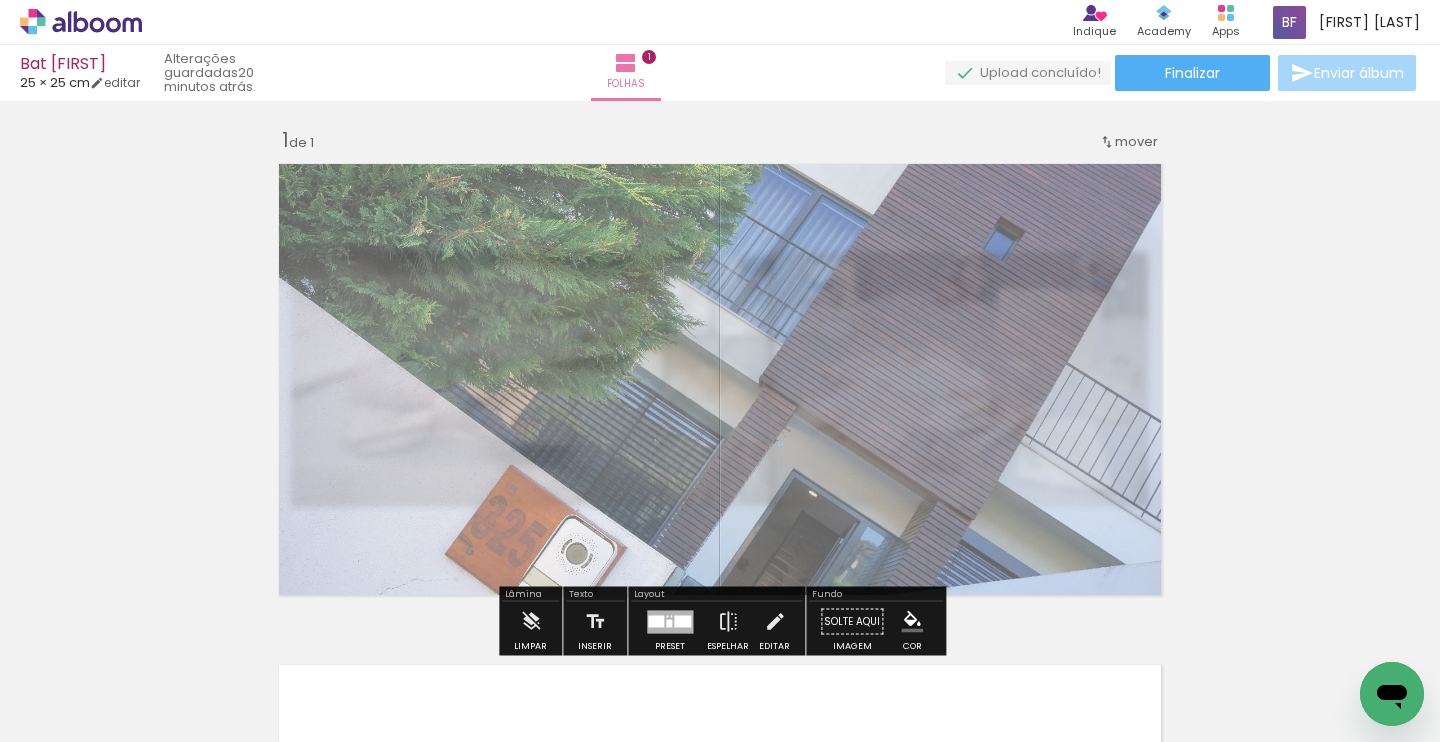 scroll, scrollTop: 1, scrollLeft: 0, axis: vertical 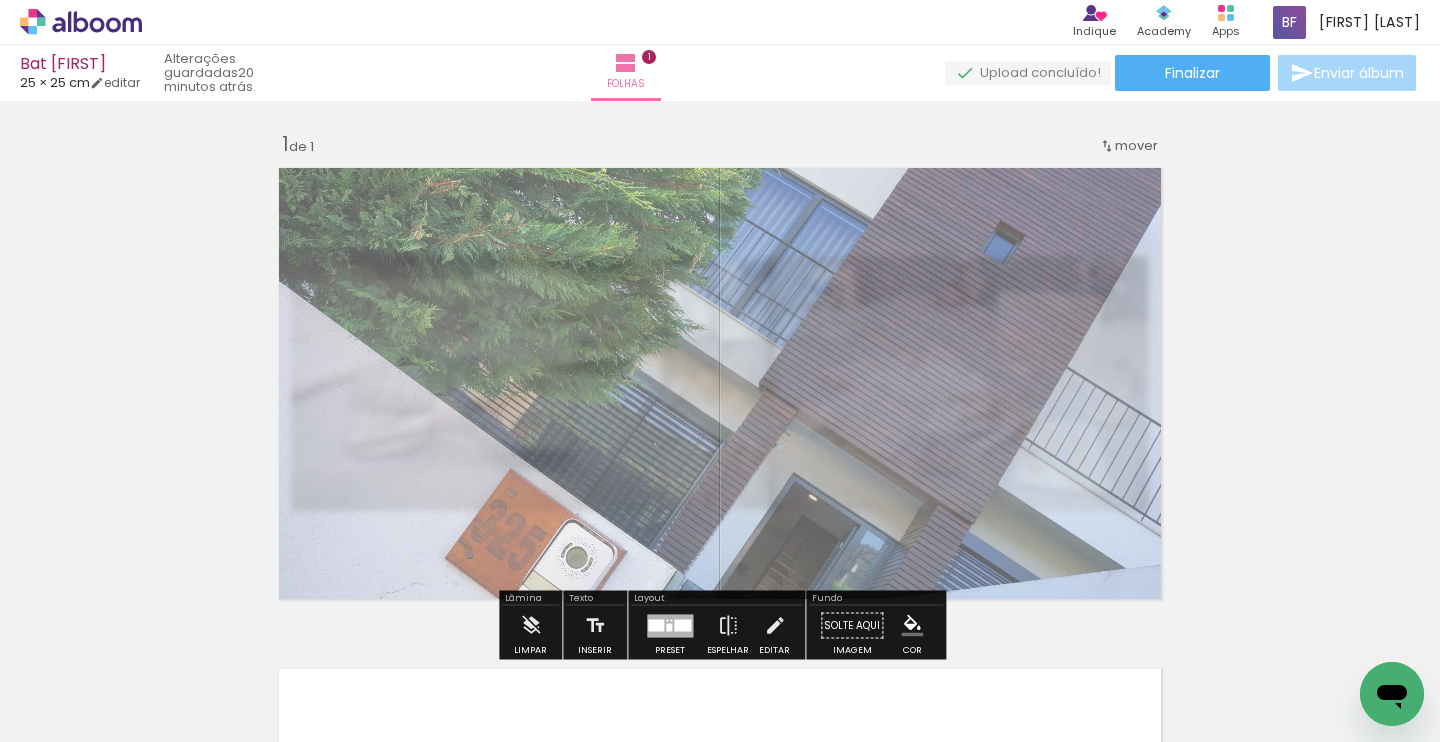 click 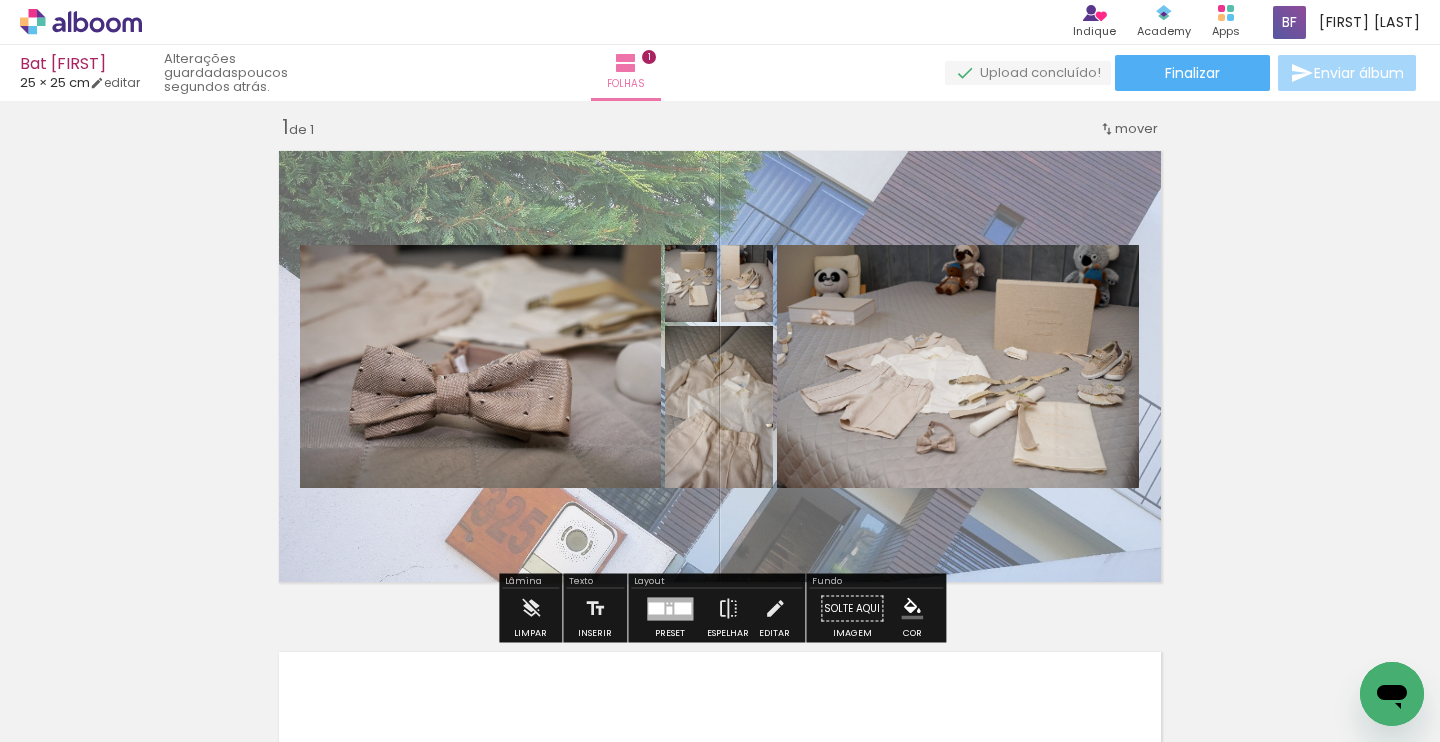 scroll, scrollTop: 20, scrollLeft: 0, axis: vertical 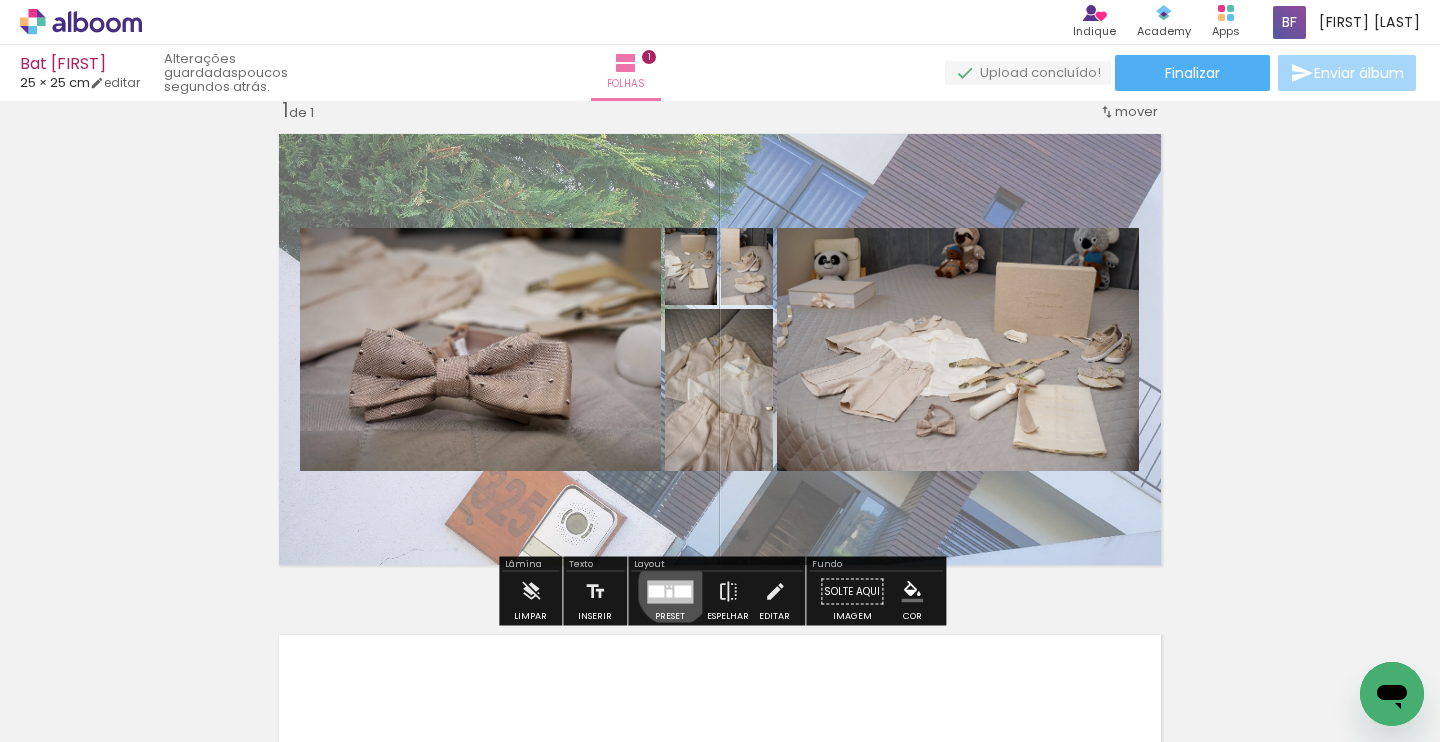 click at bounding box center [670, 591] 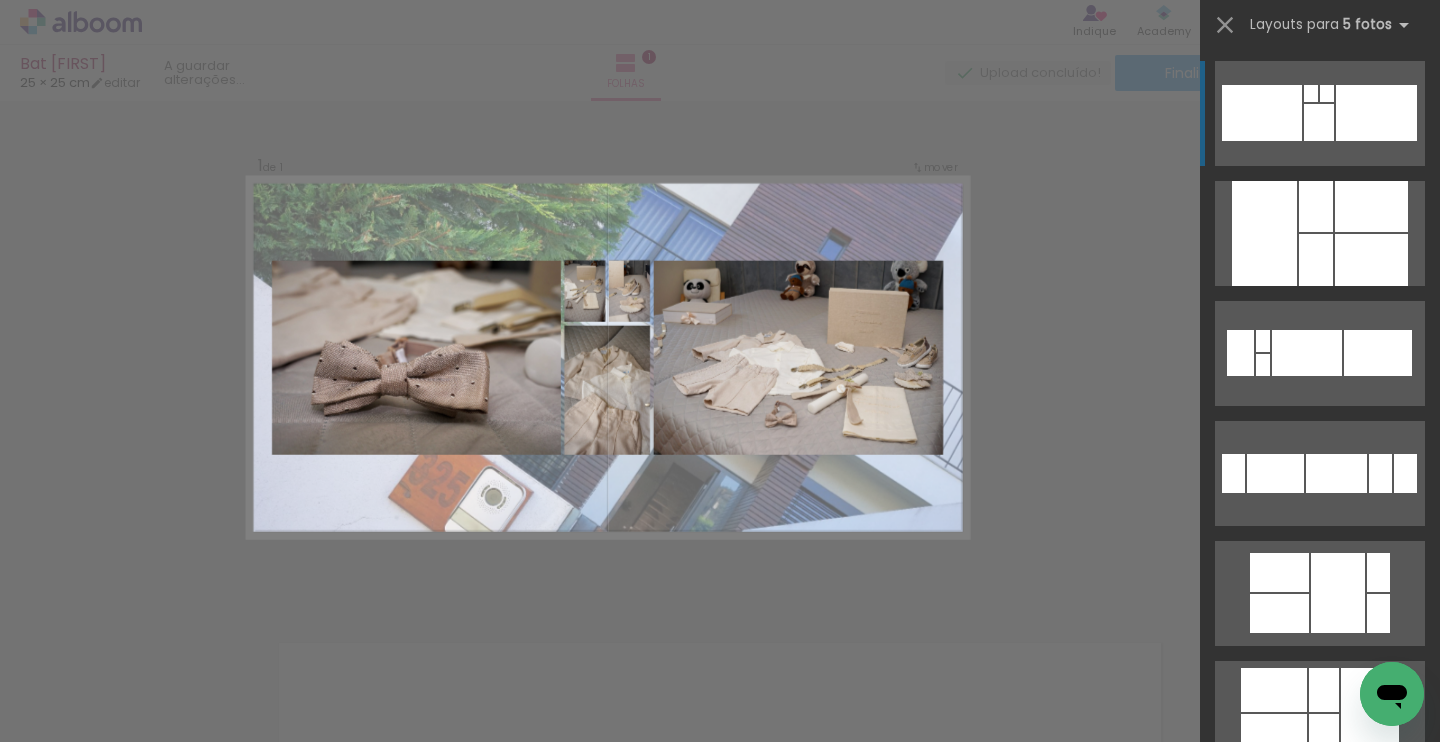 scroll, scrollTop: 25, scrollLeft: 0, axis: vertical 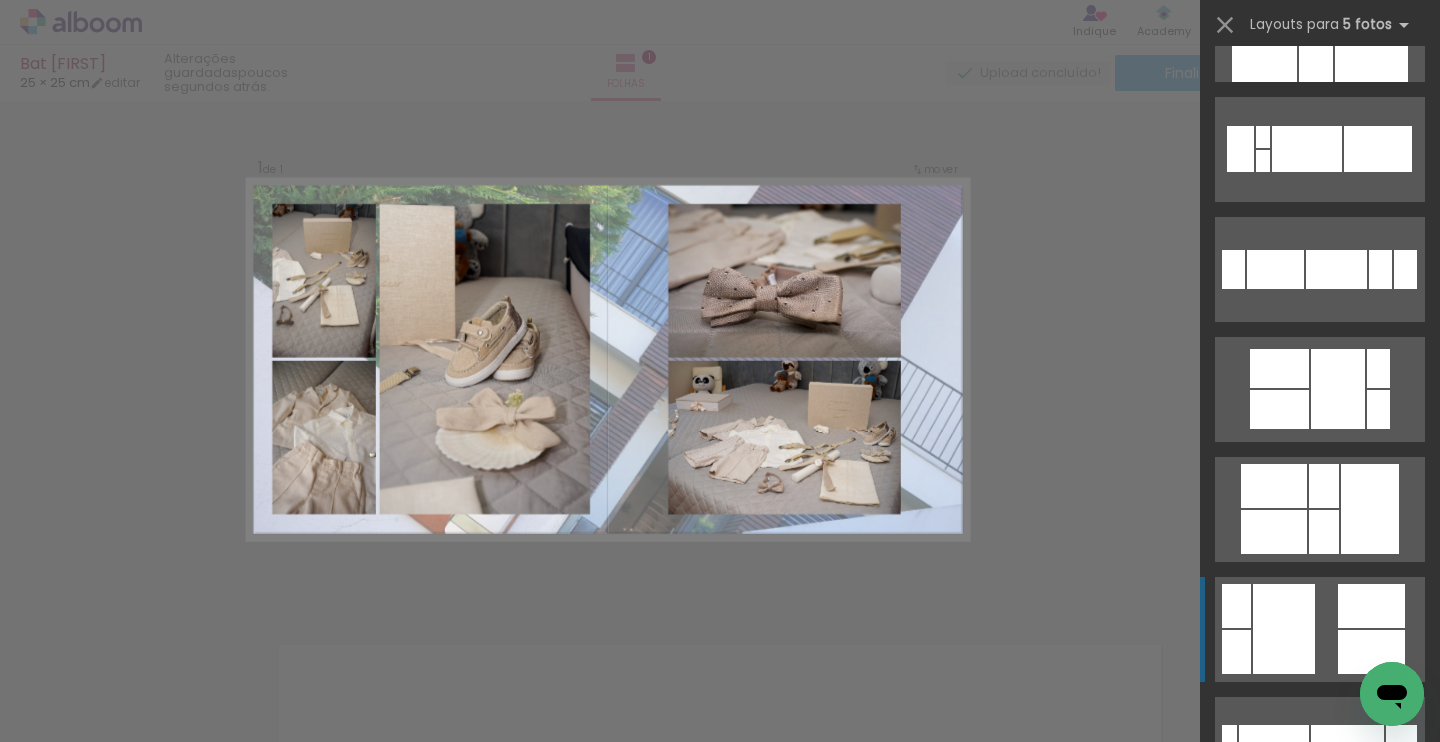 click at bounding box center [1311, -111] 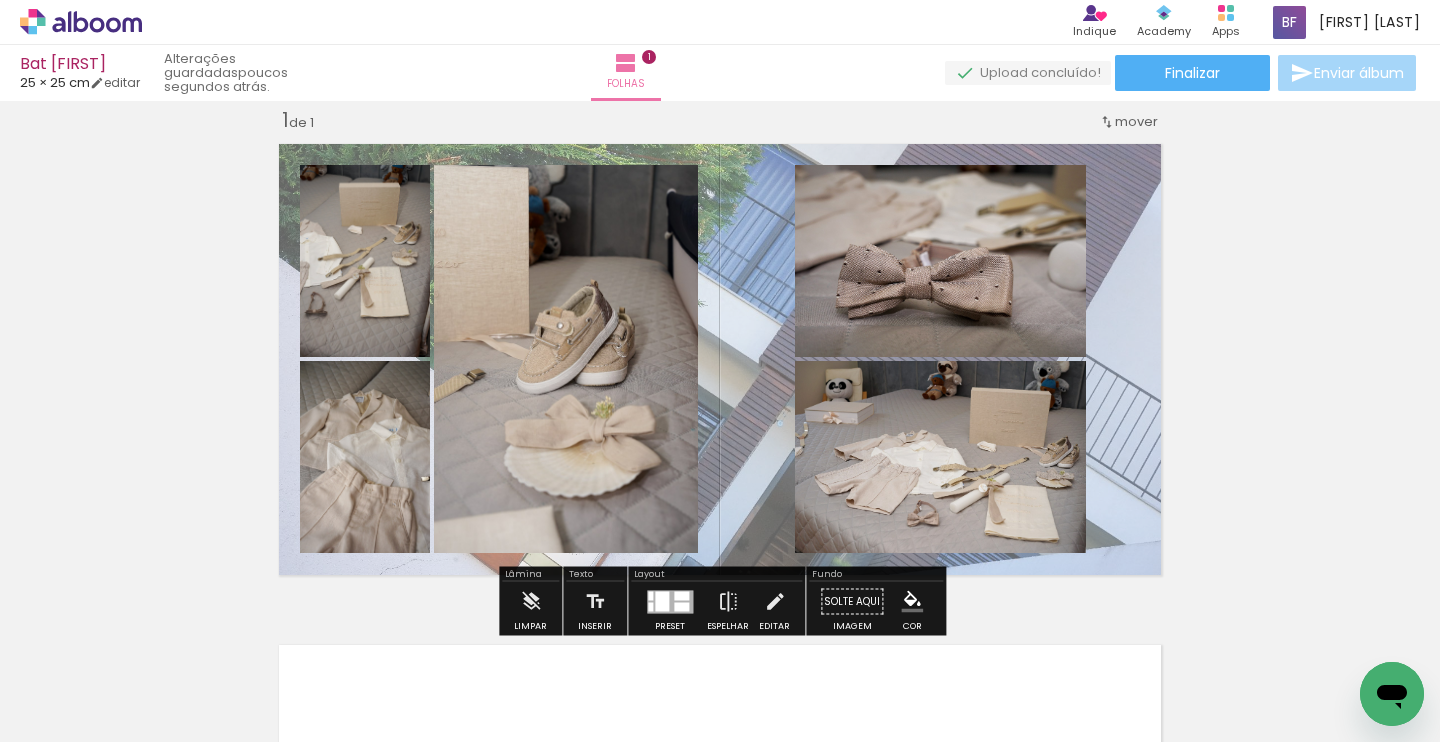 scroll, scrollTop: 0, scrollLeft: 215, axis: horizontal 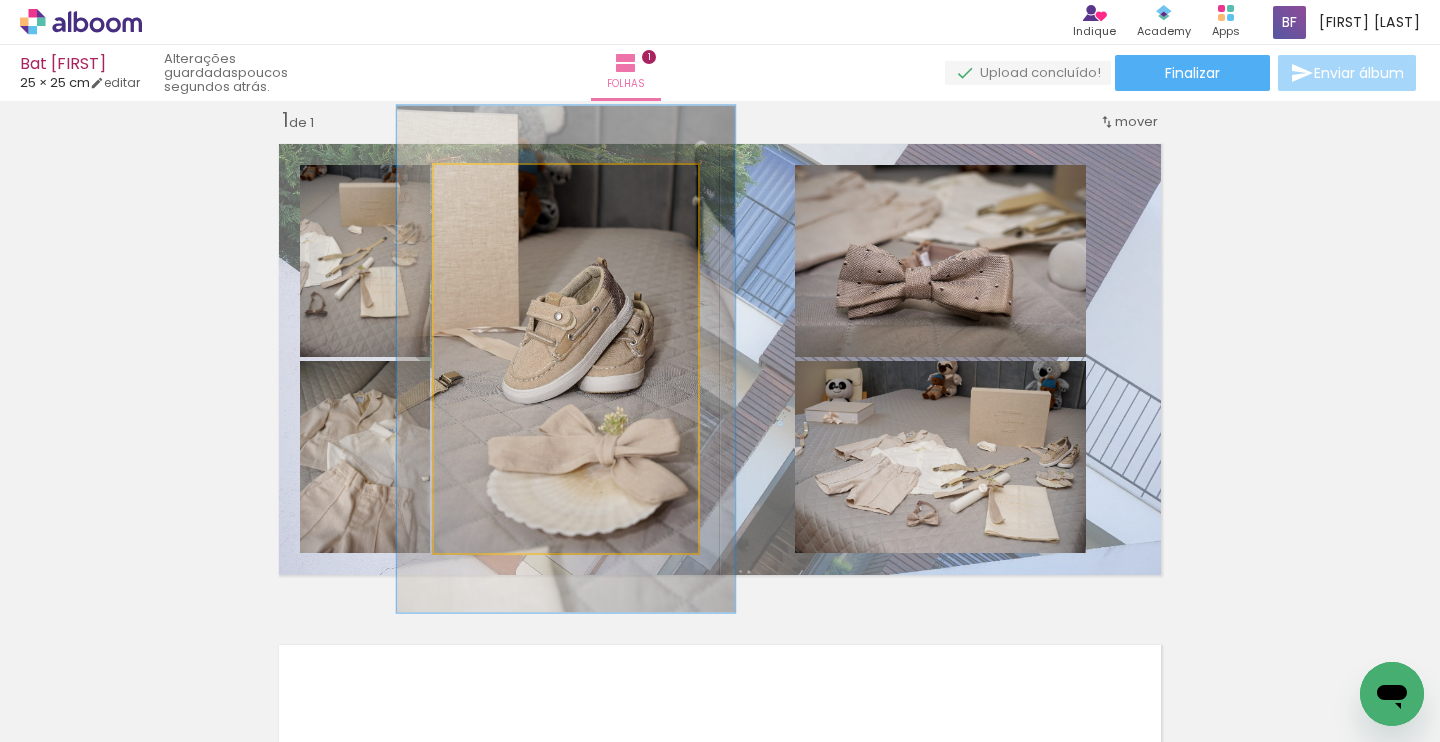 drag, startPoint x: 480, startPoint y: 186, endPoint x: 499, endPoint y: 190, distance: 19.416489 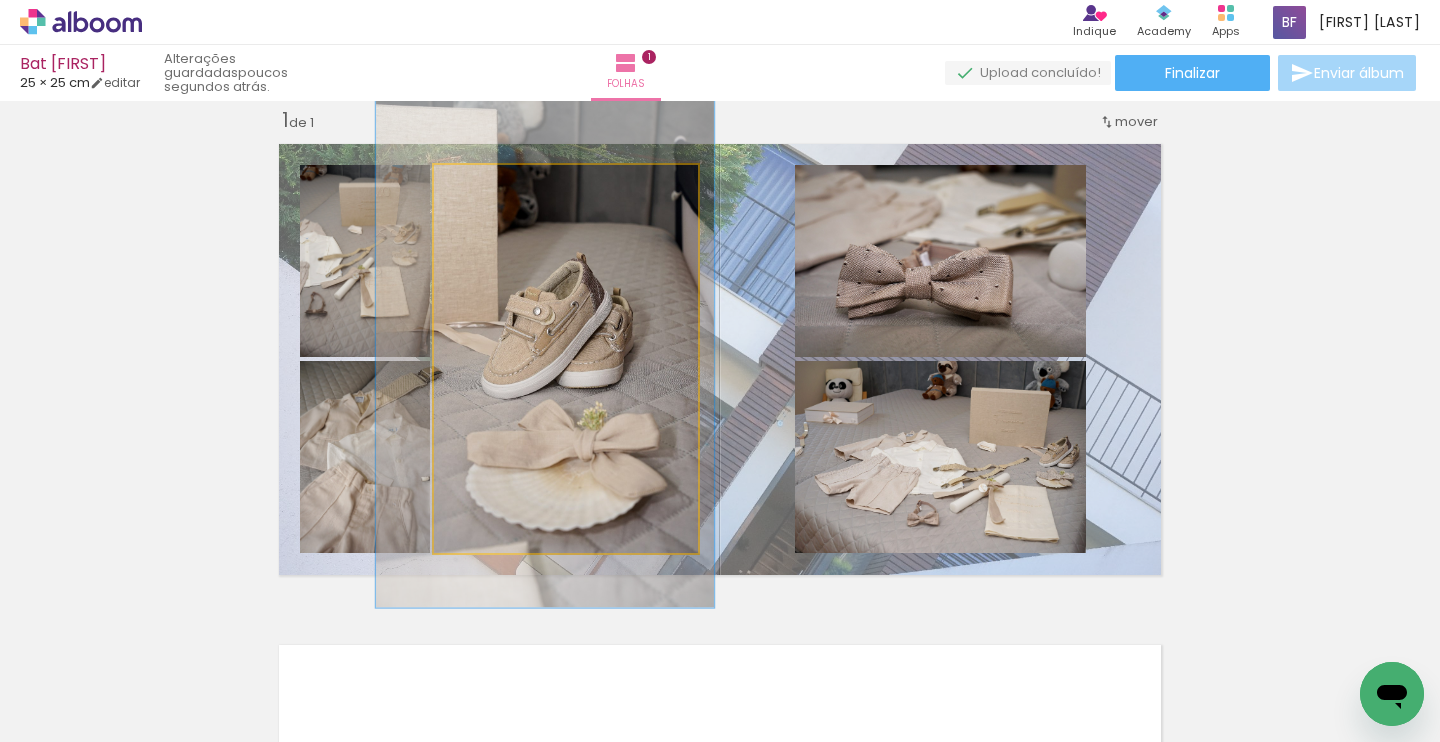 drag, startPoint x: 585, startPoint y: 294, endPoint x: 568, endPoint y: 290, distance: 17.464249 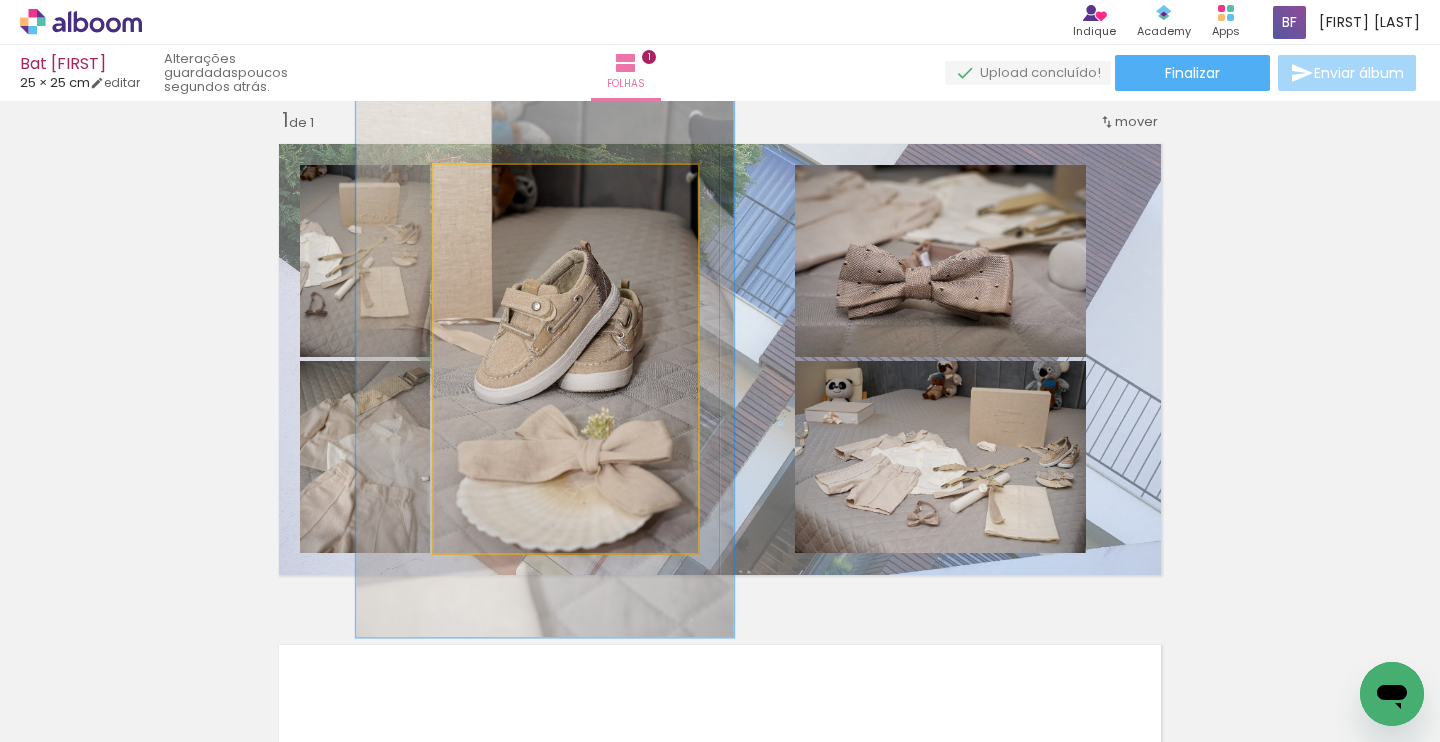 drag, startPoint x: 511, startPoint y: 185, endPoint x: 524, endPoint y: 188, distance: 13.341664 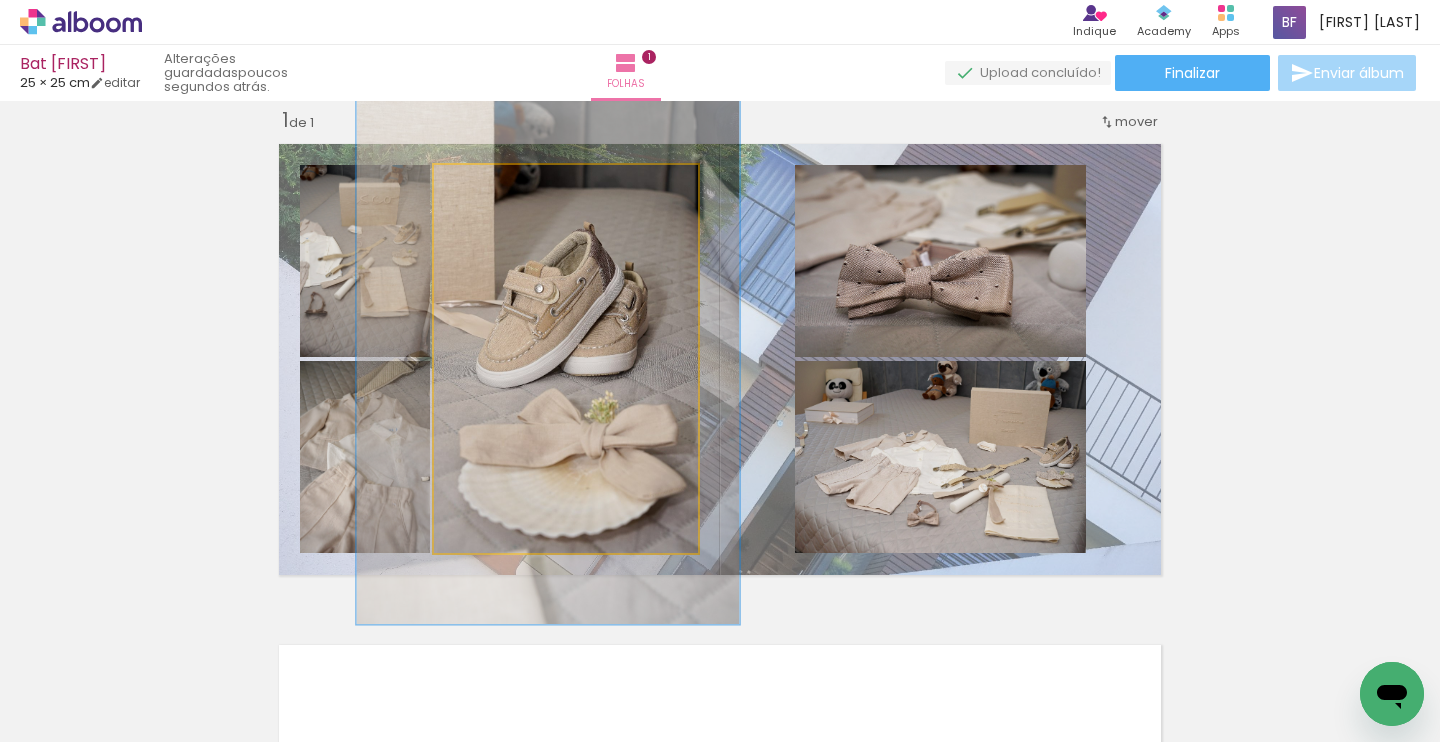 drag, startPoint x: 540, startPoint y: 289, endPoint x: 543, endPoint y: 272, distance: 17.262676 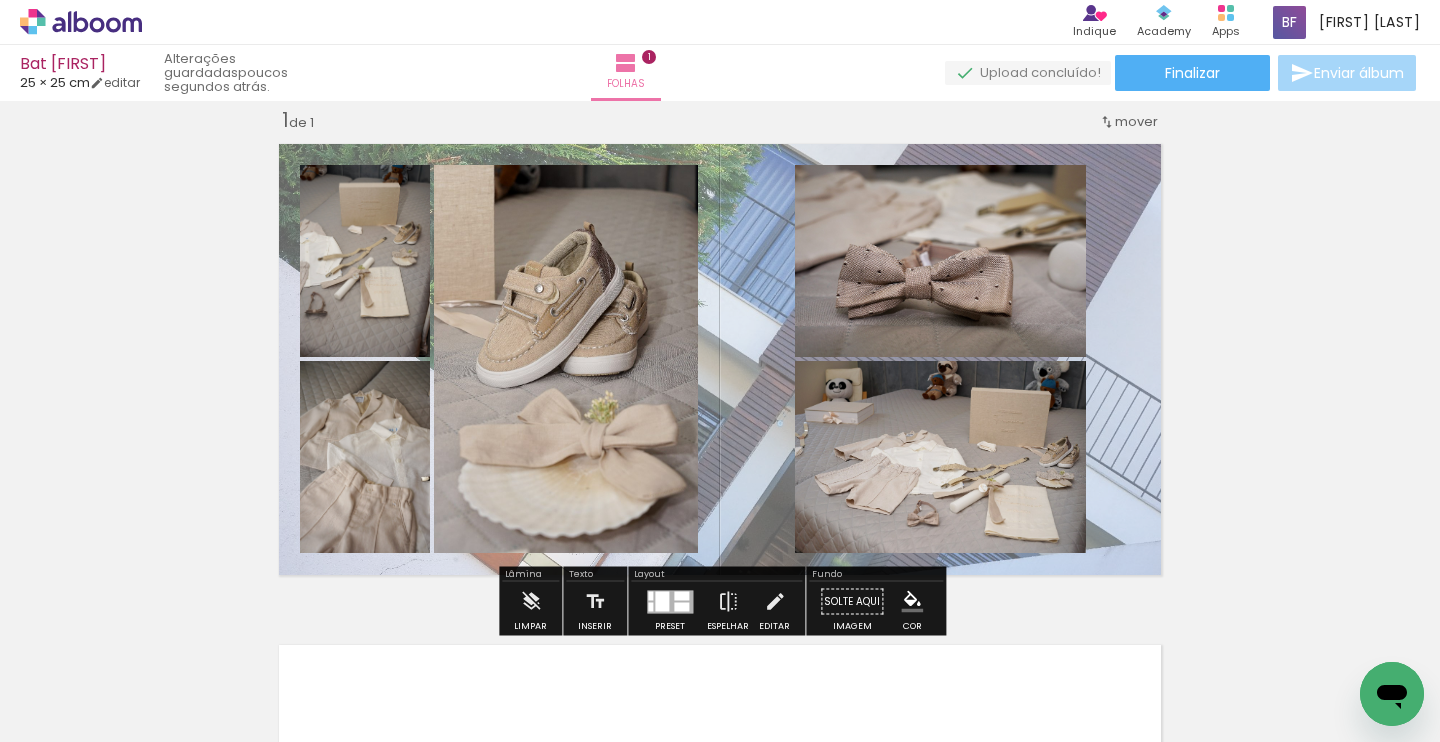 click on "Inserir folha 1  de 1" at bounding box center [720, 584] 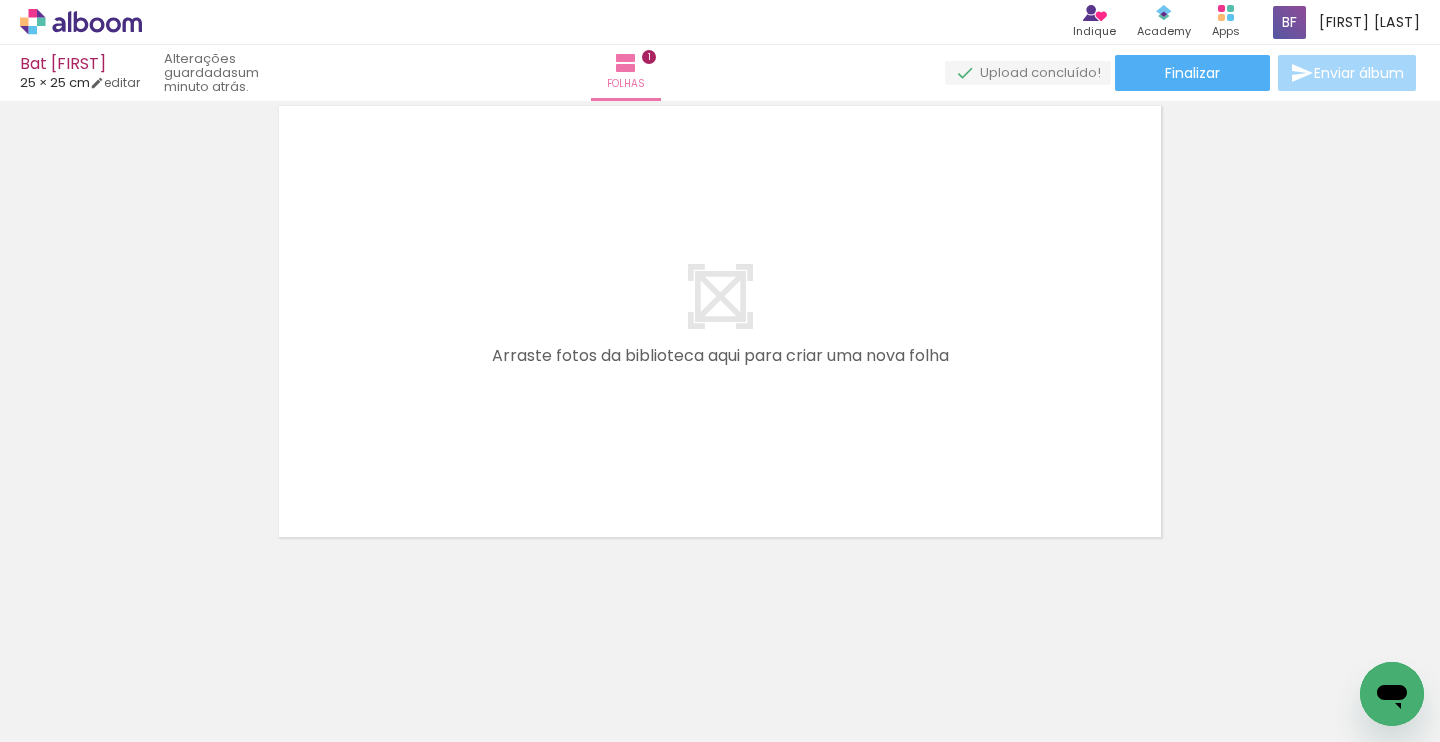 scroll, scrollTop: 564, scrollLeft: 0, axis: vertical 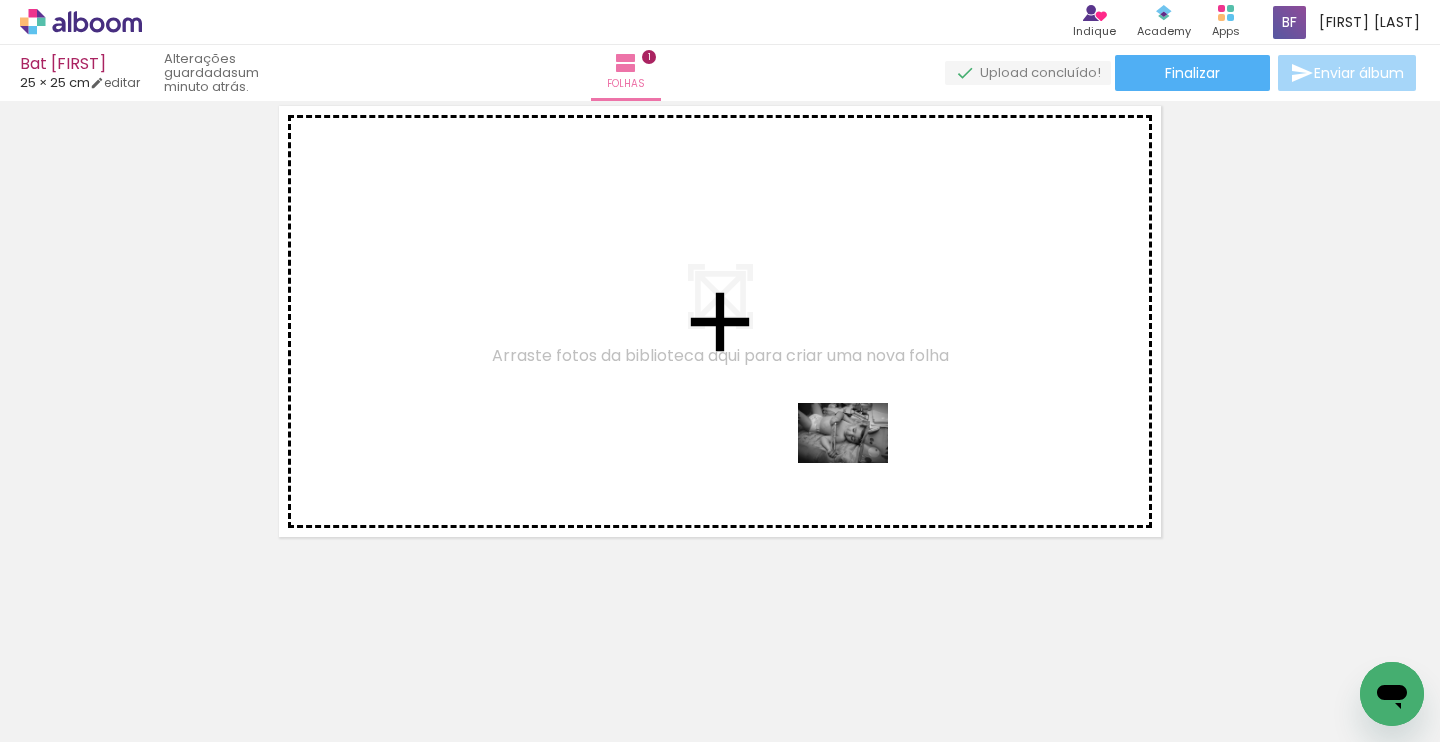drag, startPoint x: 902, startPoint y: 676, endPoint x: 858, endPoint y: 463, distance: 217.49713 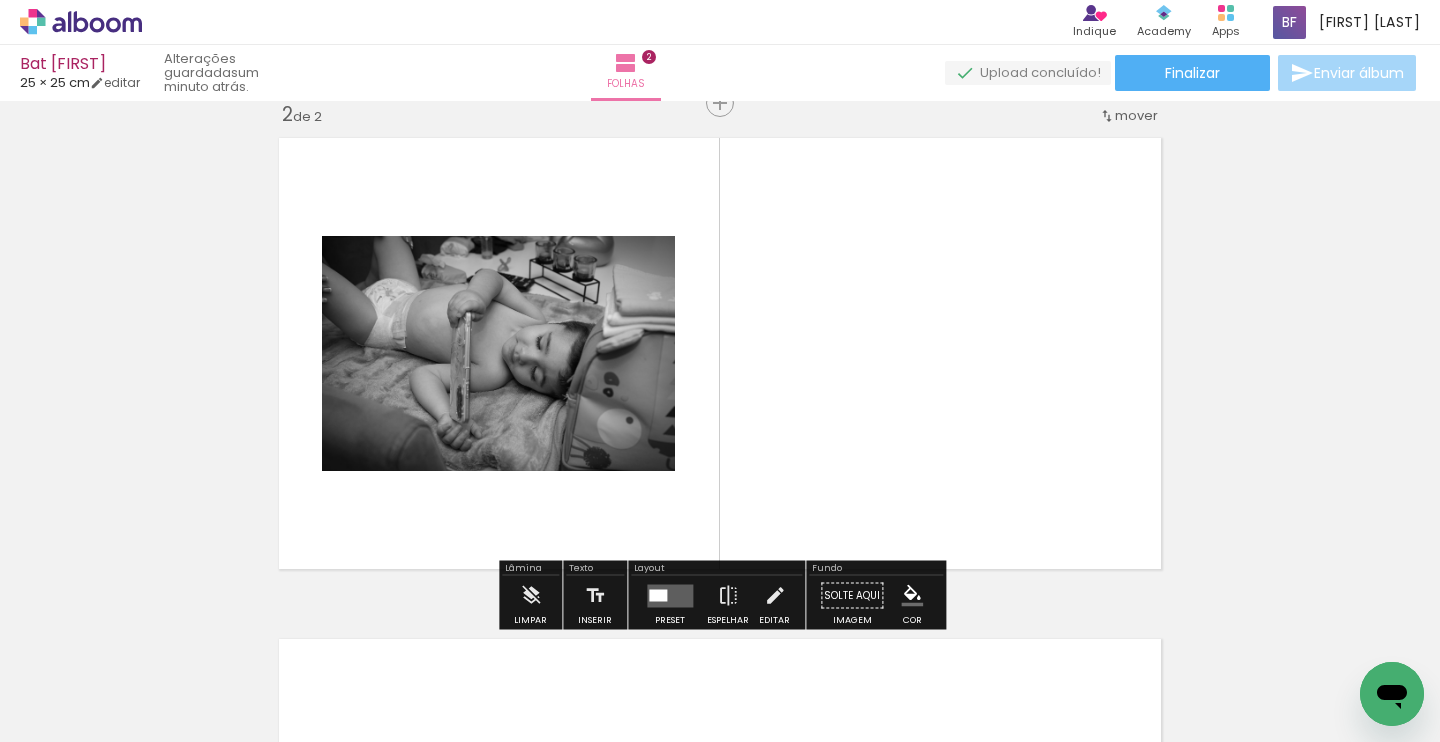 scroll, scrollTop: 526, scrollLeft: 0, axis: vertical 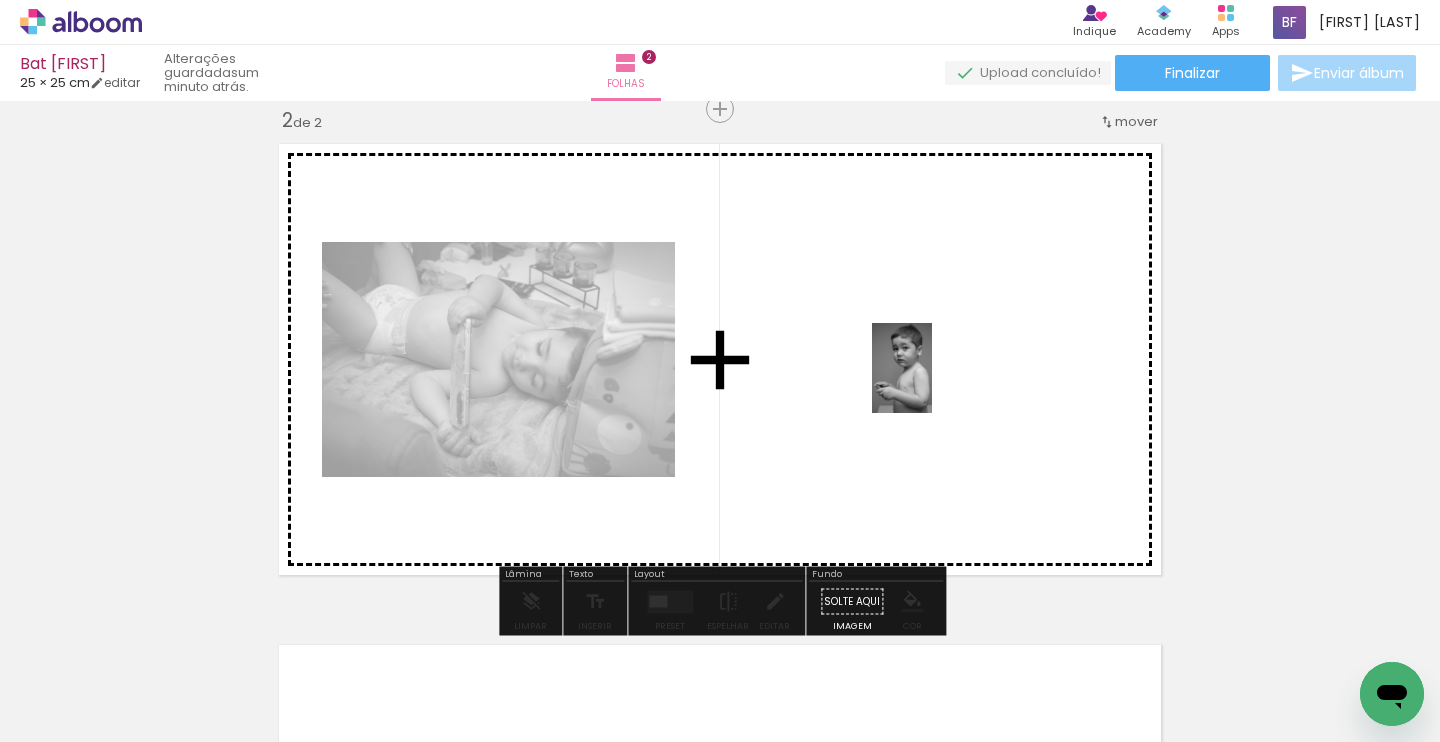 drag, startPoint x: 982, startPoint y: 700, endPoint x: 932, endPoint y: 383, distance: 320.919 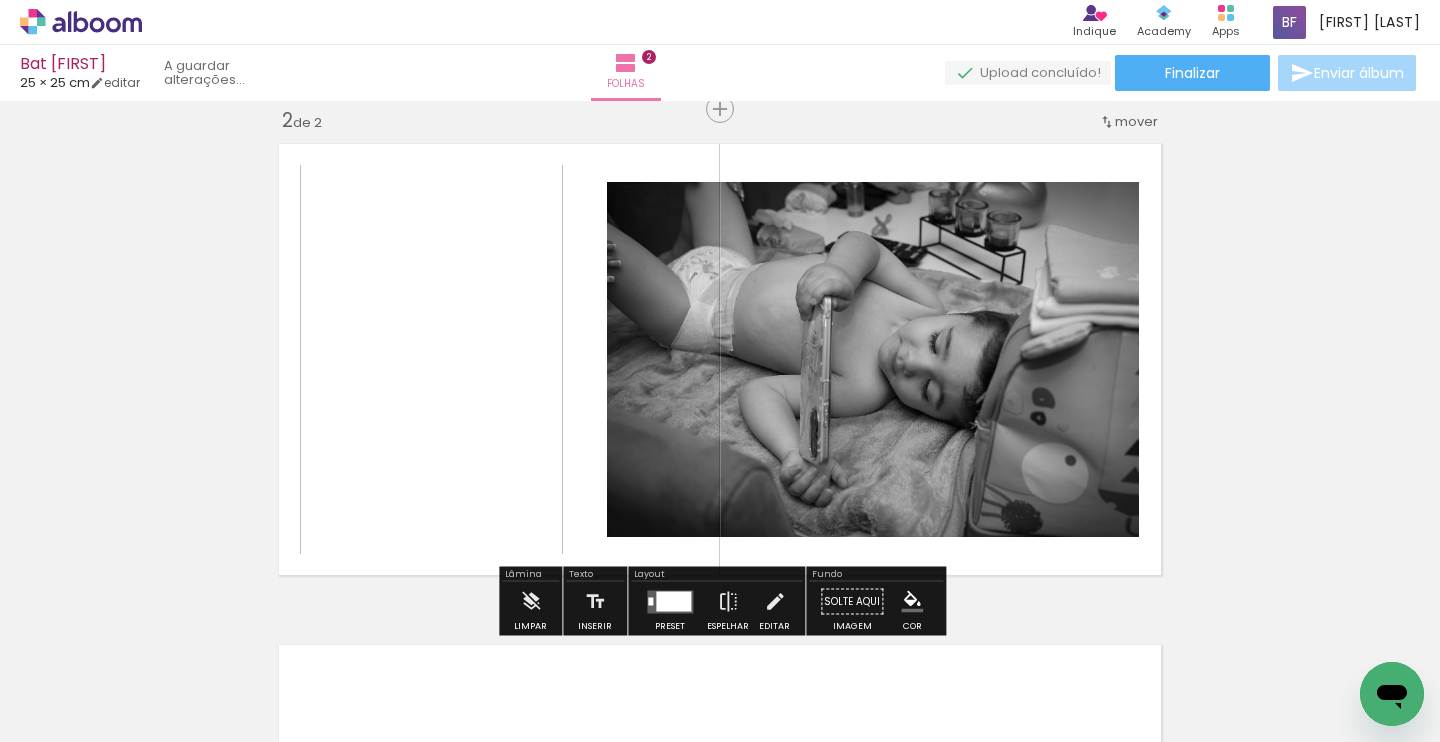 scroll, scrollTop: 544, scrollLeft: 0, axis: vertical 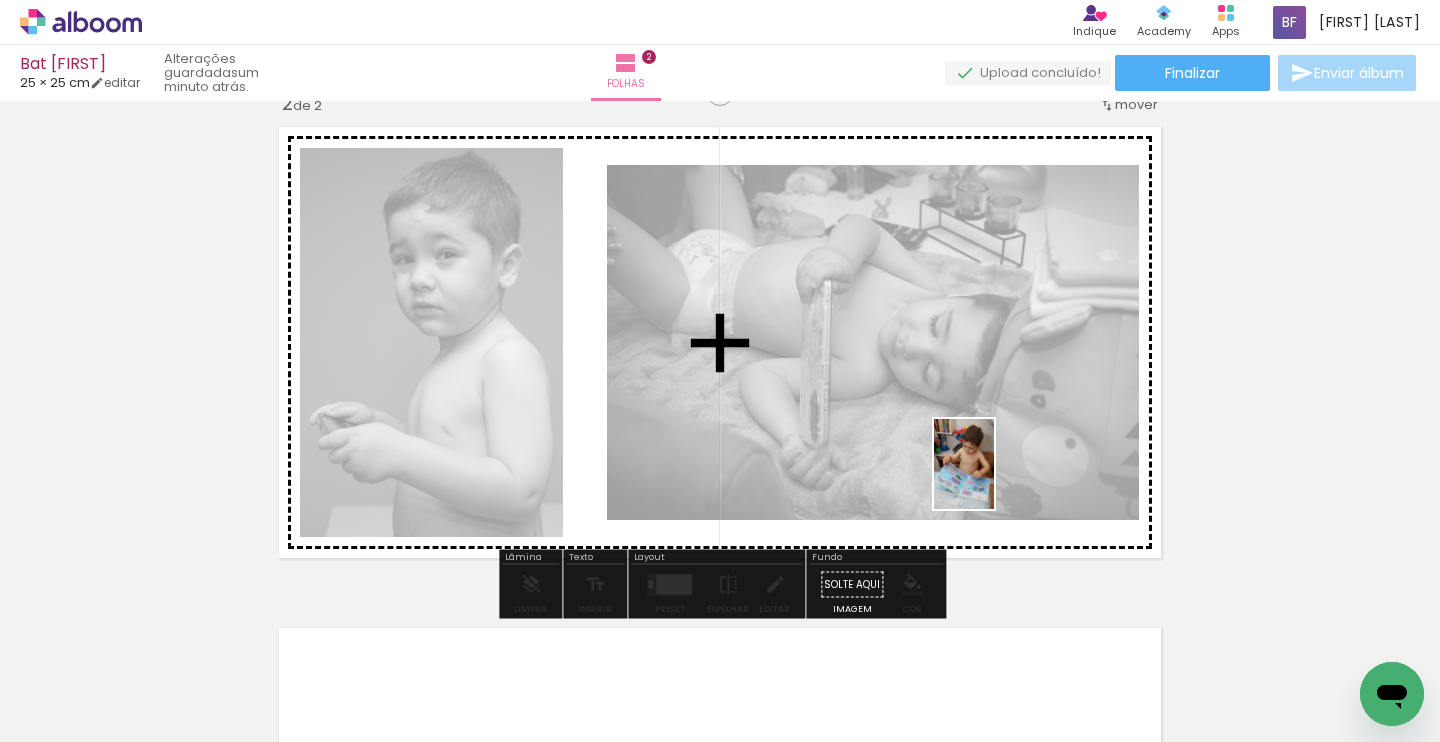 drag, startPoint x: 1109, startPoint y: 690, endPoint x: 993, endPoint y: 478, distance: 241.66092 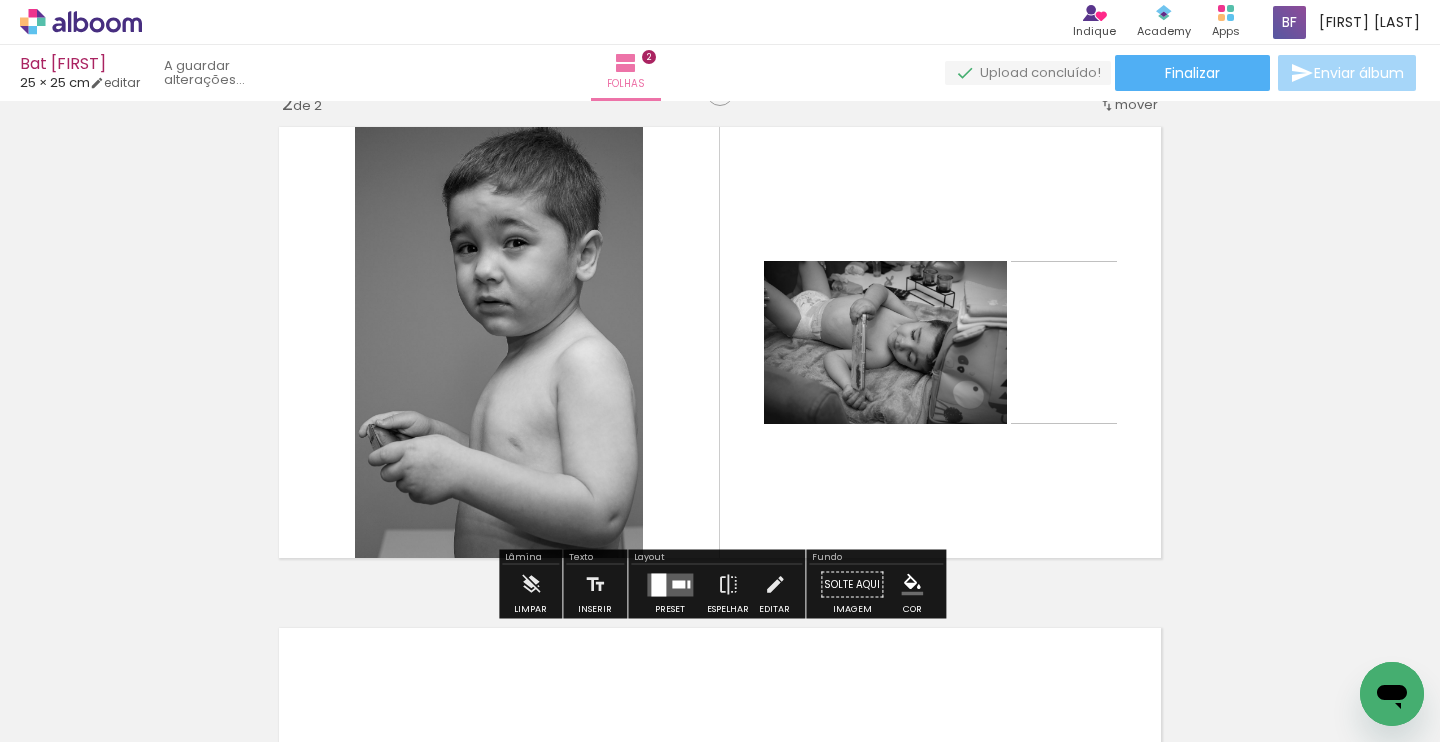 scroll, scrollTop: 2, scrollLeft: 1, axis: both 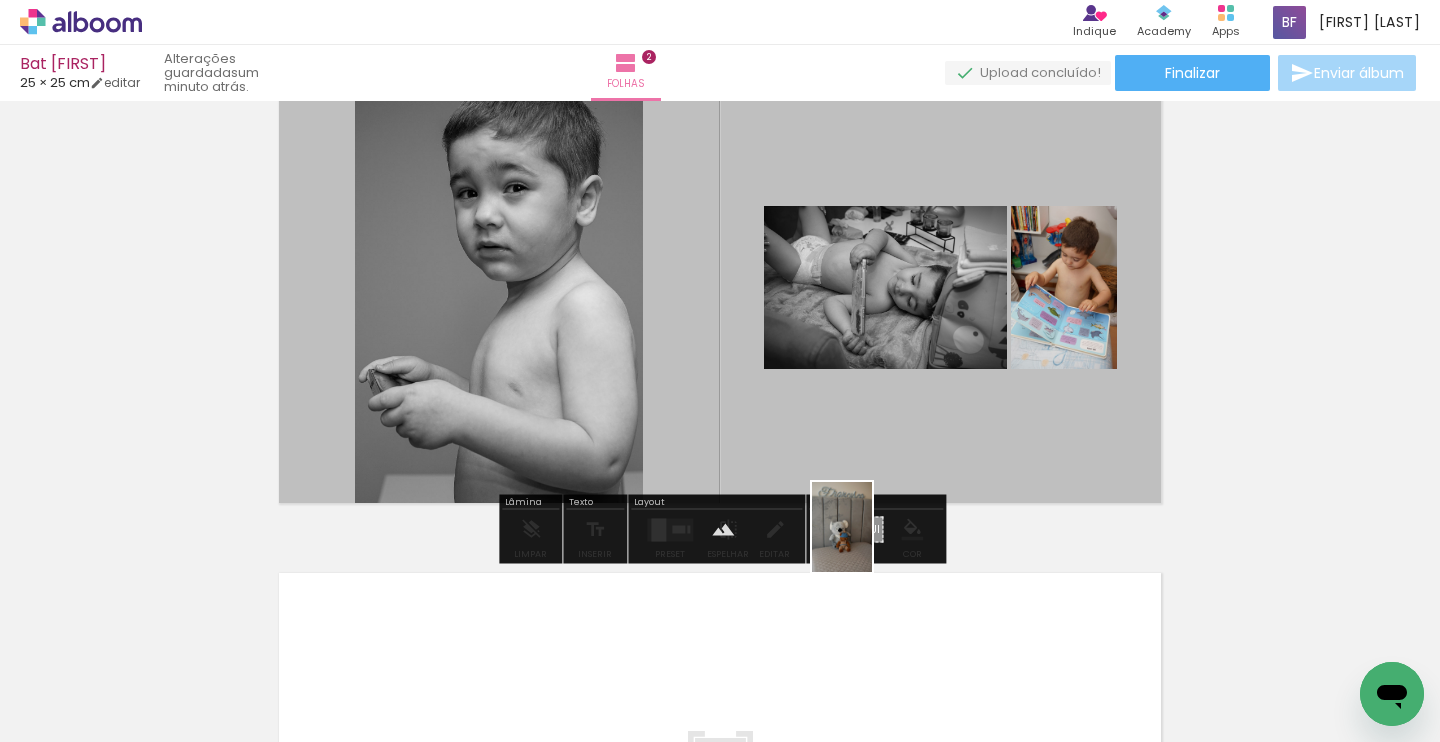 drag, startPoint x: 767, startPoint y: 661, endPoint x: 872, endPoint y: 542, distance: 158.70097 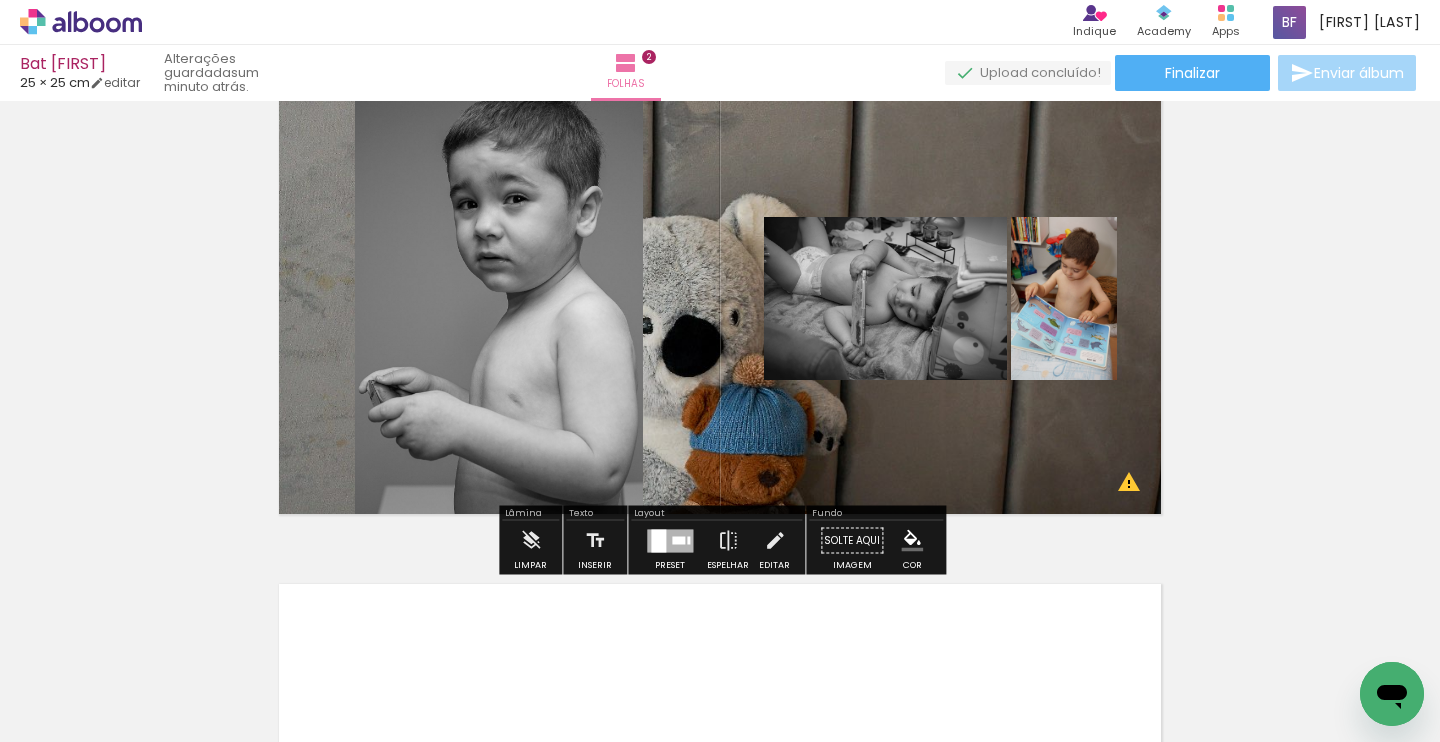 scroll, scrollTop: 593, scrollLeft: 0, axis: vertical 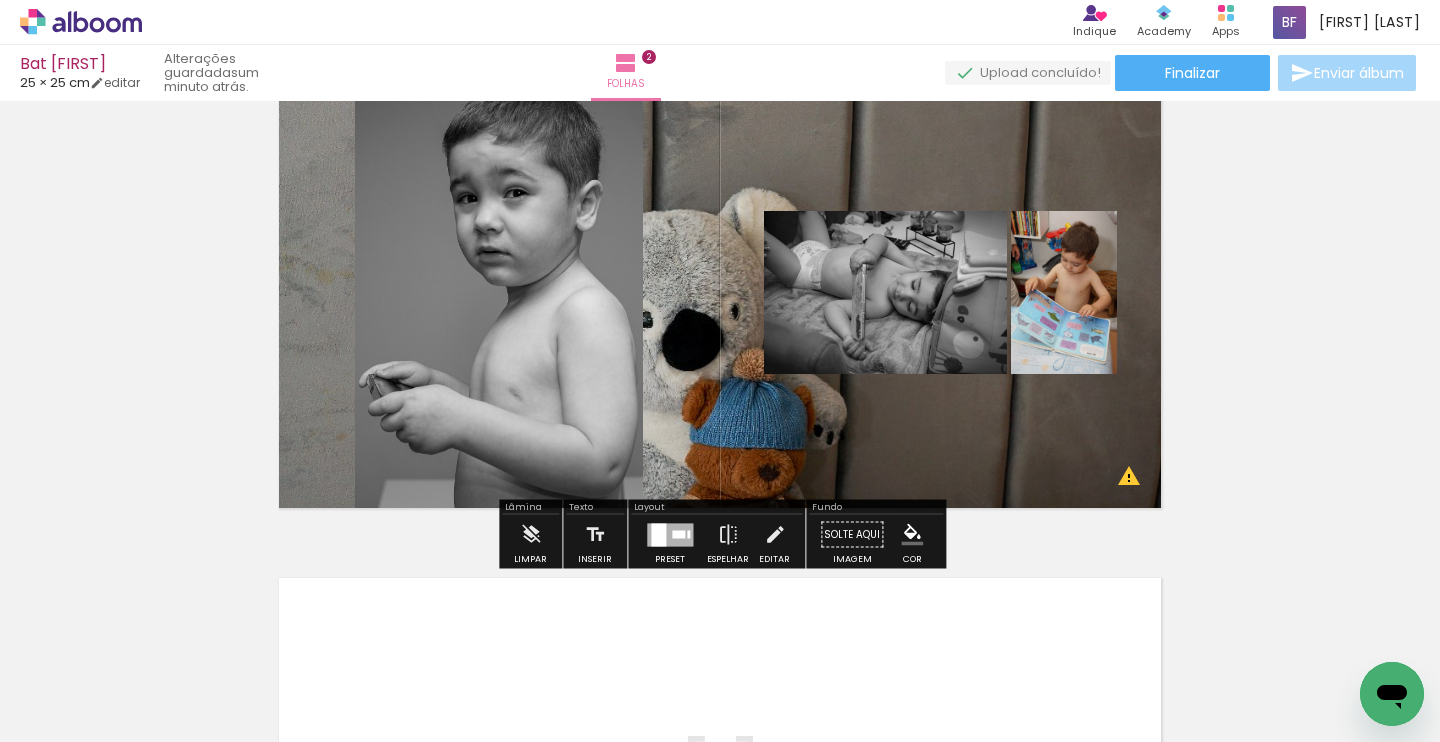click at bounding box center (720, 292) 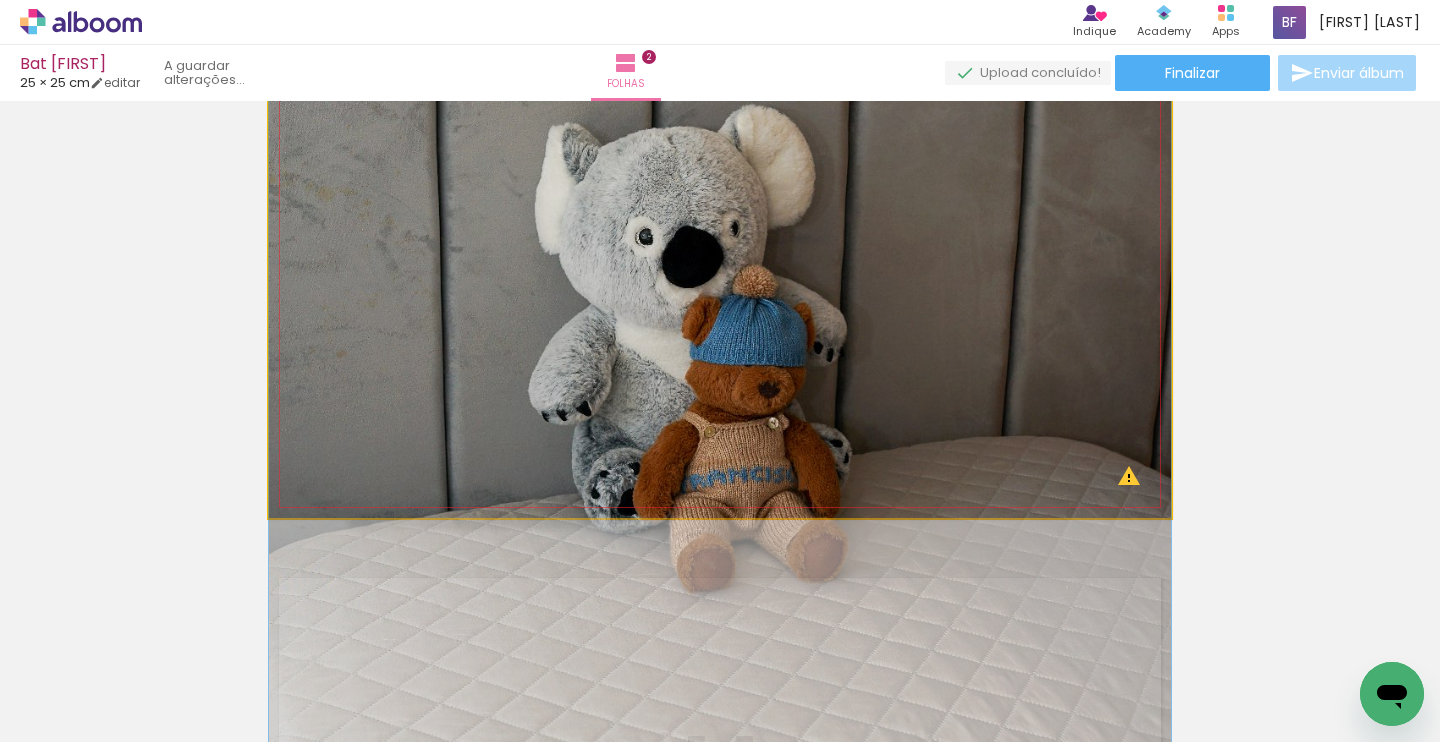 drag, startPoint x: 662, startPoint y: 287, endPoint x: 646, endPoint y: 204, distance: 84.5281 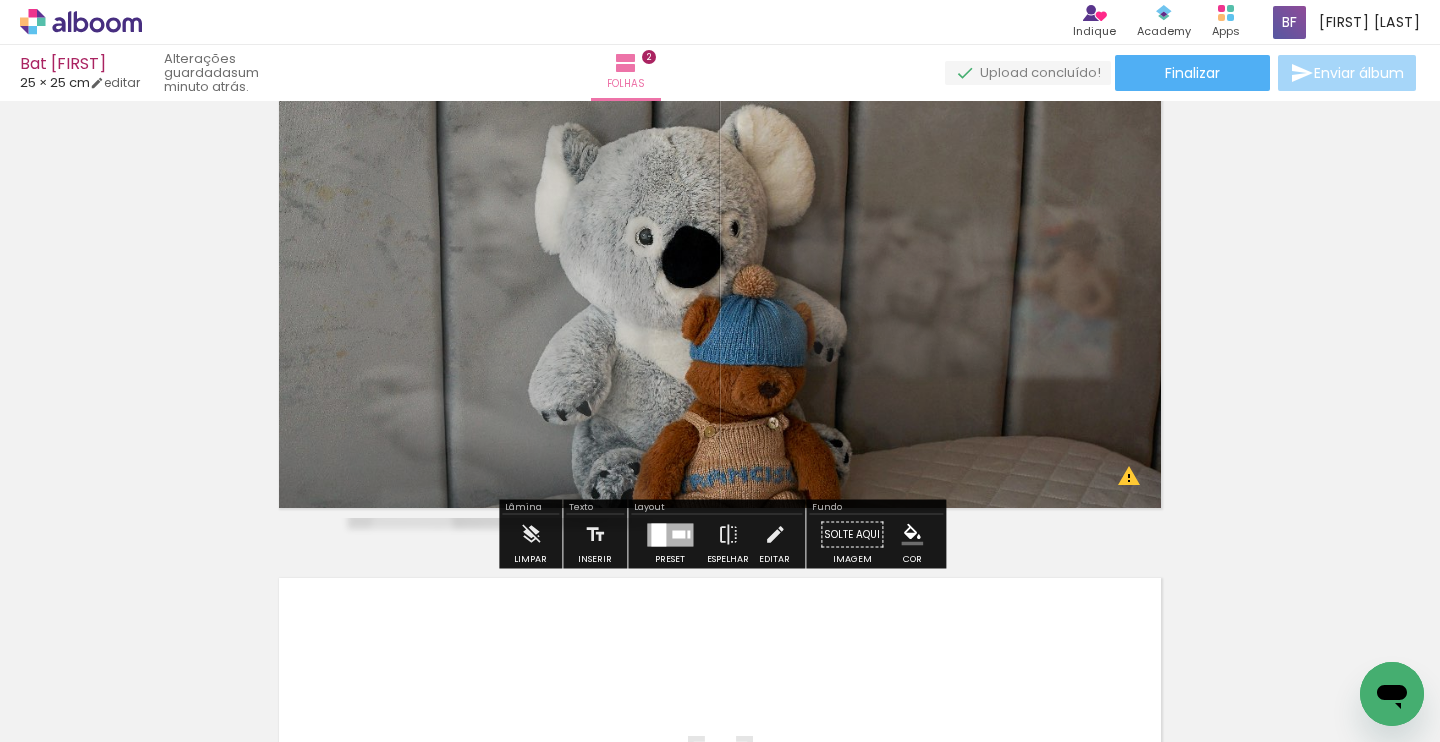 click on "Inserir folha 1  de 2  Inserir folha 2  de 2 O Designbox precisa de aumentar a sua imagem em 170% para exportar para impressão." at bounding box center (720, 267) 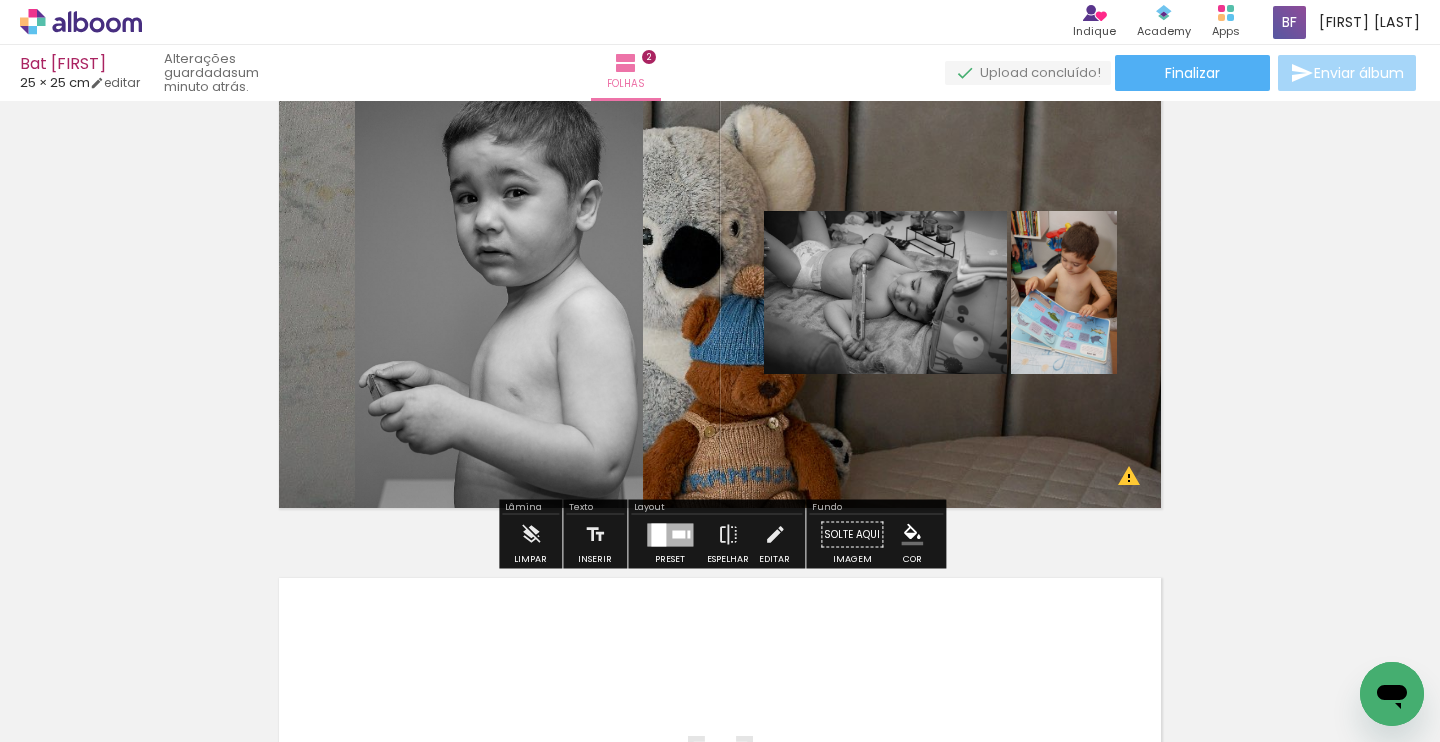 scroll, scrollTop: 0, scrollLeft: 0, axis: both 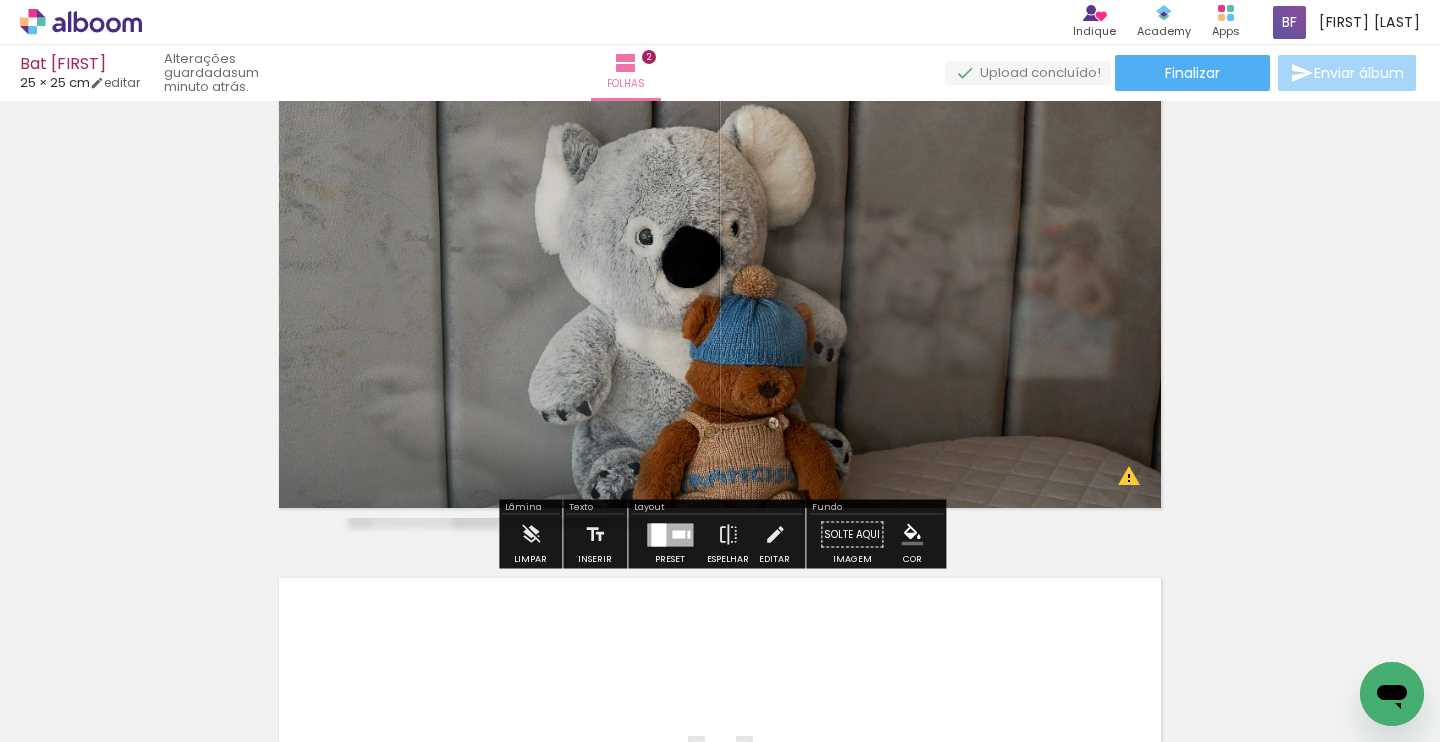click 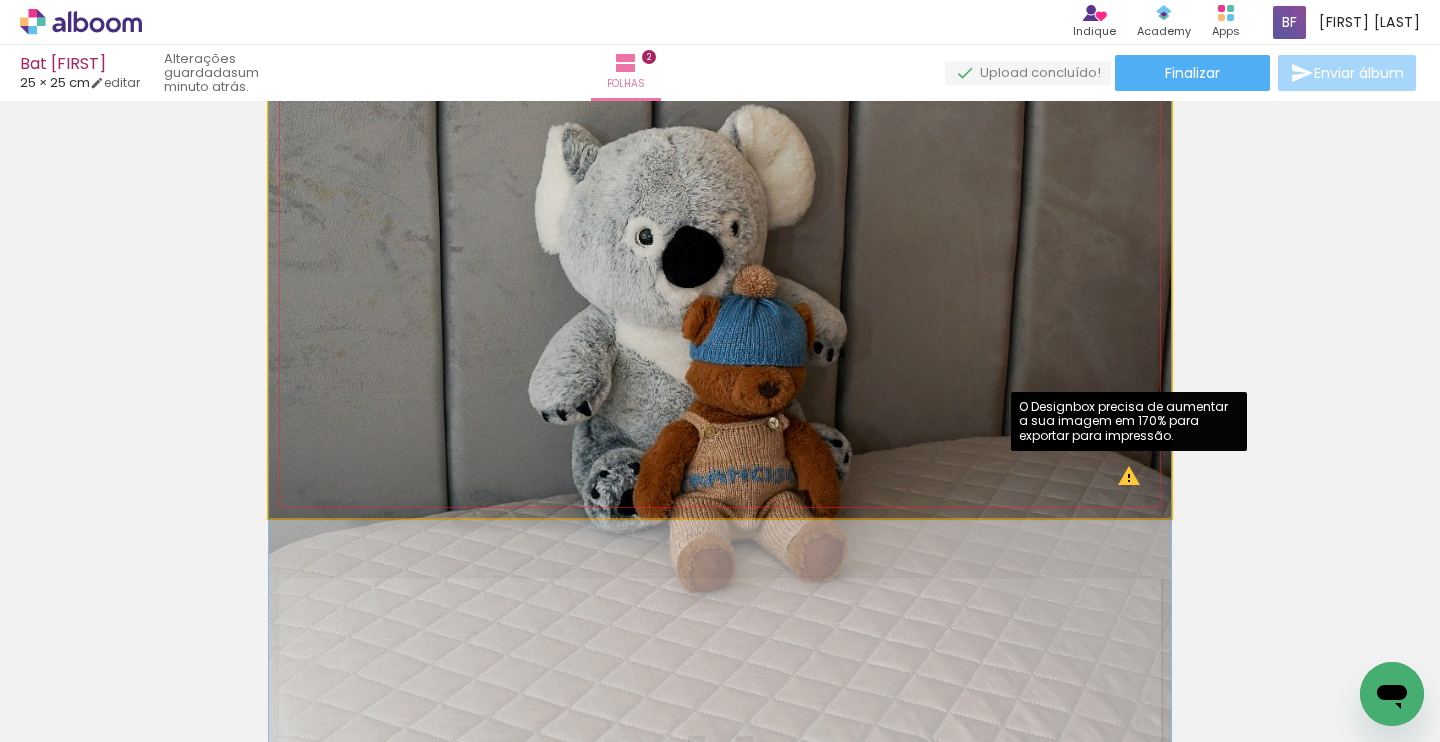 click 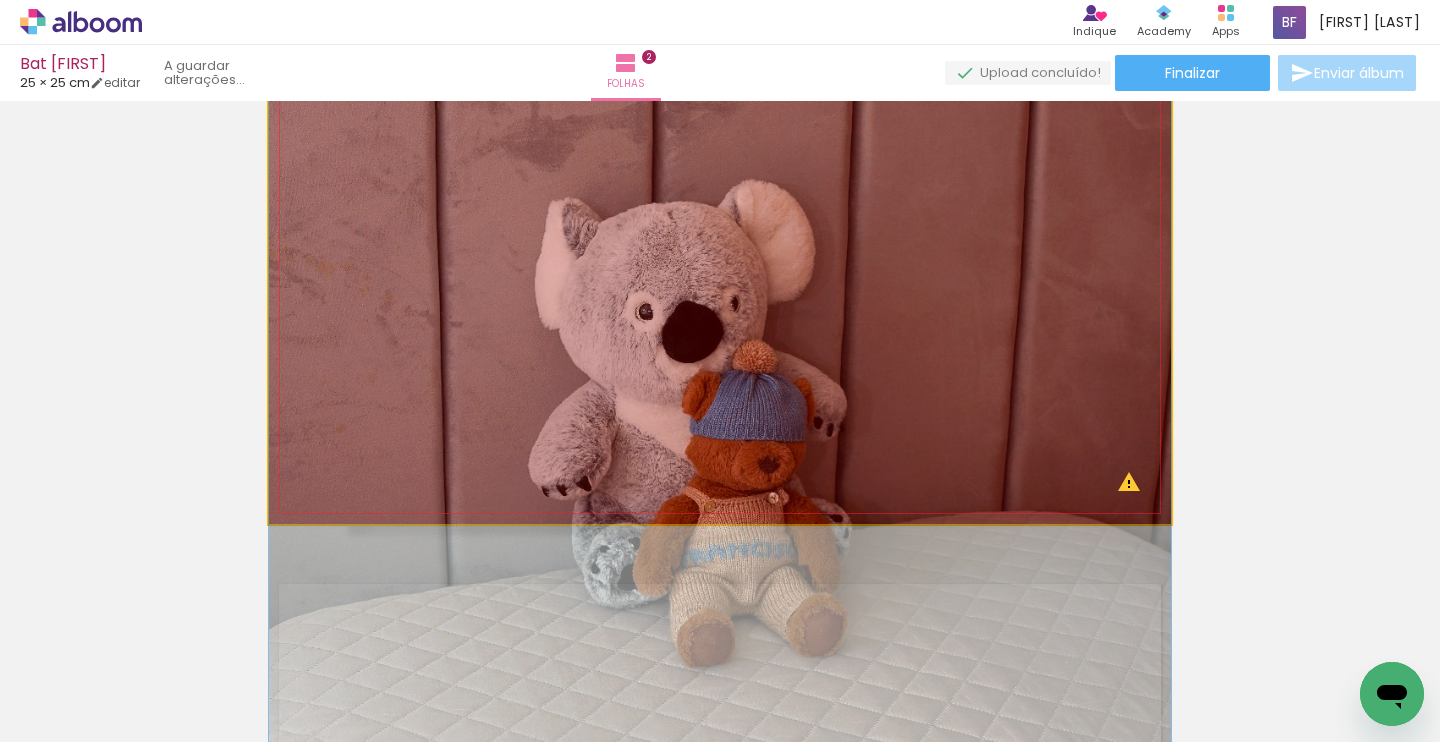scroll, scrollTop: 583, scrollLeft: 0, axis: vertical 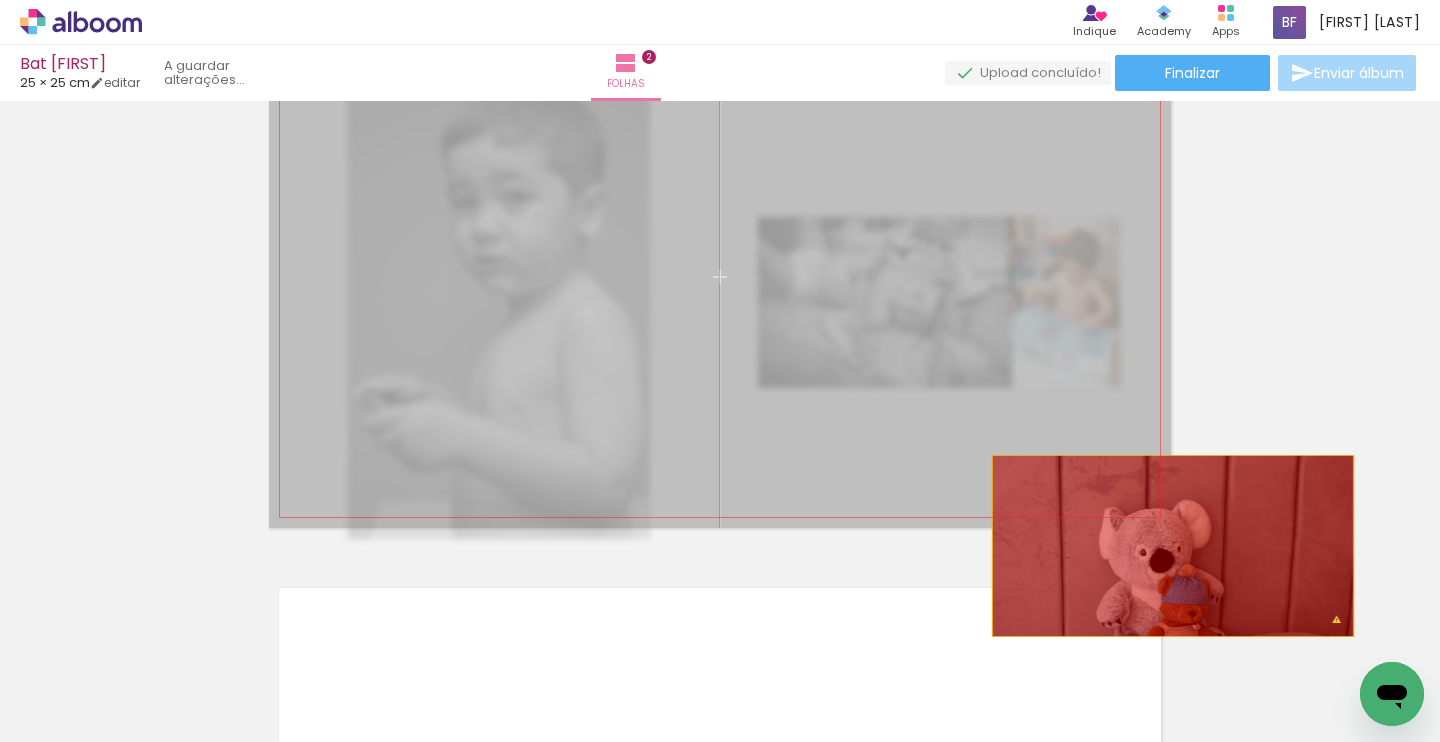 drag, startPoint x: 854, startPoint y: 461, endPoint x: 1173, endPoint y: 541, distance: 328.8784 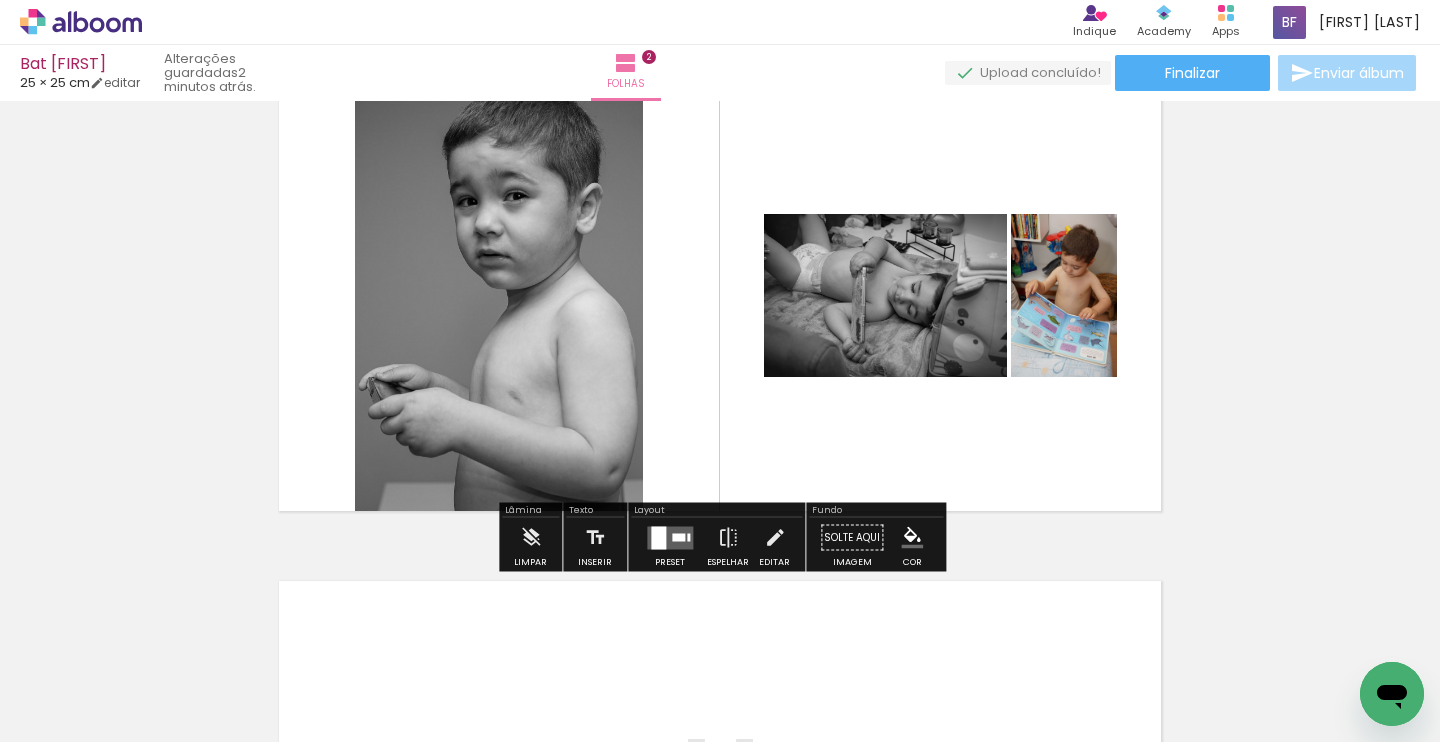 scroll, scrollTop: 591, scrollLeft: 0, axis: vertical 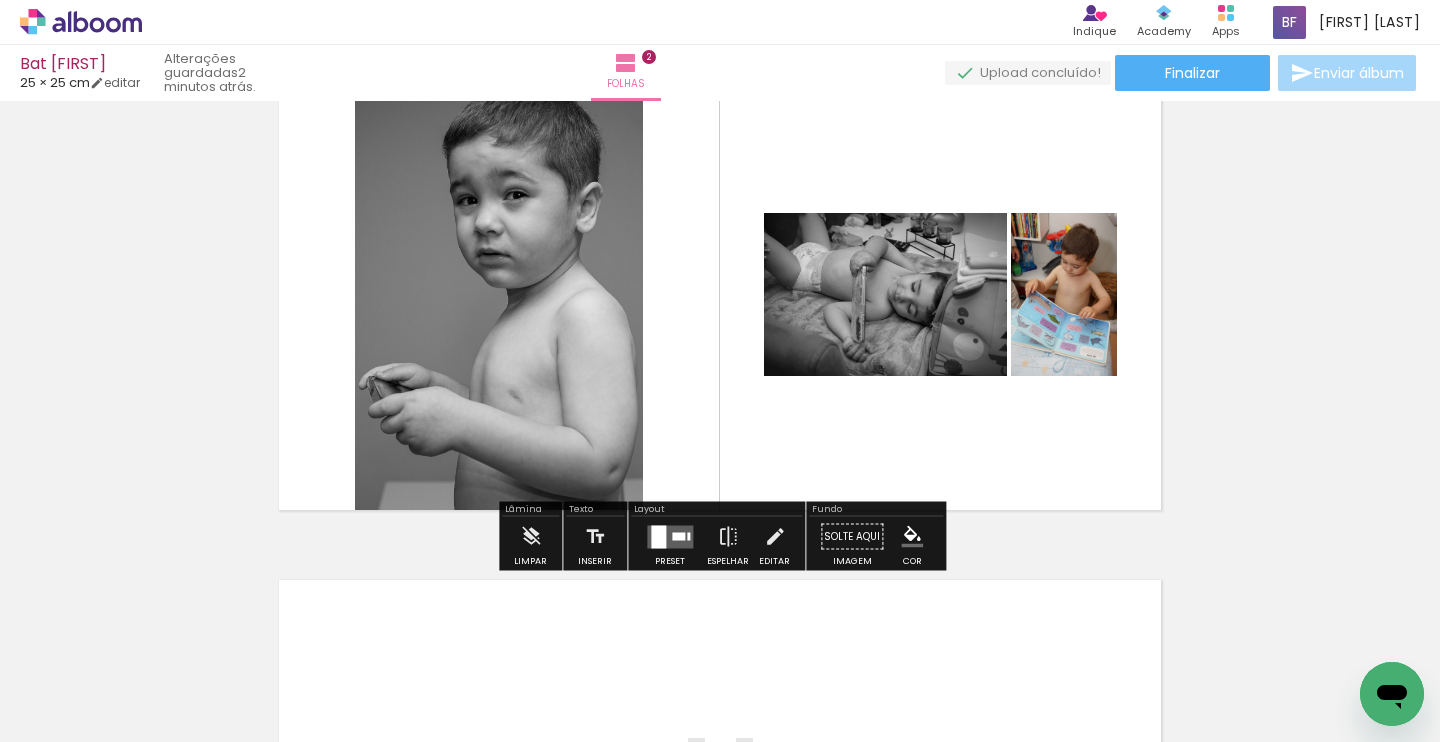click at bounding box center [678, 536] 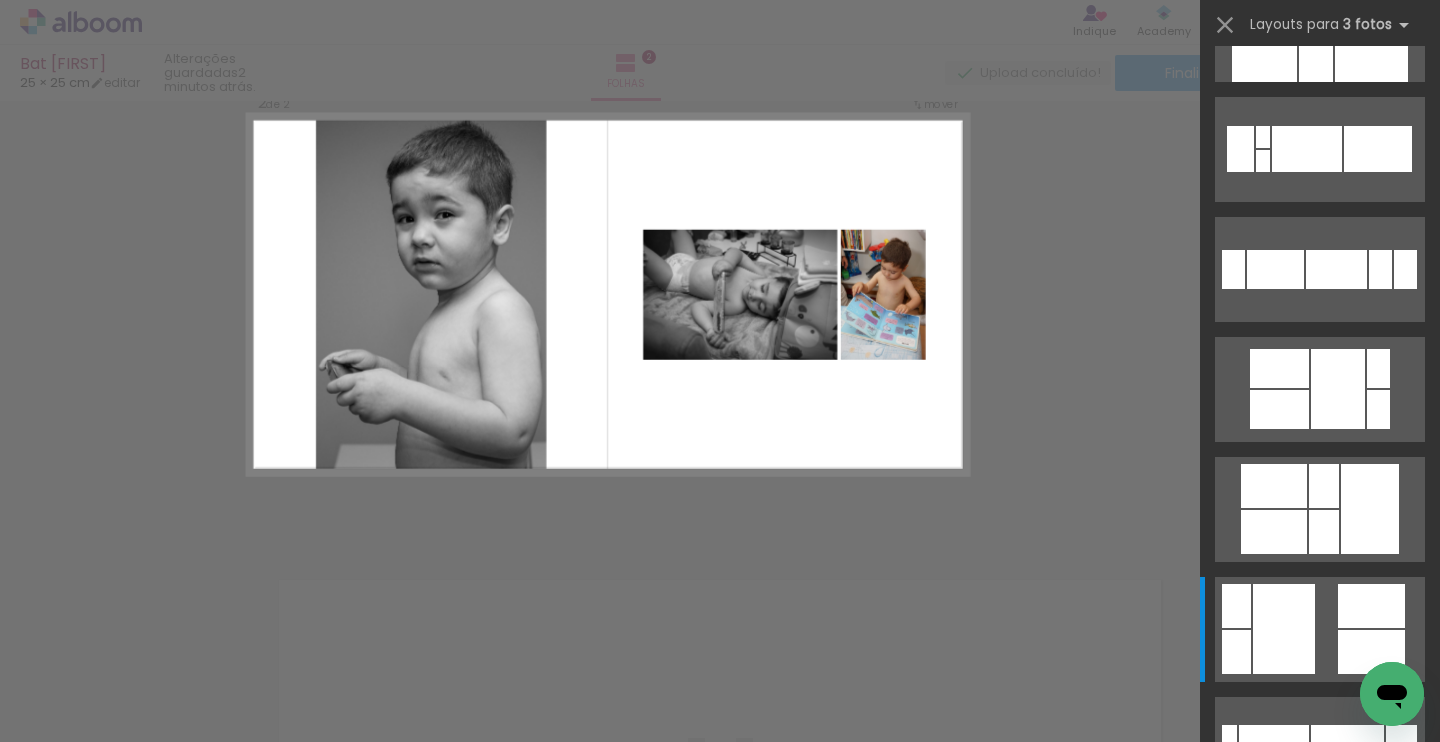 scroll, scrollTop: 0, scrollLeft: 0, axis: both 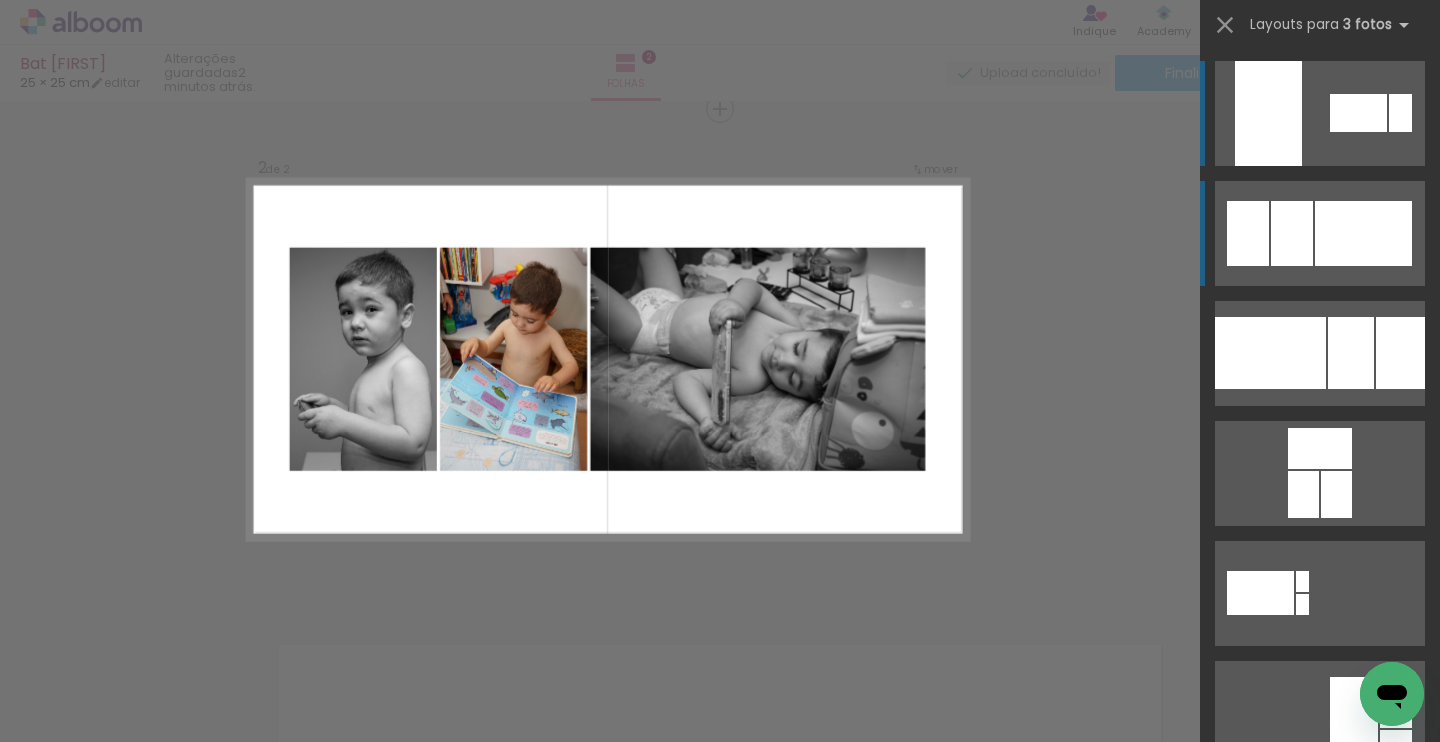 click at bounding box center (1363, 233) 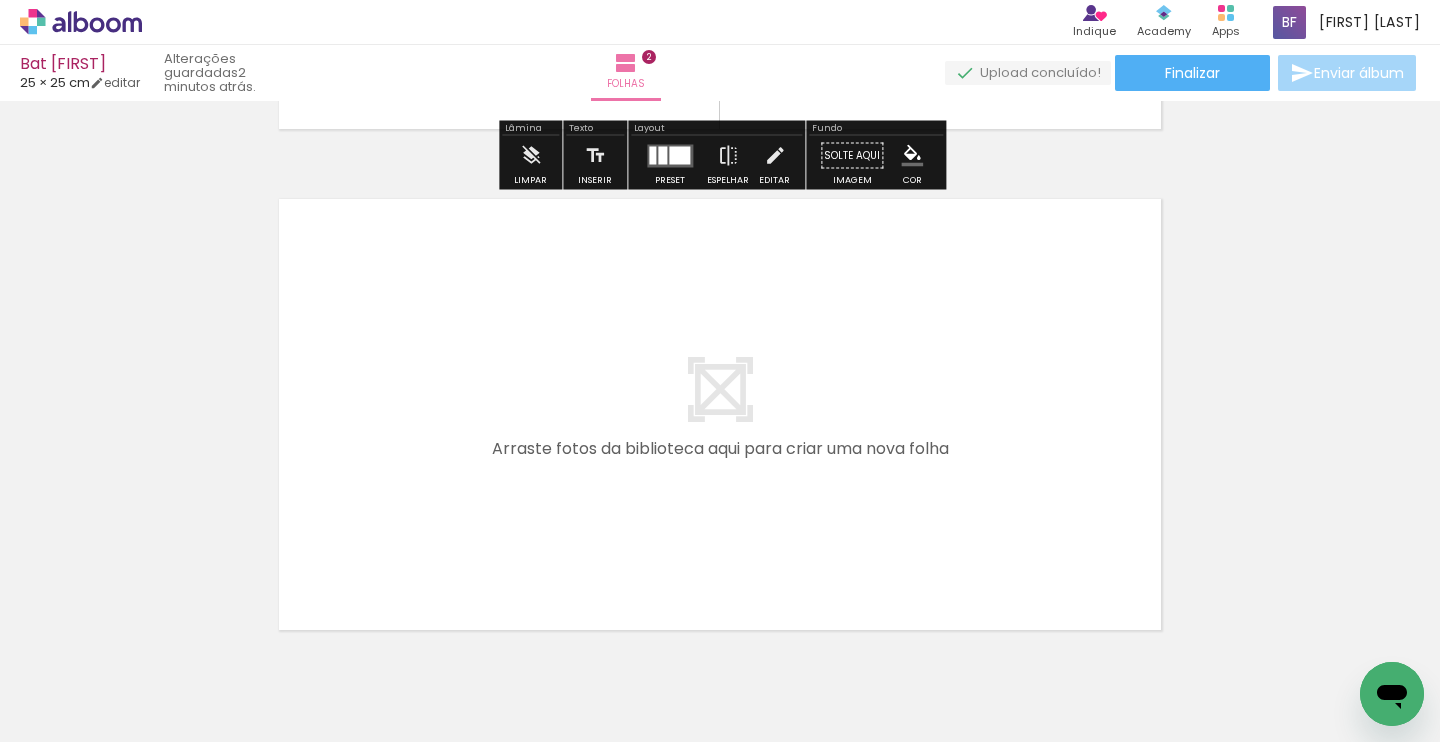scroll, scrollTop: 974, scrollLeft: 0, axis: vertical 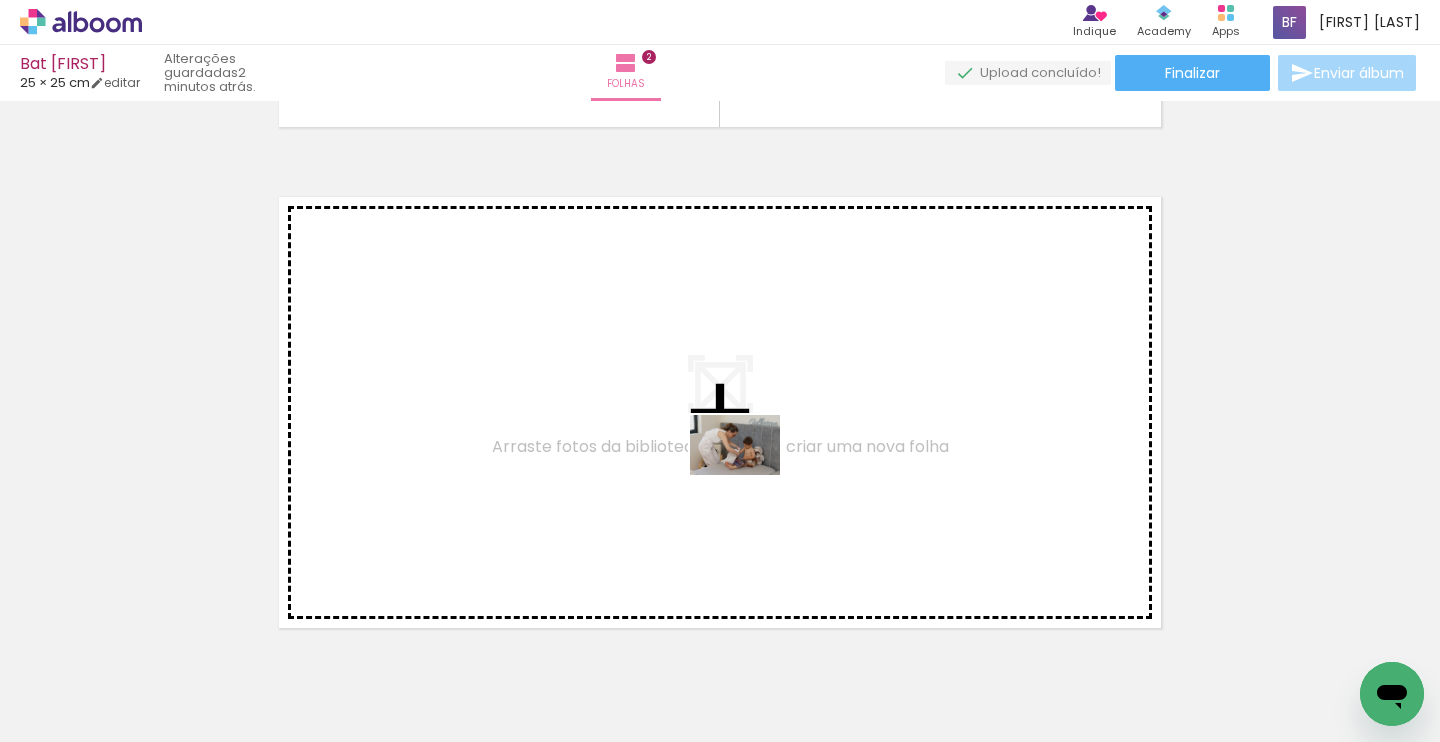 drag, startPoint x: 829, startPoint y: 687, endPoint x: 750, endPoint y: 475, distance: 226.24103 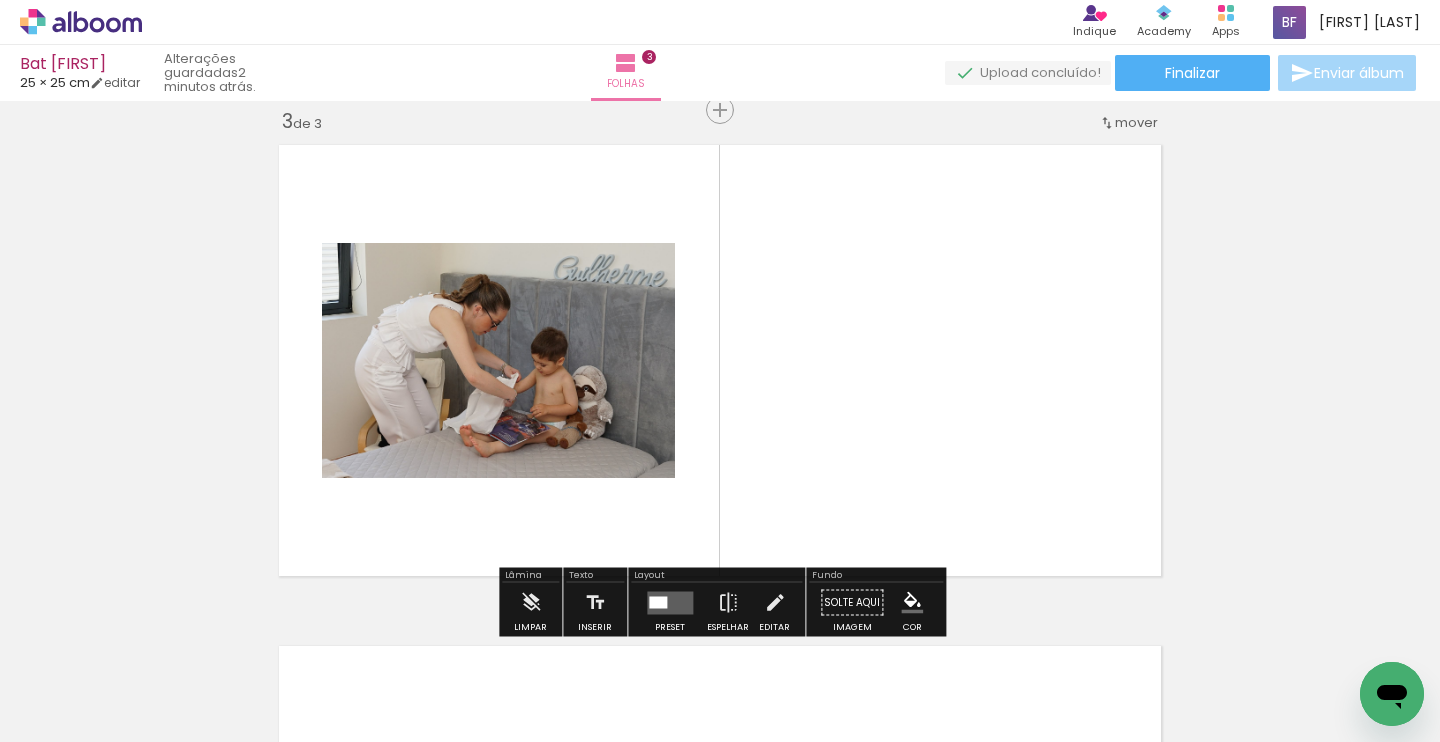 scroll, scrollTop: 1027, scrollLeft: 0, axis: vertical 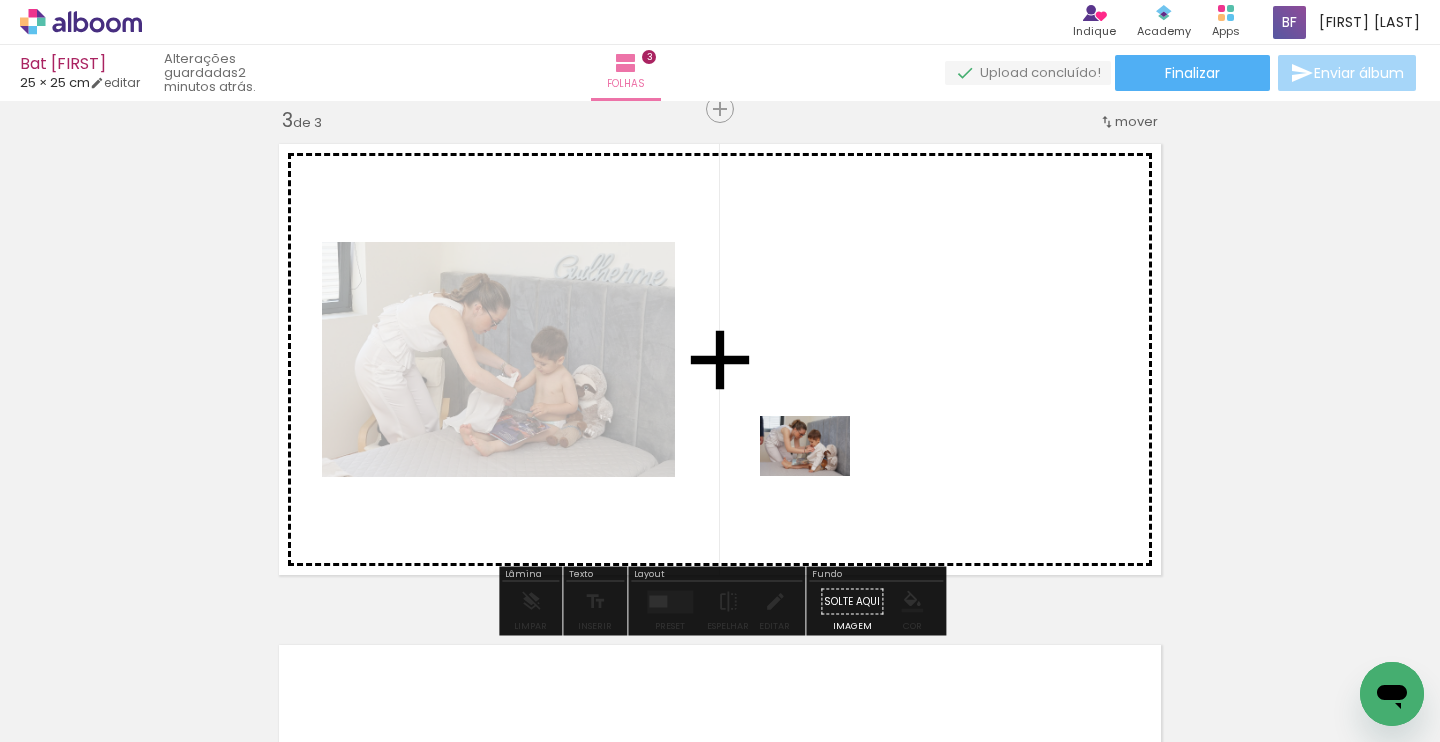 drag, startPoint x: 925, startPoint y: 674, endPoint x: 1064, endPoint y: 680, distance: 139.12944 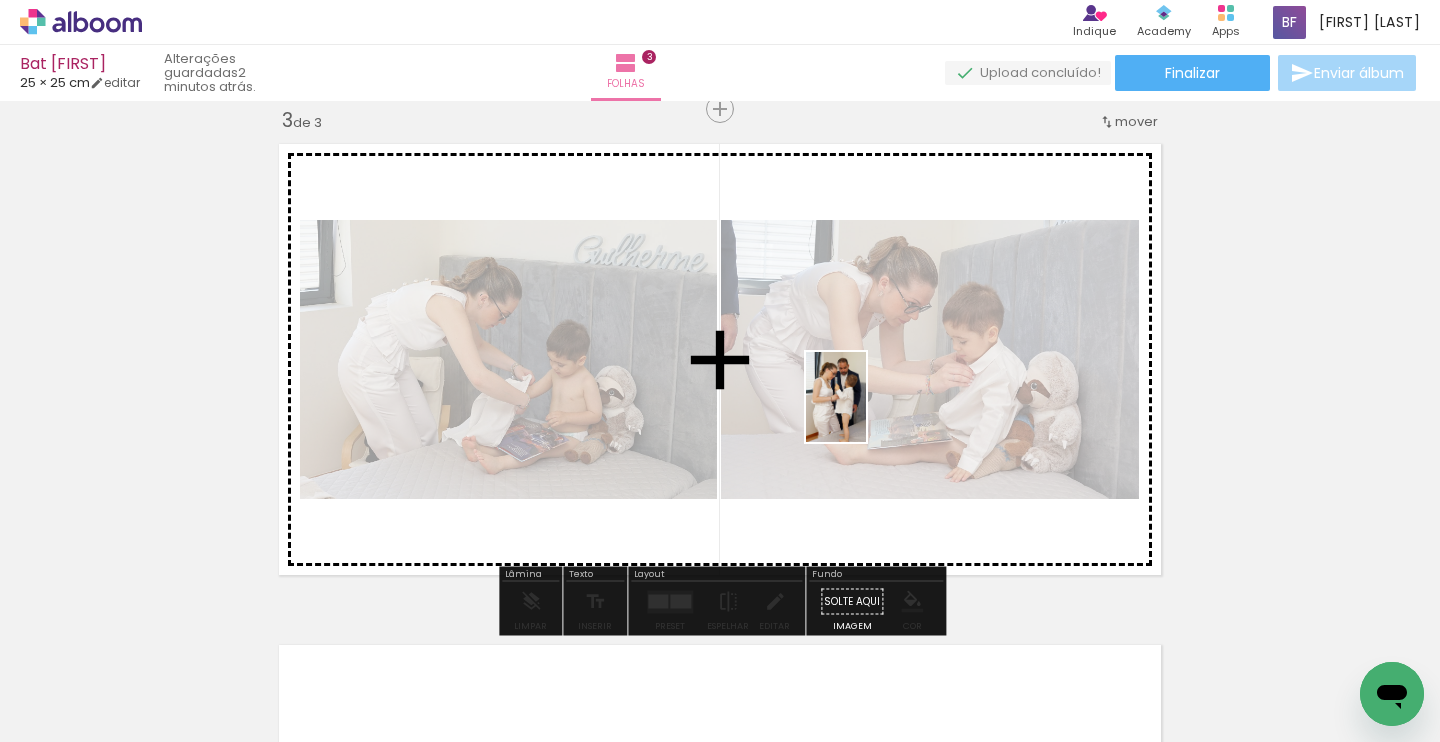 drag, startPoint x: 1033, startPoint y: 673, endPoint x: 866, endPoint y: 412, distance: 309.8548 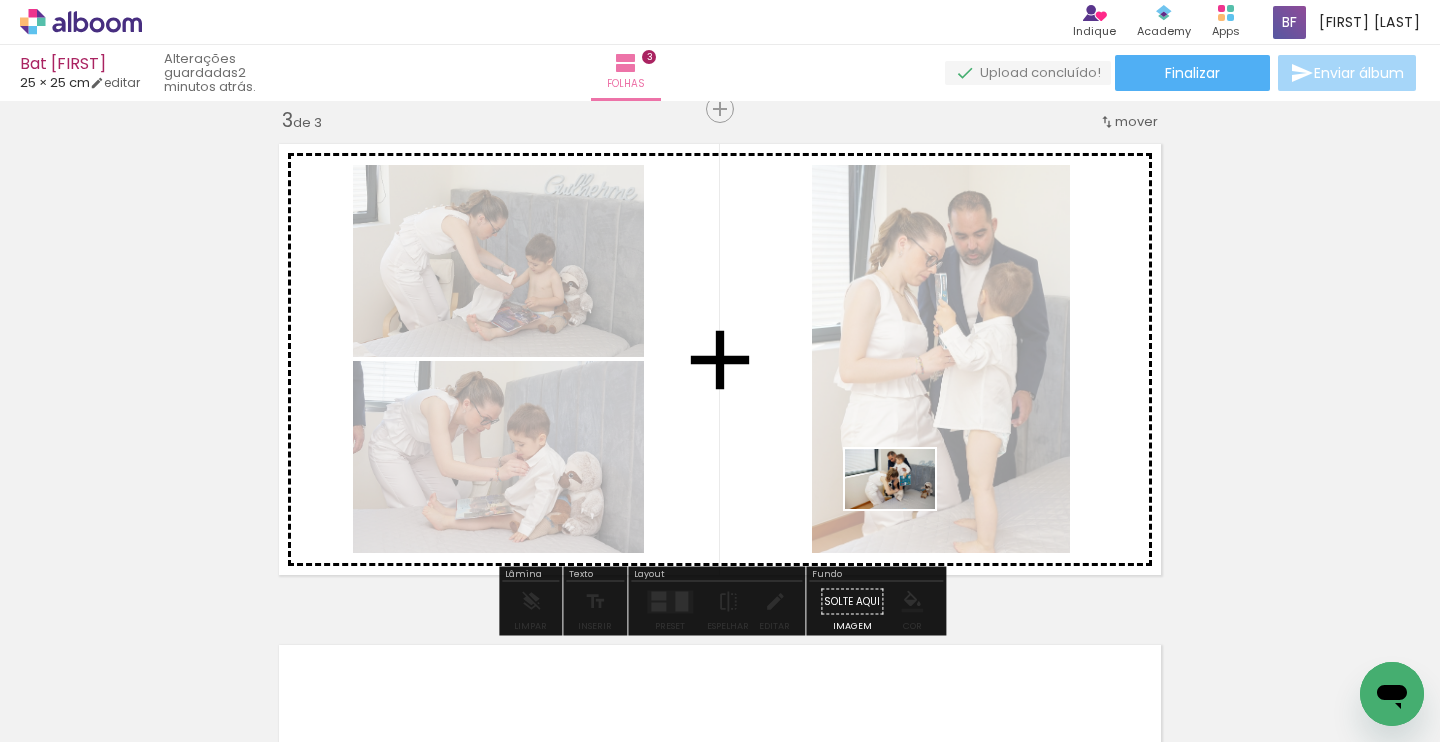 drag, startPoint x: 1118, startPoint y: 652, endPoint x: 1081, endPoint y: 620, distance: 48.9183 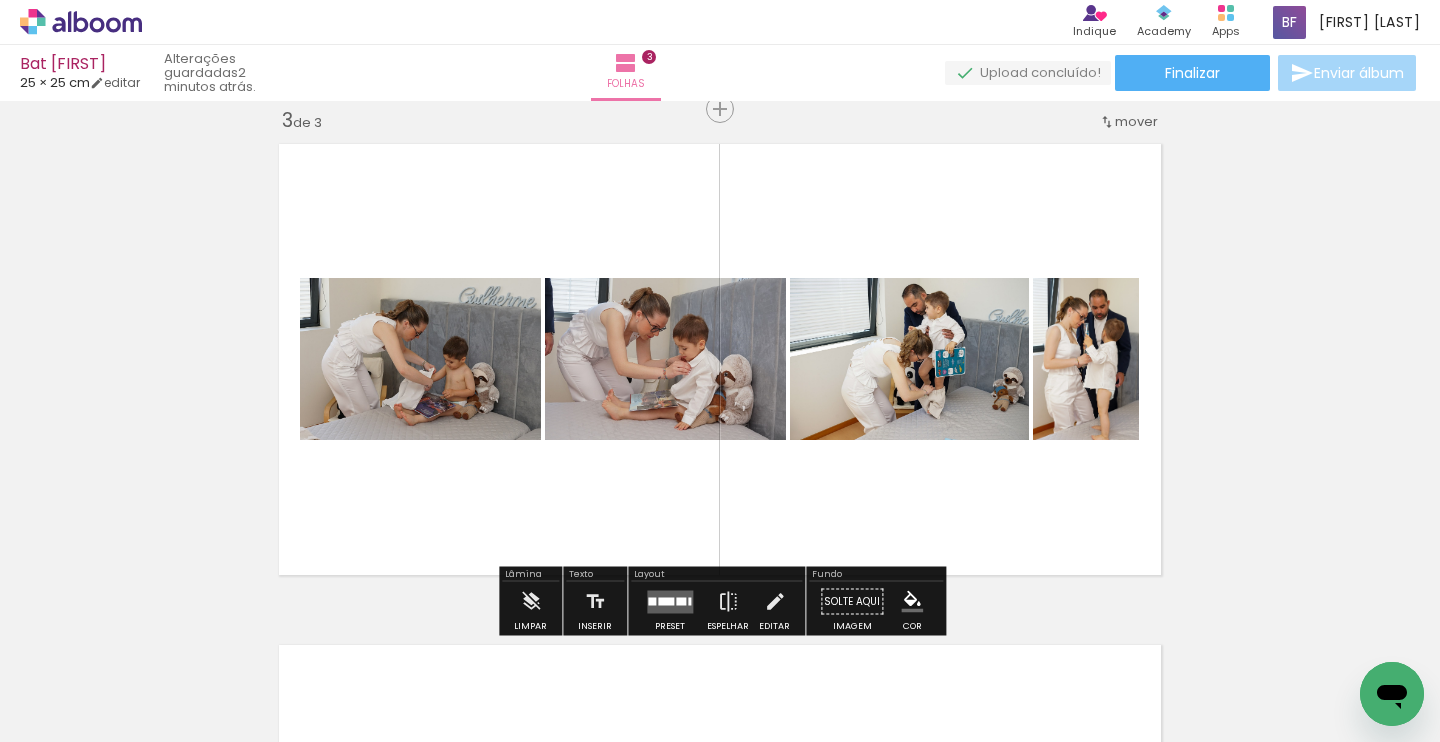 scroll, scrollTop: 0, scrollLeft: 875, axis: horizontal 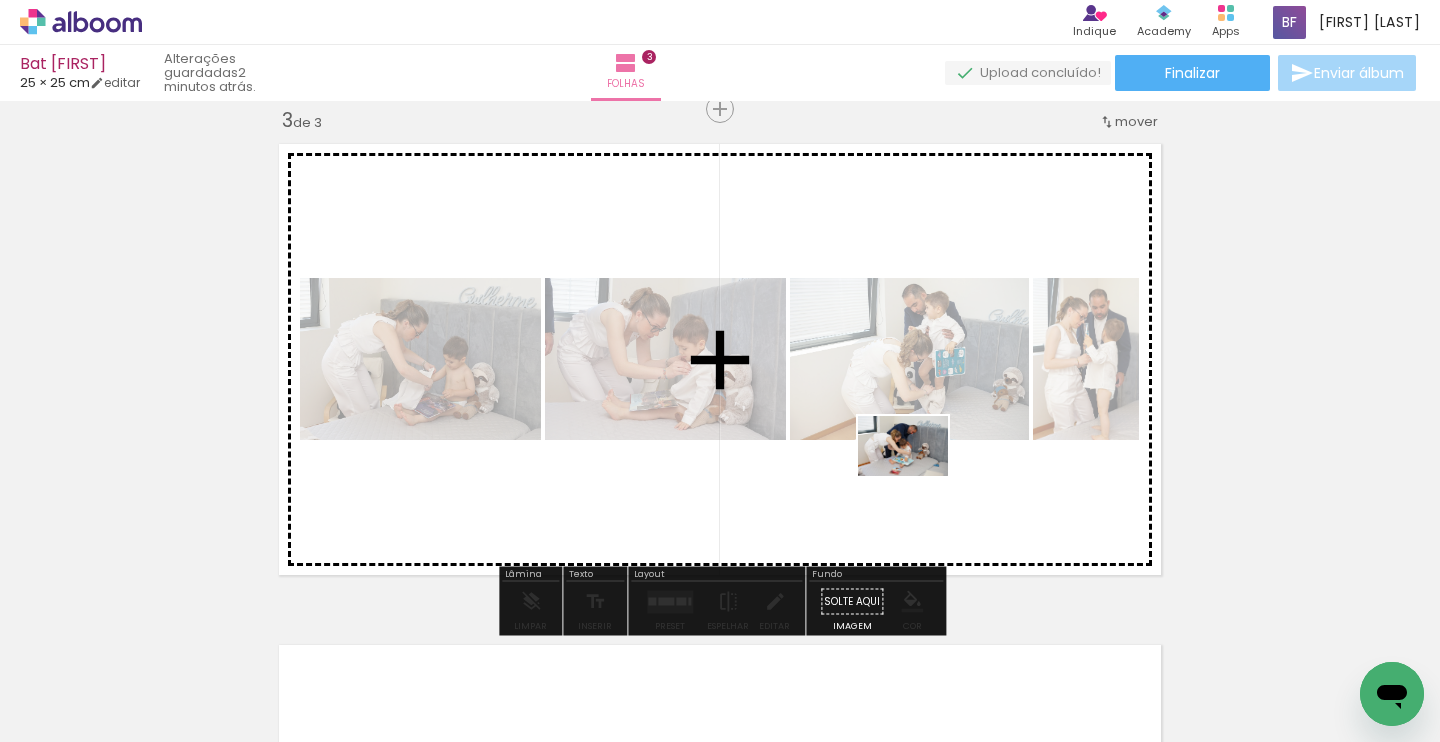 click at bounding box center [720, 371] 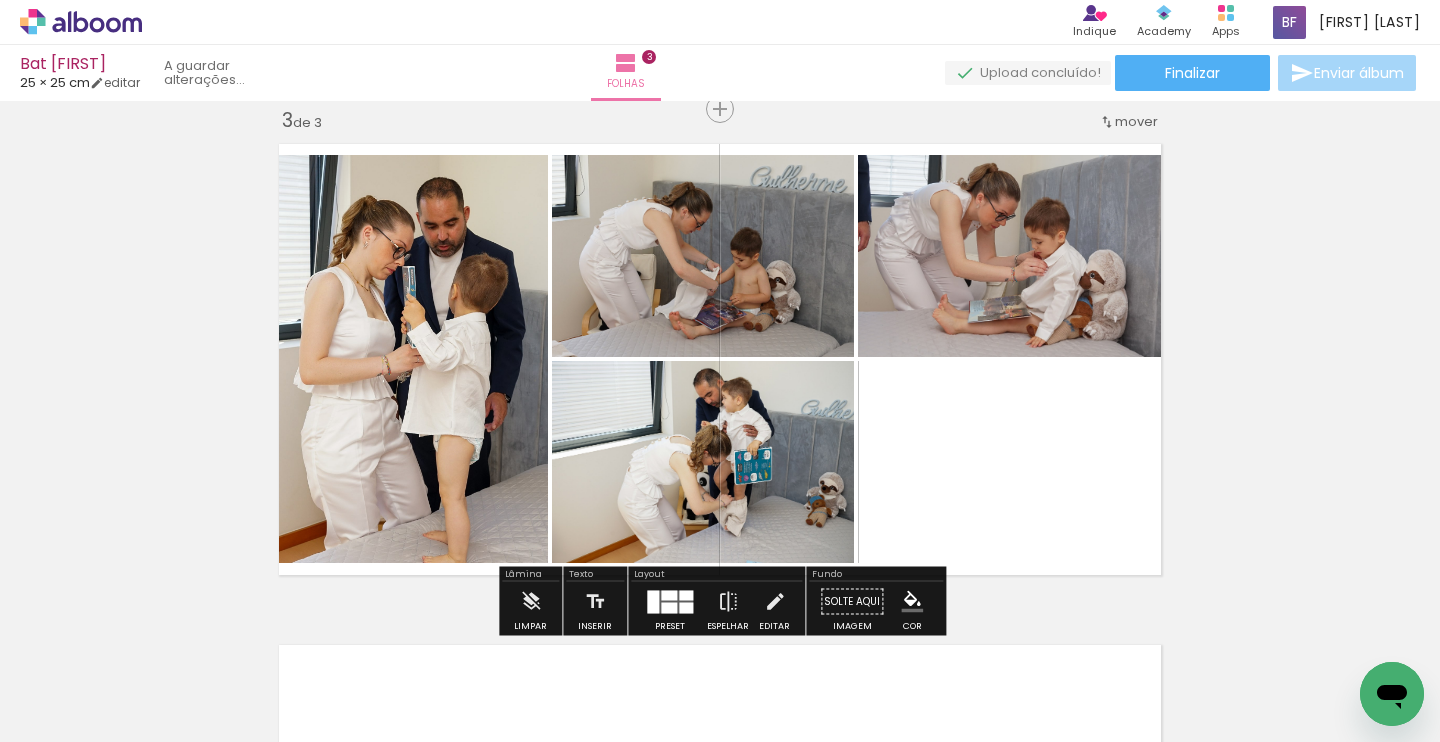 scroll, scrollTop: 1031, scrollLeft: 0, axis: vertical 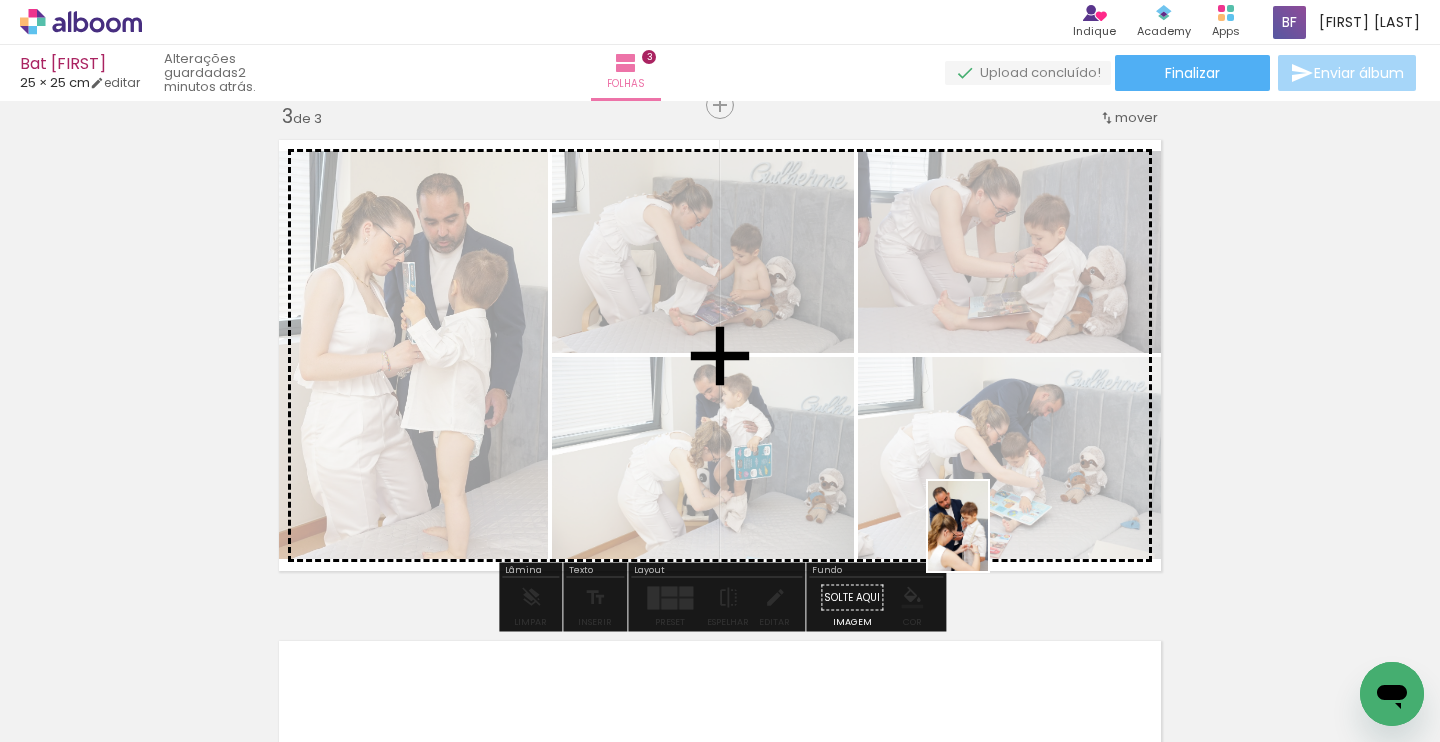 drag, startPoint x: 1129, startPoint y: 686, endPoint x: 1027, endPoint y: 572, distance: 152.97058 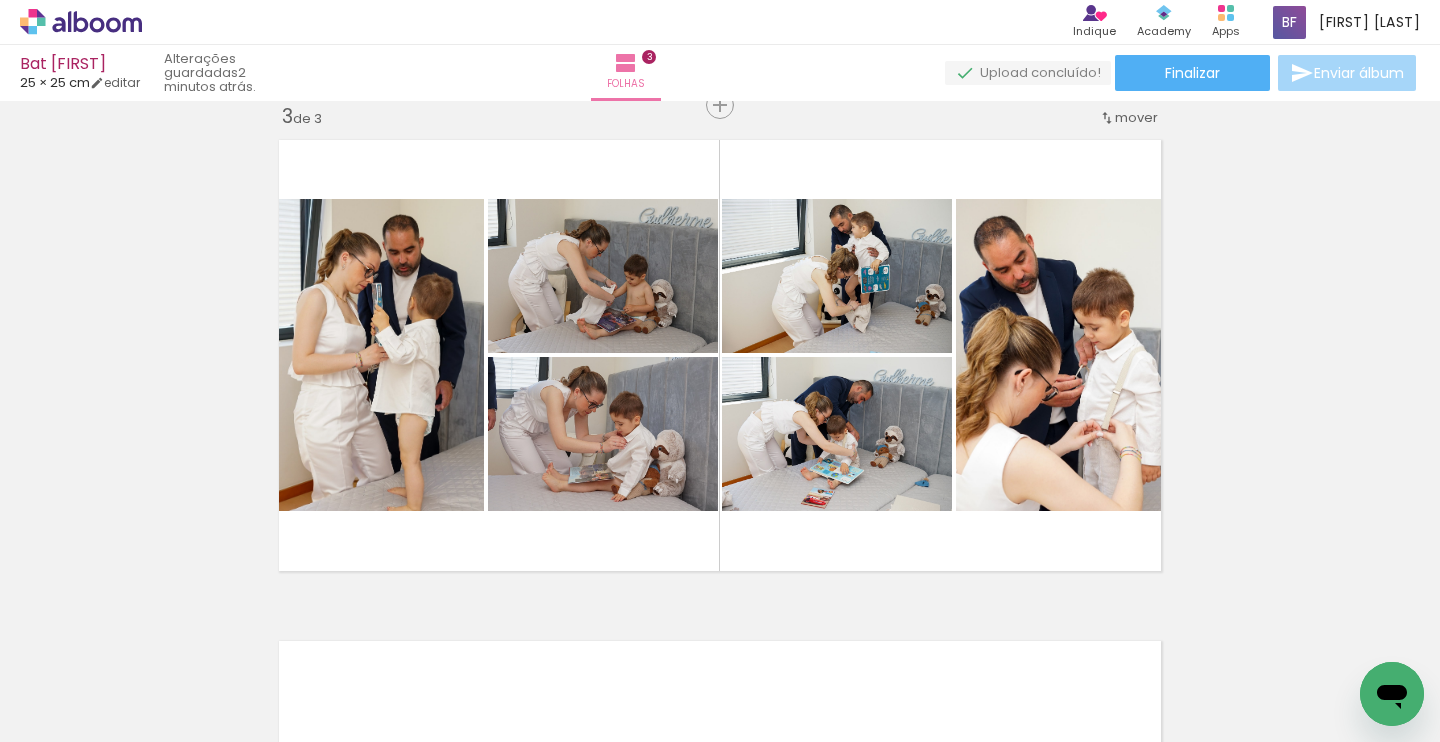 scroll, scrollTop: 0, scrollLeft: 1663, axis: horizontal 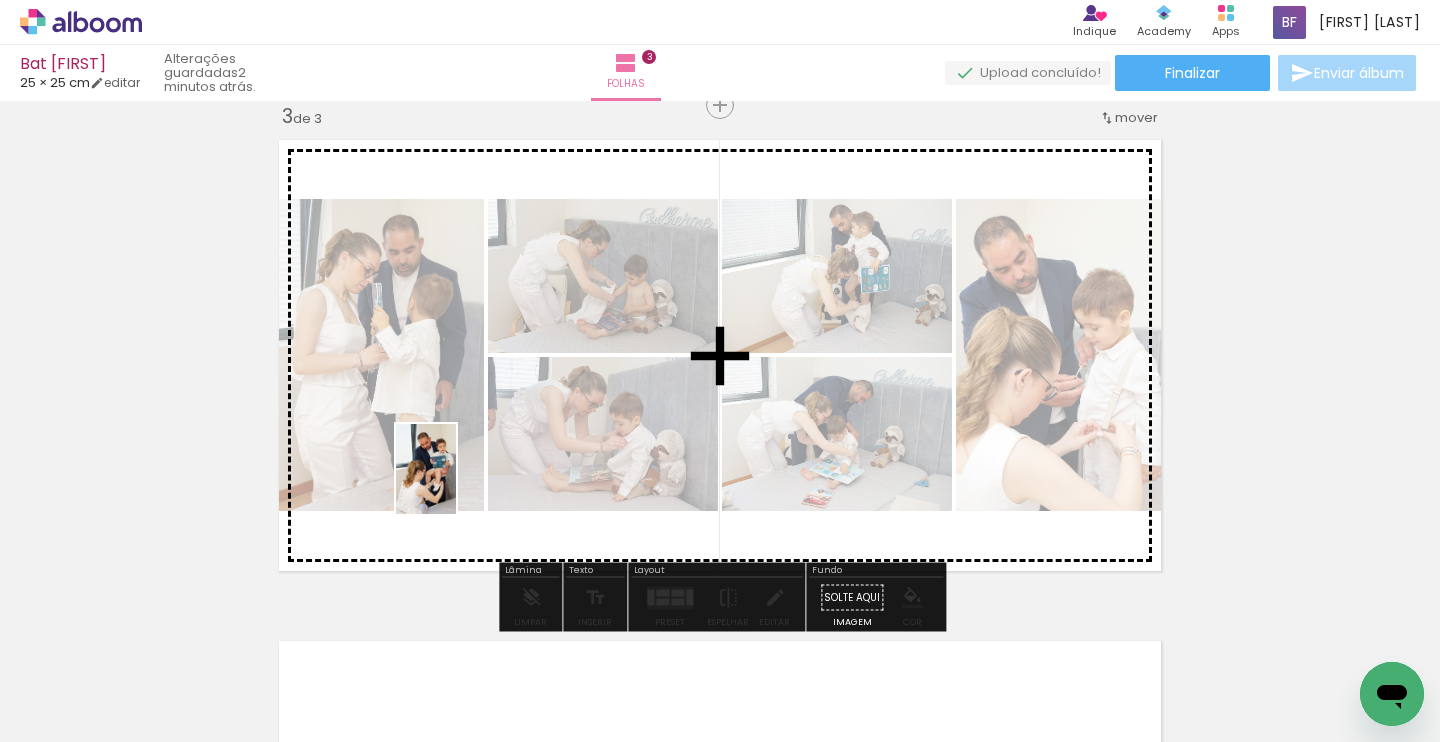 drag, startPoint x: 449, startPoint y: 685, endPoint x: 519, endPoint y: 612, distance: 101.13852 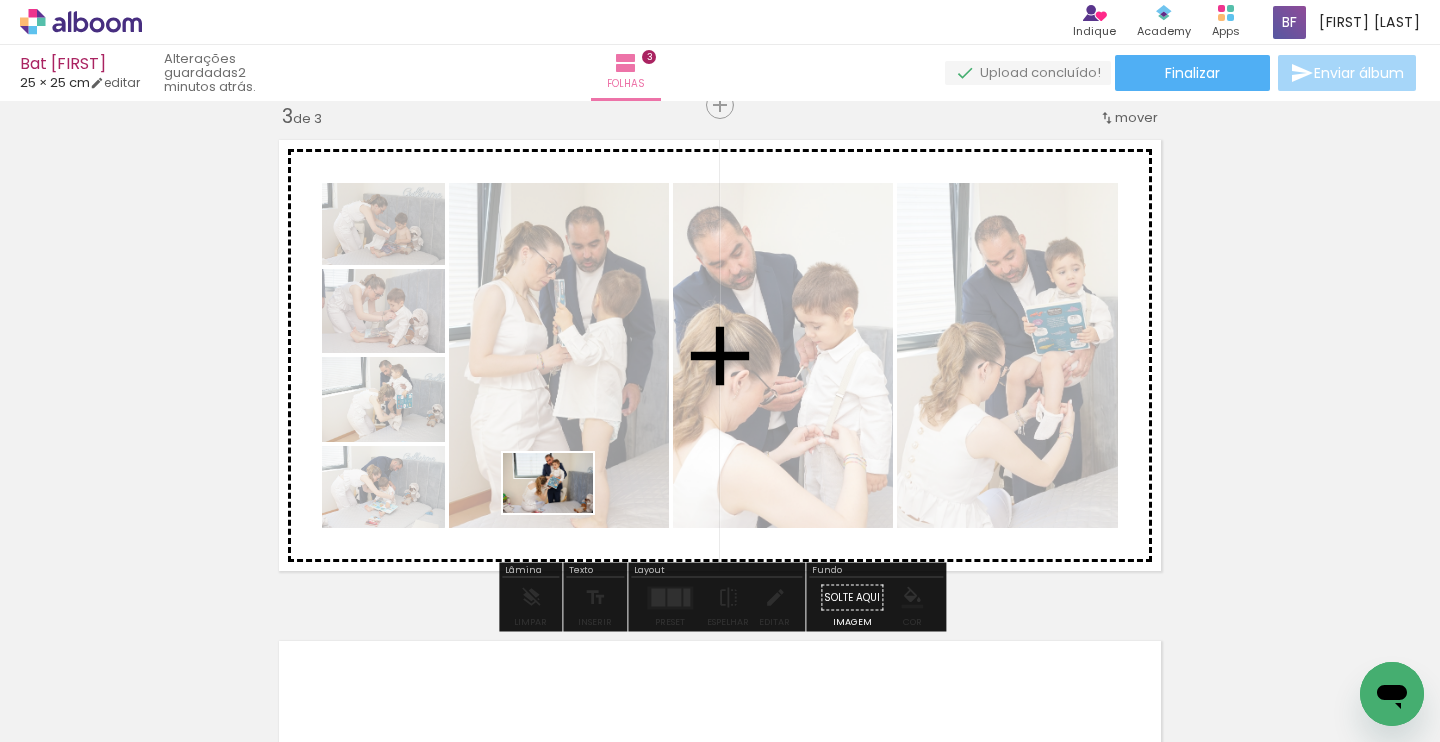 drag, startPoint x: 560, startPoint y: 673, endPoint x: 564, endPoint y: 513, distance: 160.04999 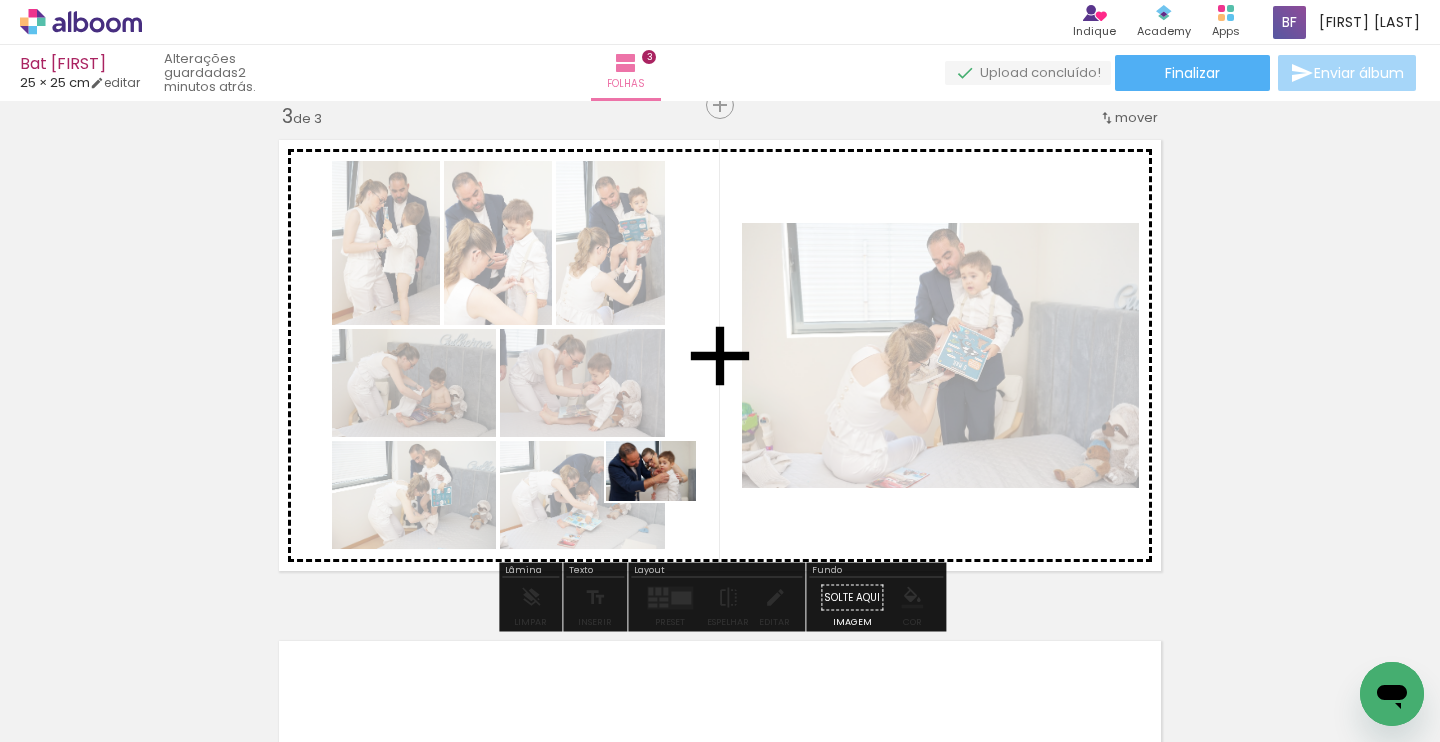 drag, startPoint x: 672, startPoint y: 683, endPoint x: 667, endPoint y: 500, distance: 183.0683 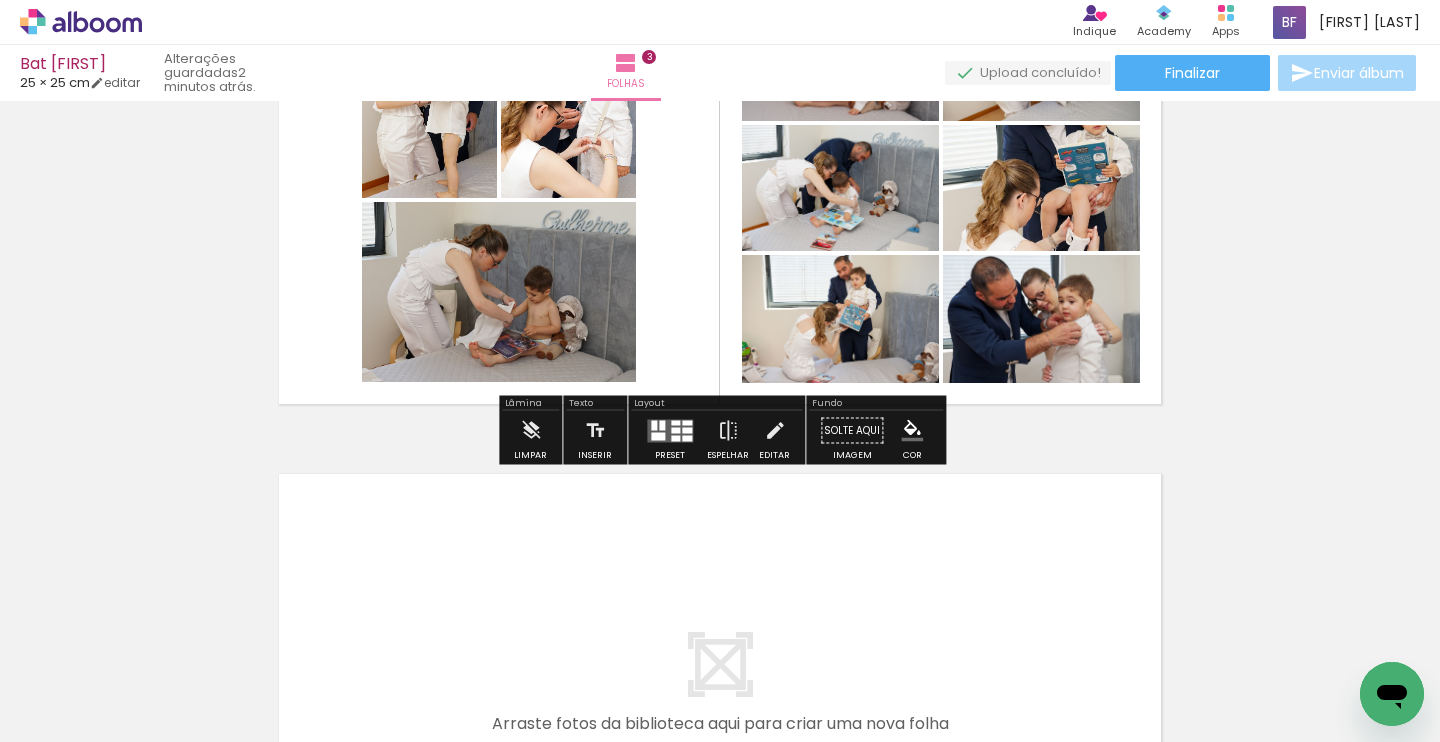 scroll, scrollTop: 1071, scrollLeft: 0, axis: vertical 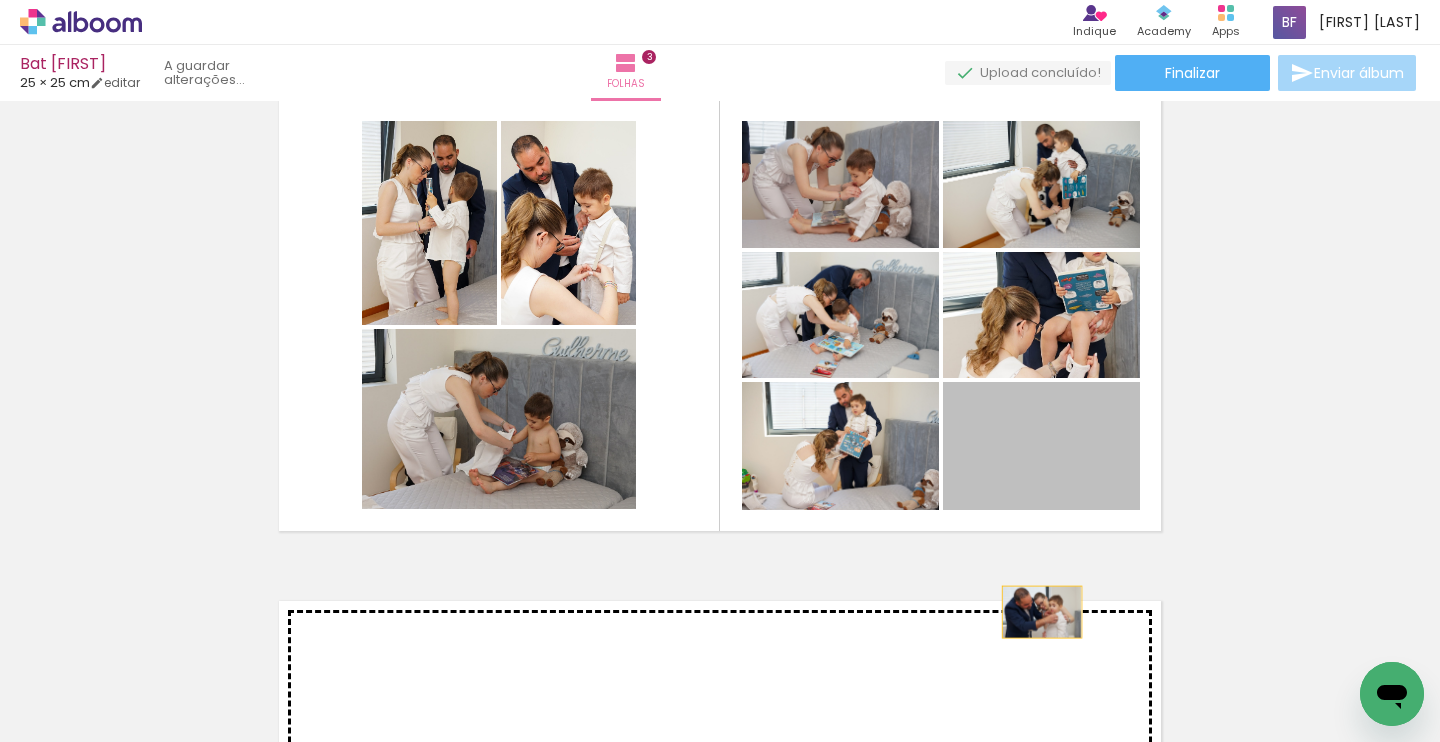 drag, startPoint x: 1099, startPoint y: 458, endPoint x: 1041, endPoint y: 584, distance: 138.70833 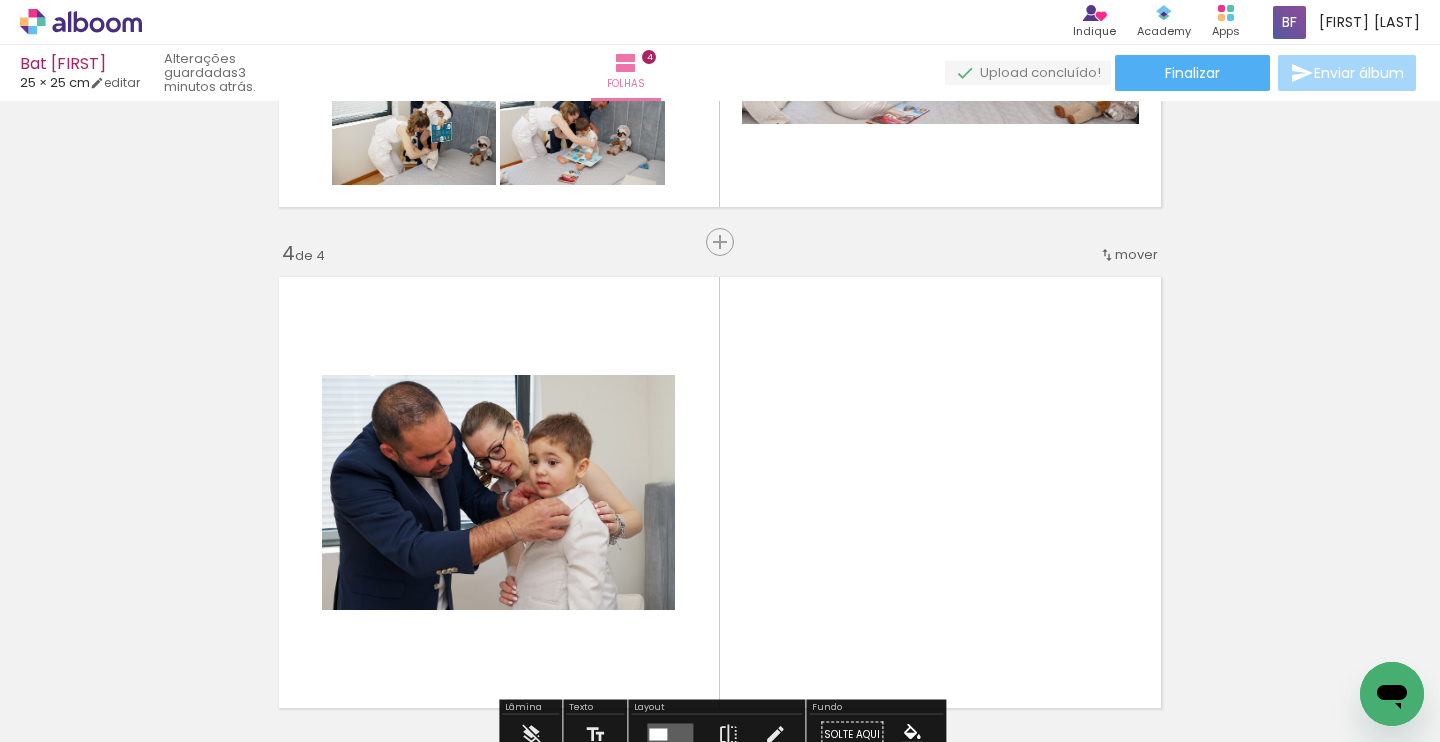 scroll, scrollTop: 1393, scrollLeft: 0, axis: vertical 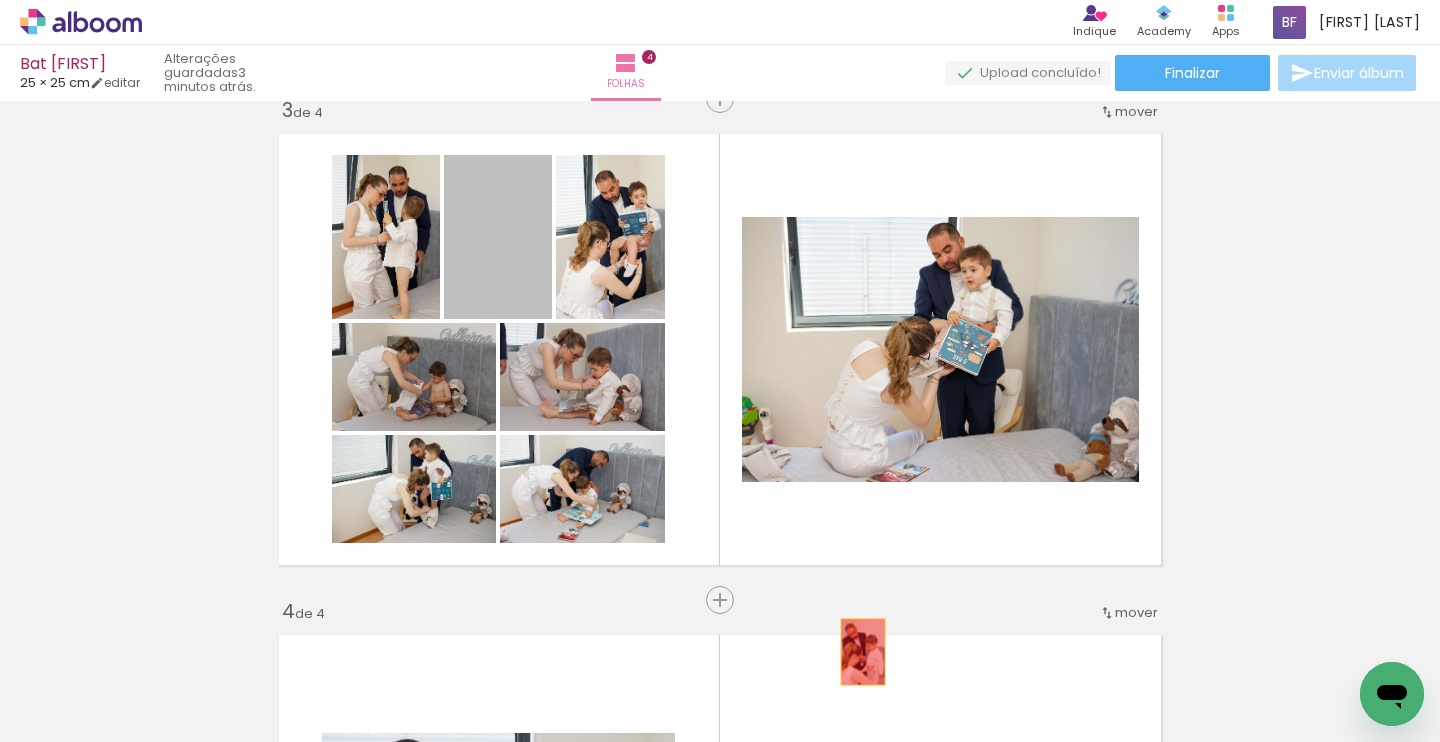 drag, startPoint x: 515, startPoint y: 271, endPoint x: 863, endPoint y: 652, distance: 516.0087 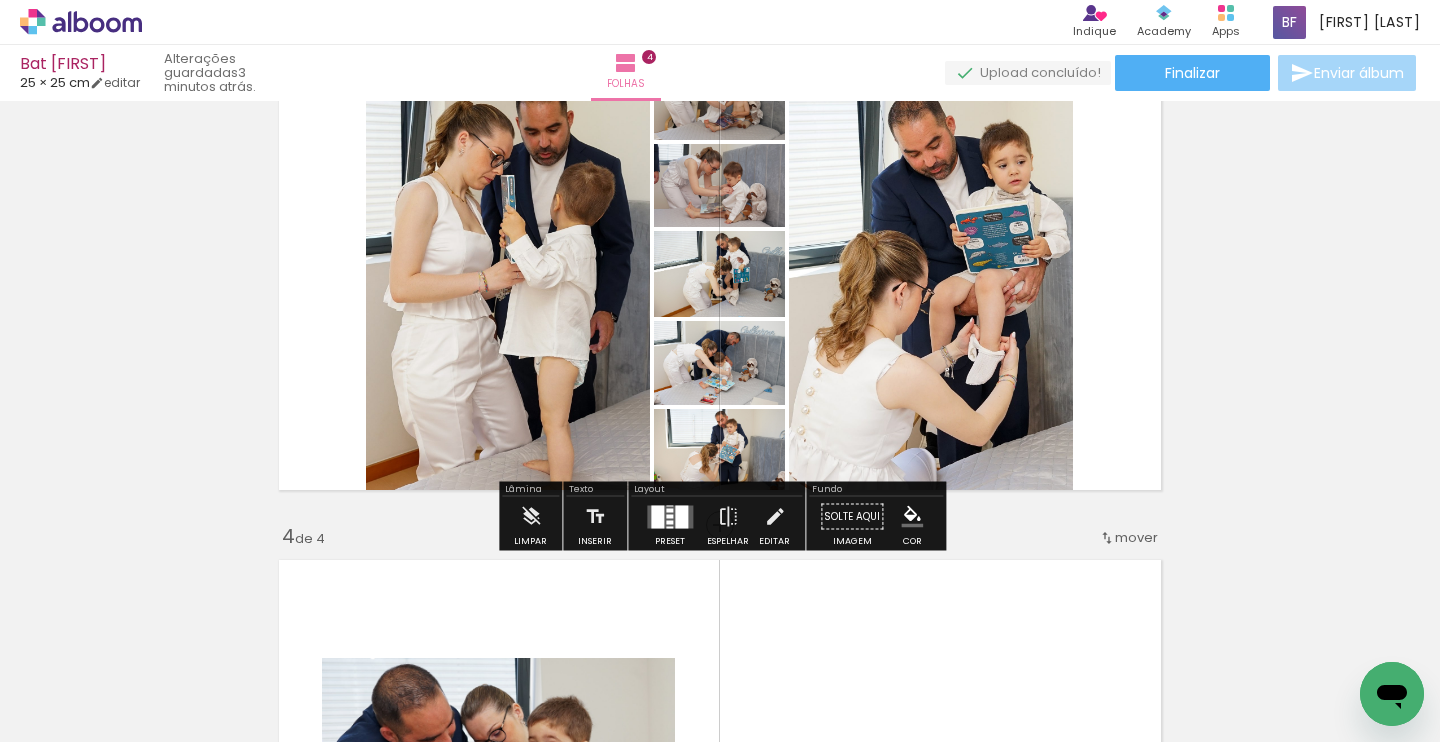 scroll, scrollTop: 1129, scrollLeft: 0, axis: vertical 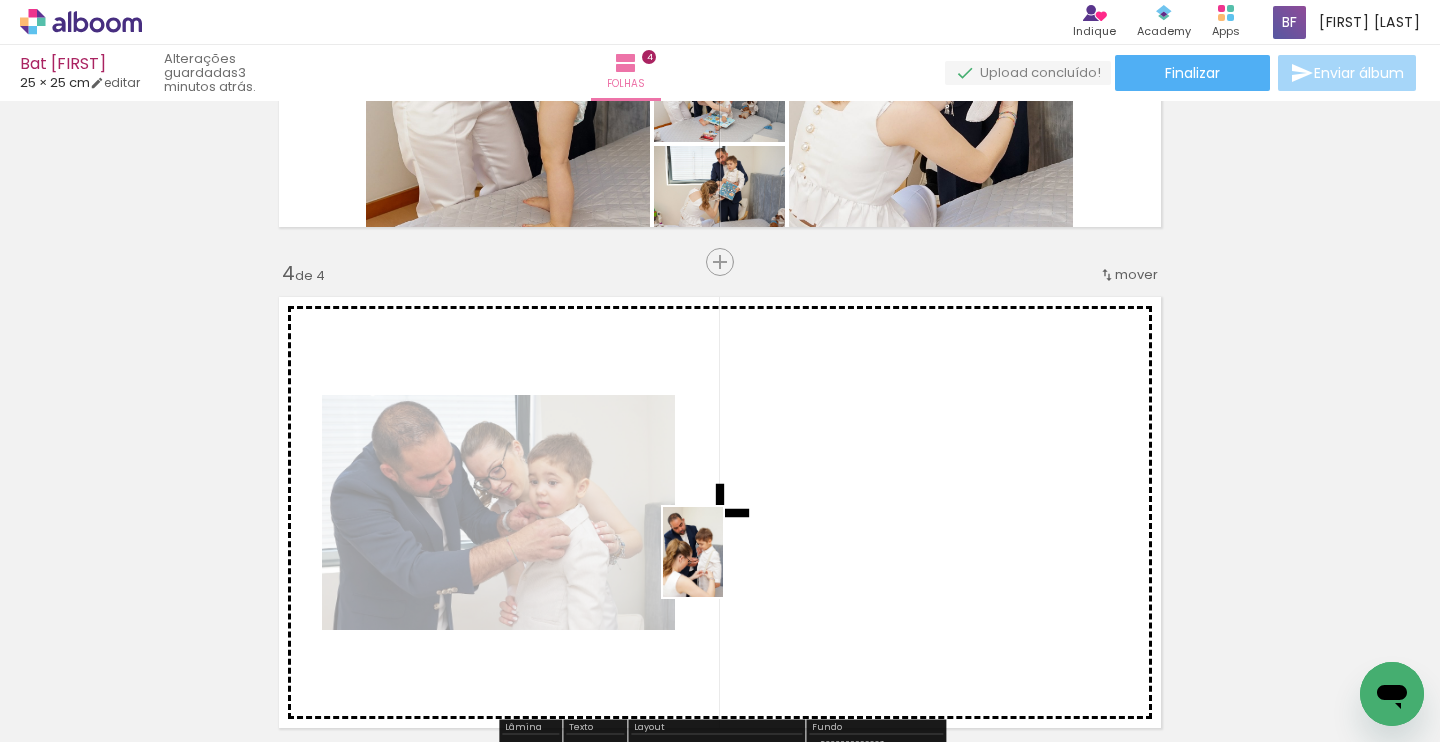 drag, startPoint x: 456, startPoint y: 653, endPoint x: 762, endPoint y: 561, distance: 319.5309 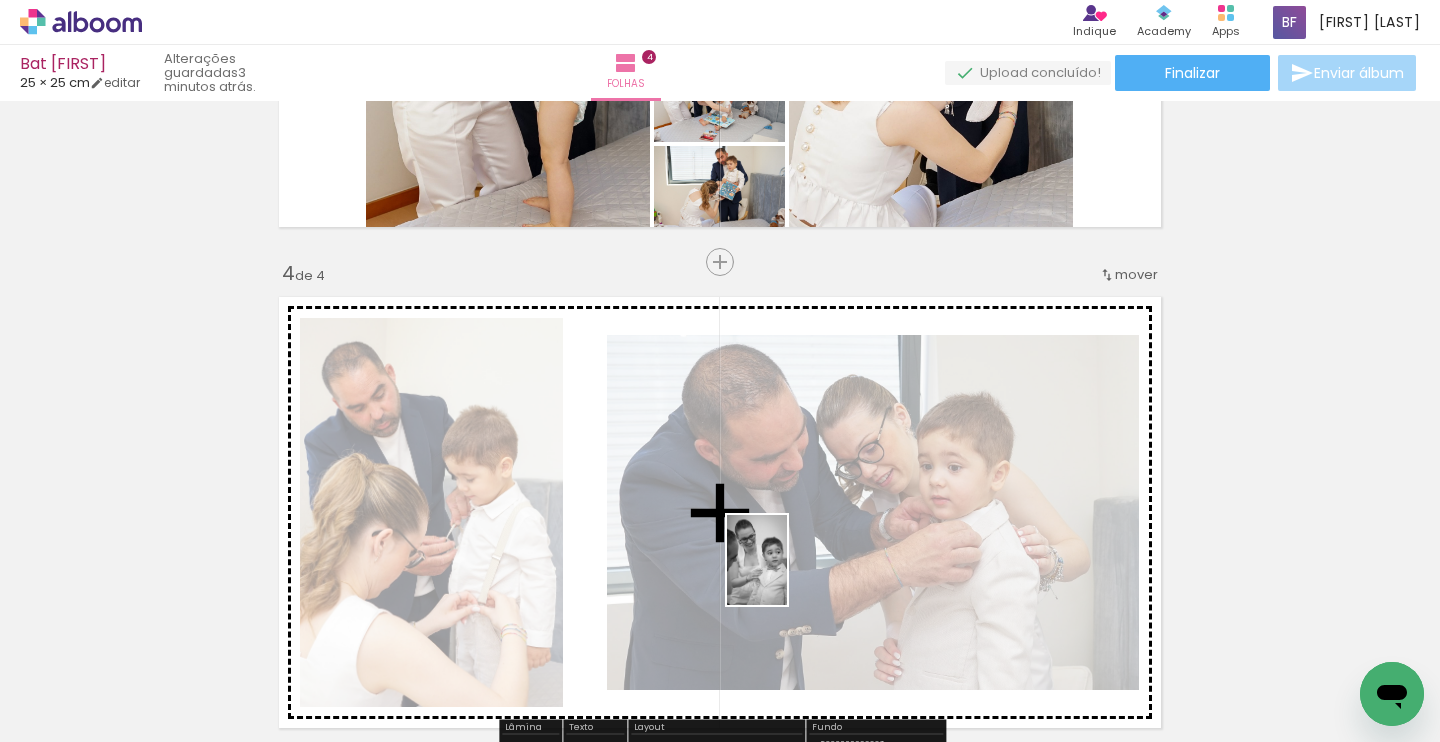 drag, startPoint x: 900, startPoint y: 689, endPoint x: 778, endPoint y: 575, distance: 166.97305 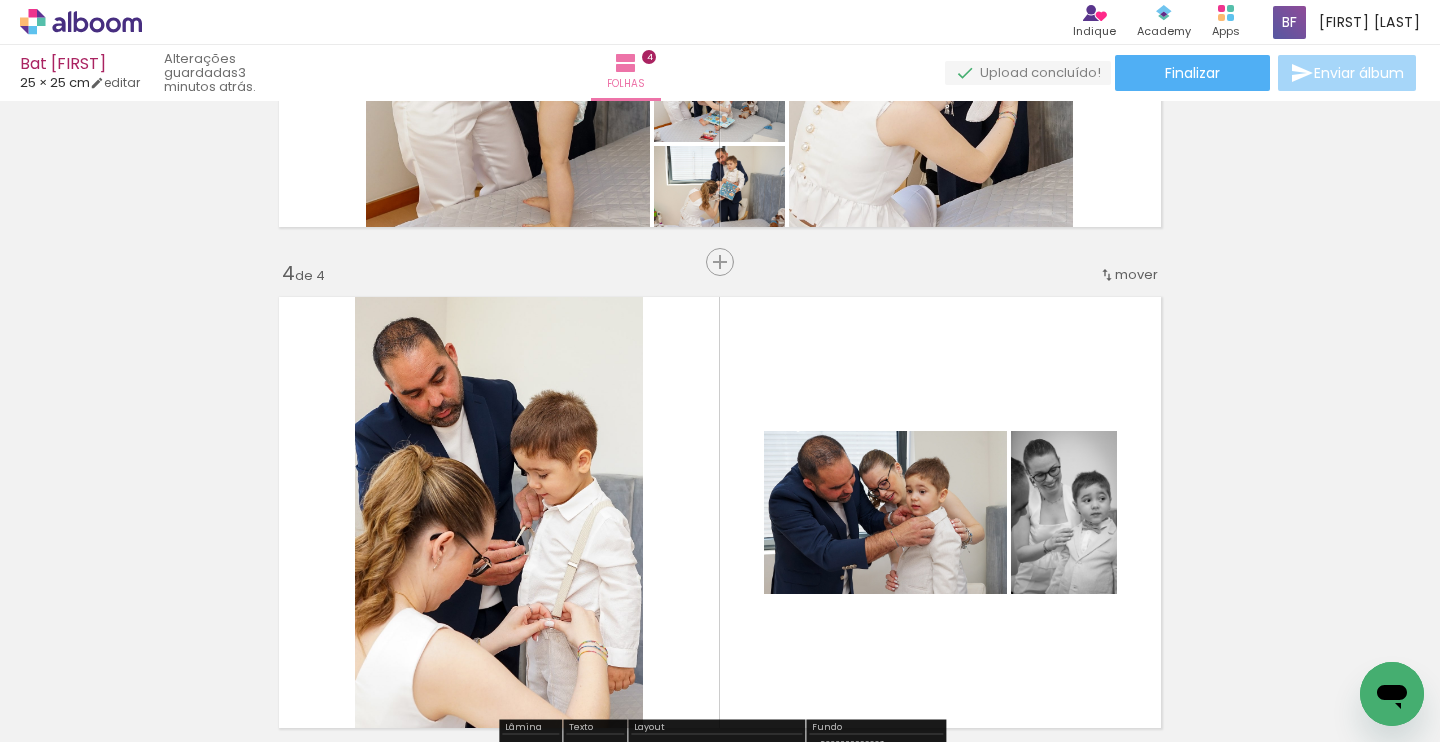 scroll, scrollTop: 0, scrollLeft: 0, axis: both 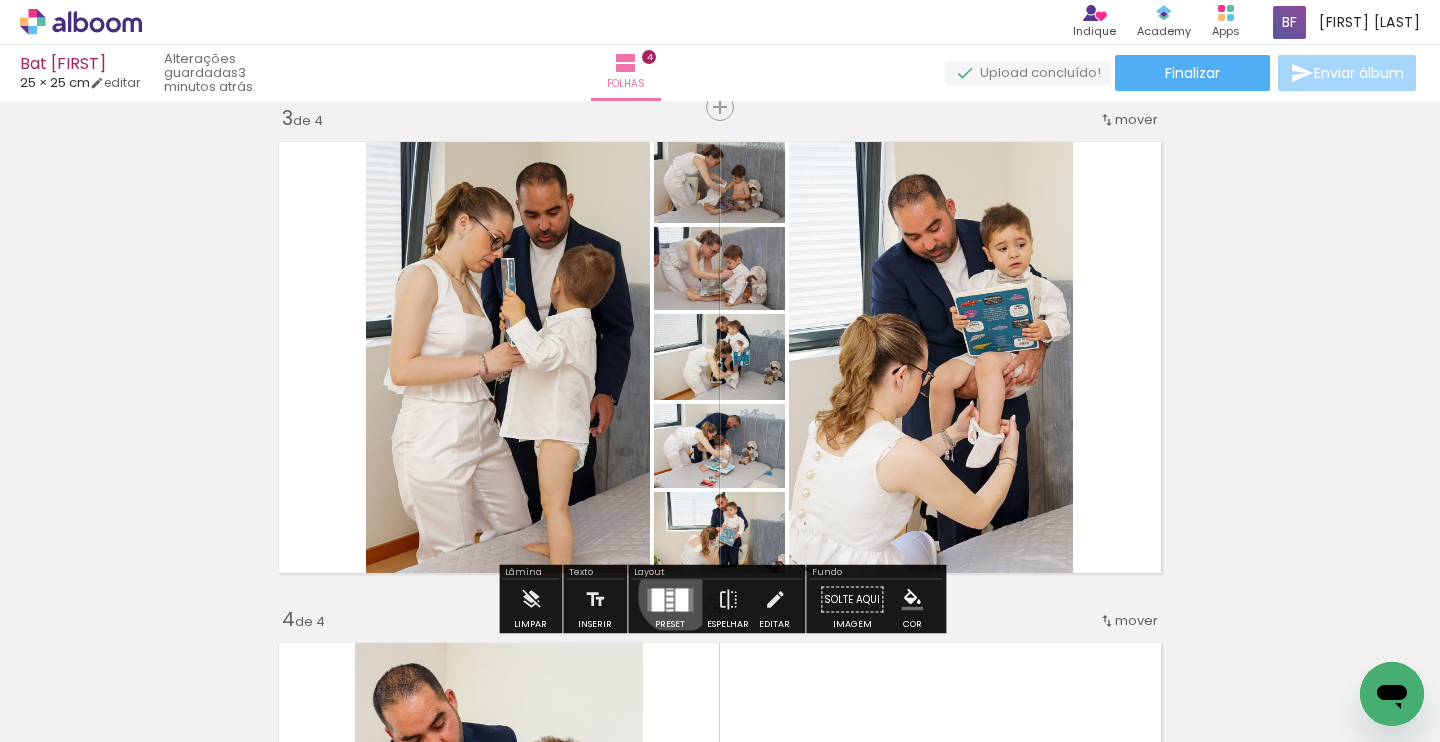 click at bounding box center [681, 599] 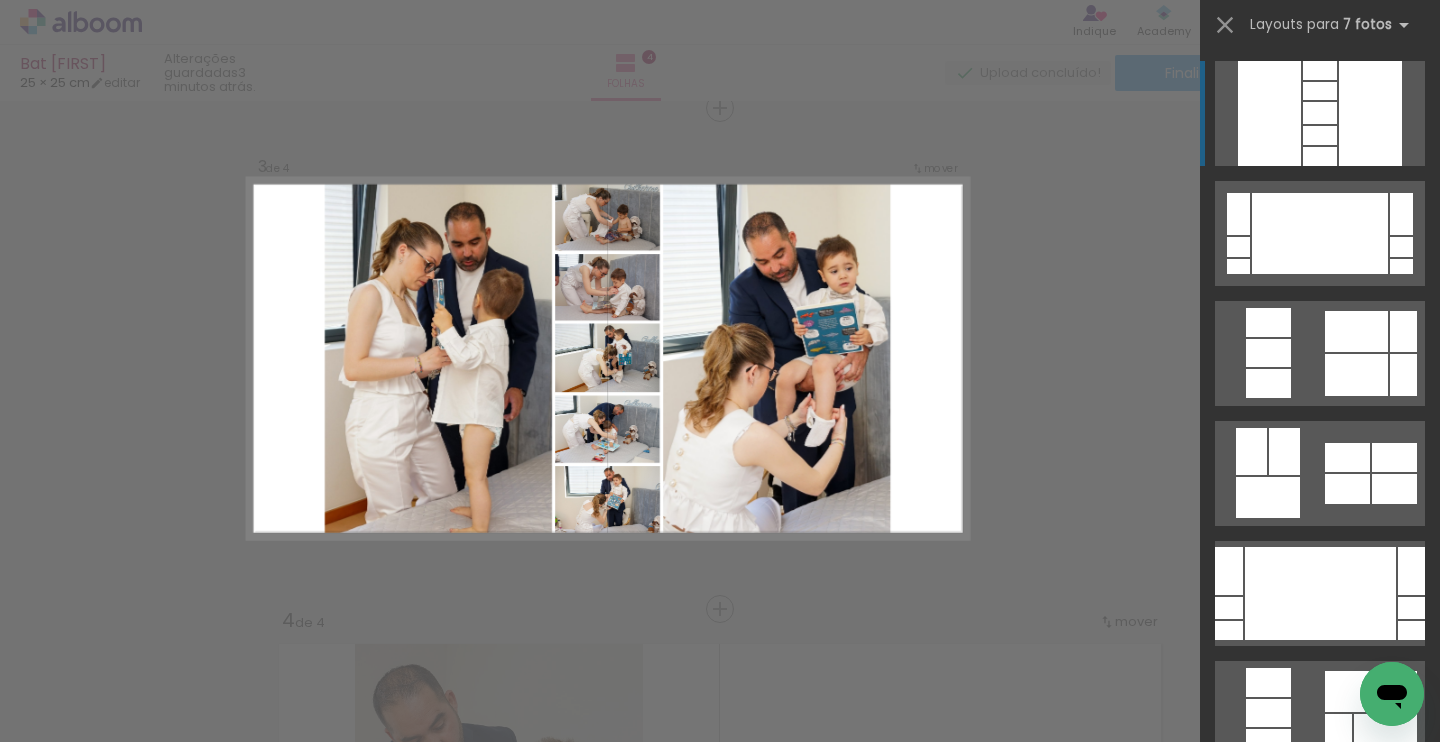scroll, scrollTop: 1027, scrollLeft: 0, axis: vertical 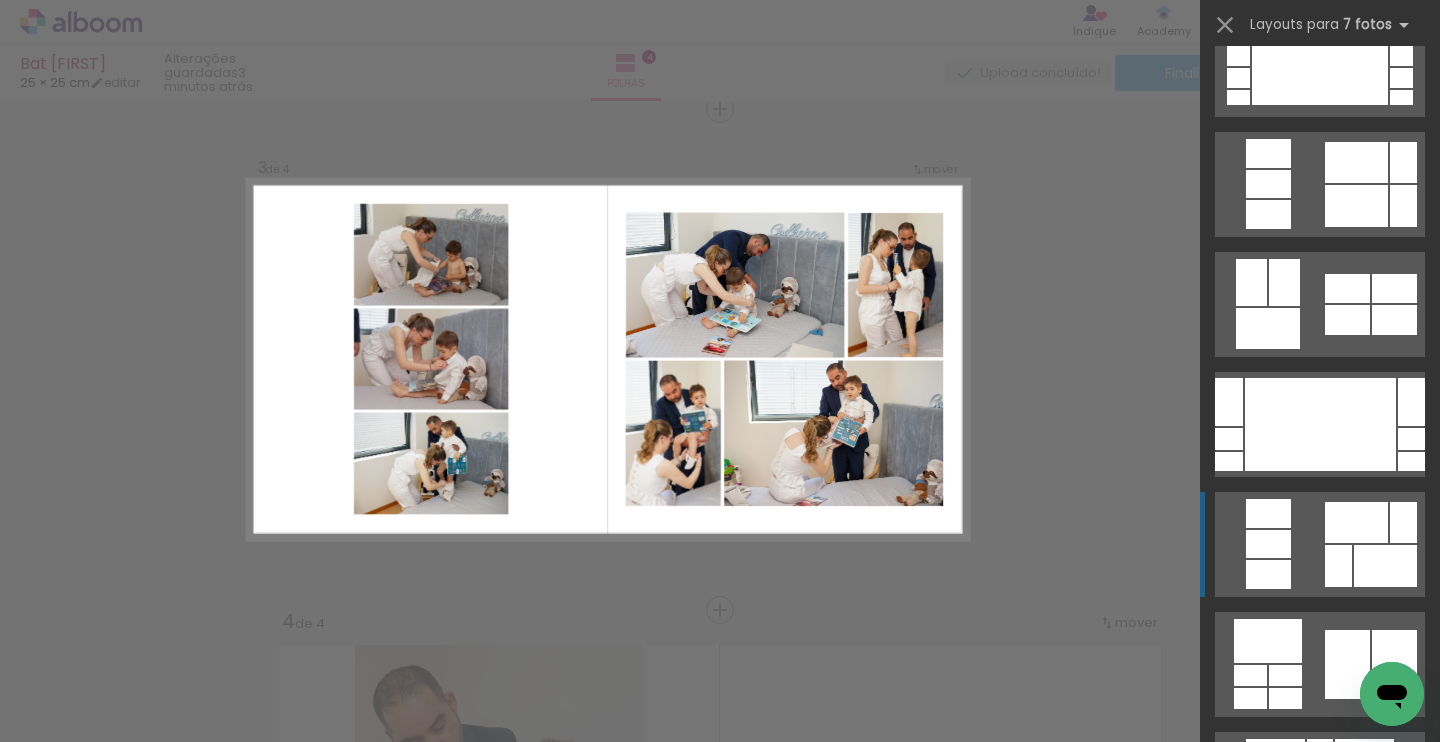 click at bounding box center (1370, -56) 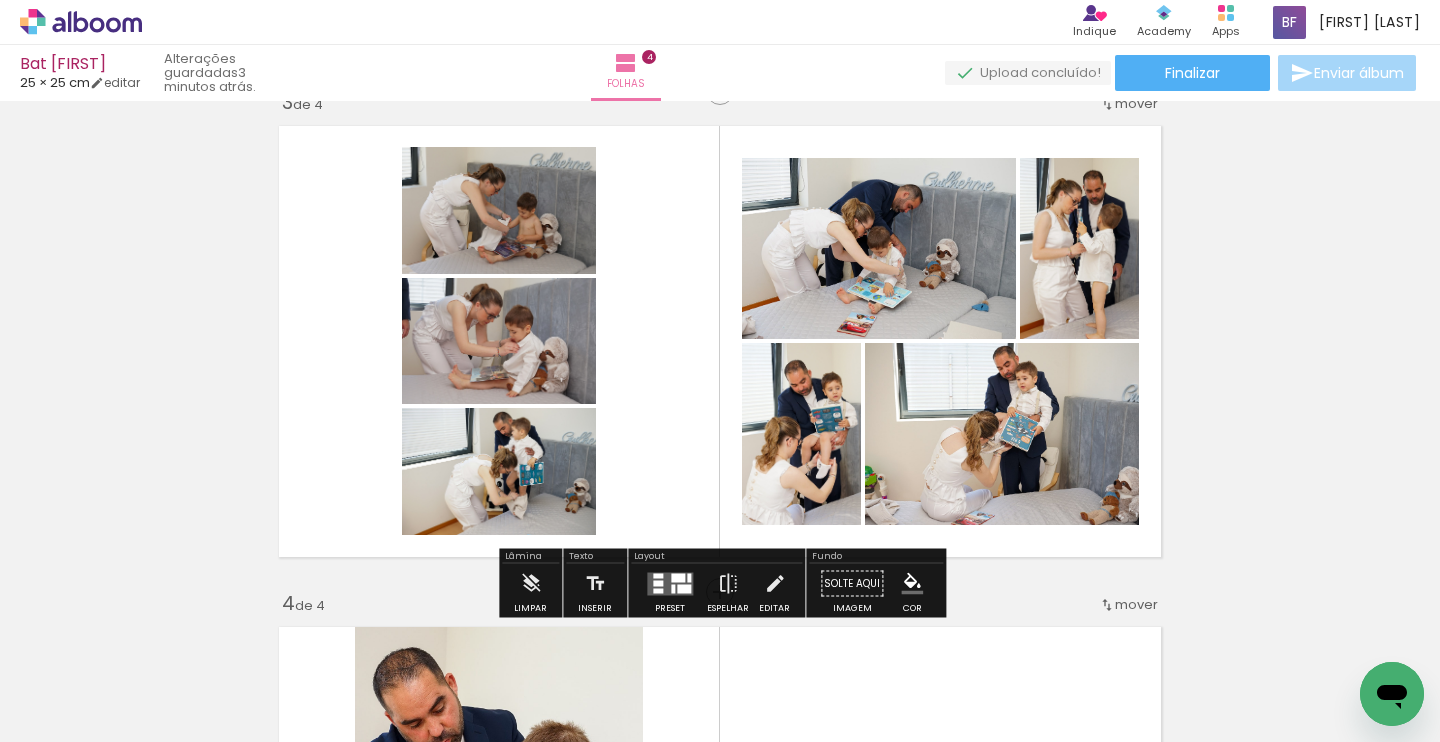 scroll, scrollTop: 1047, scrollLeft: 0, axis: vertical 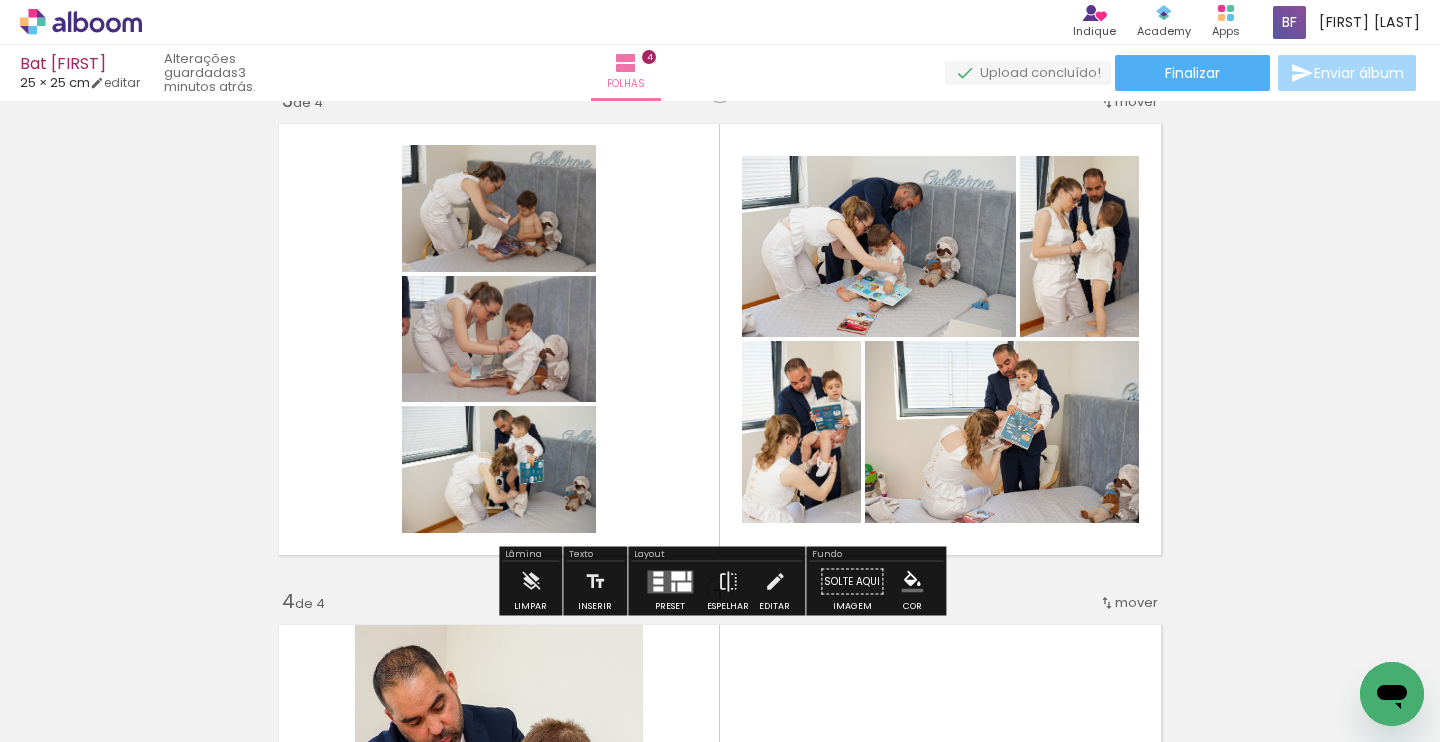 click at bounding box center (670, 581) 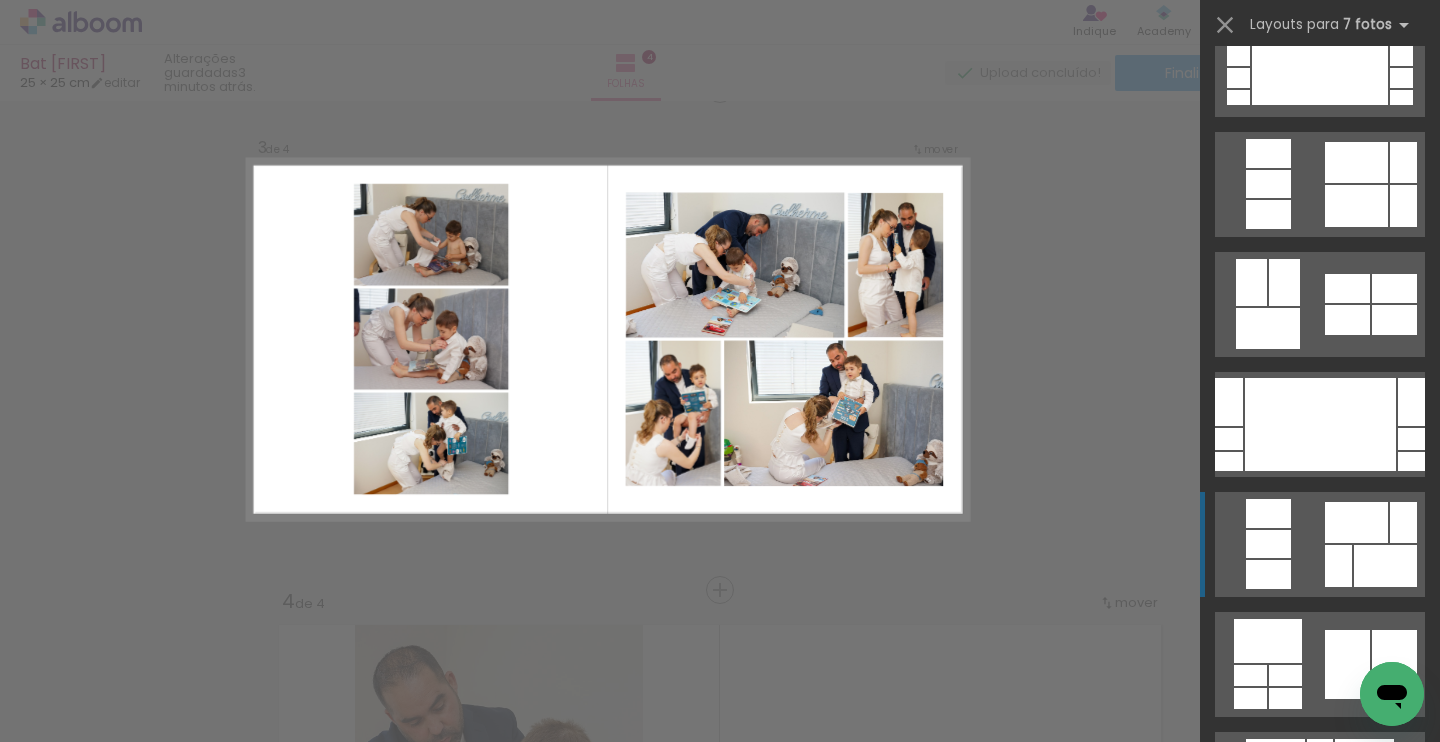 scroll, scrollTop: 600, scrollLeft: 0, axis: vertical 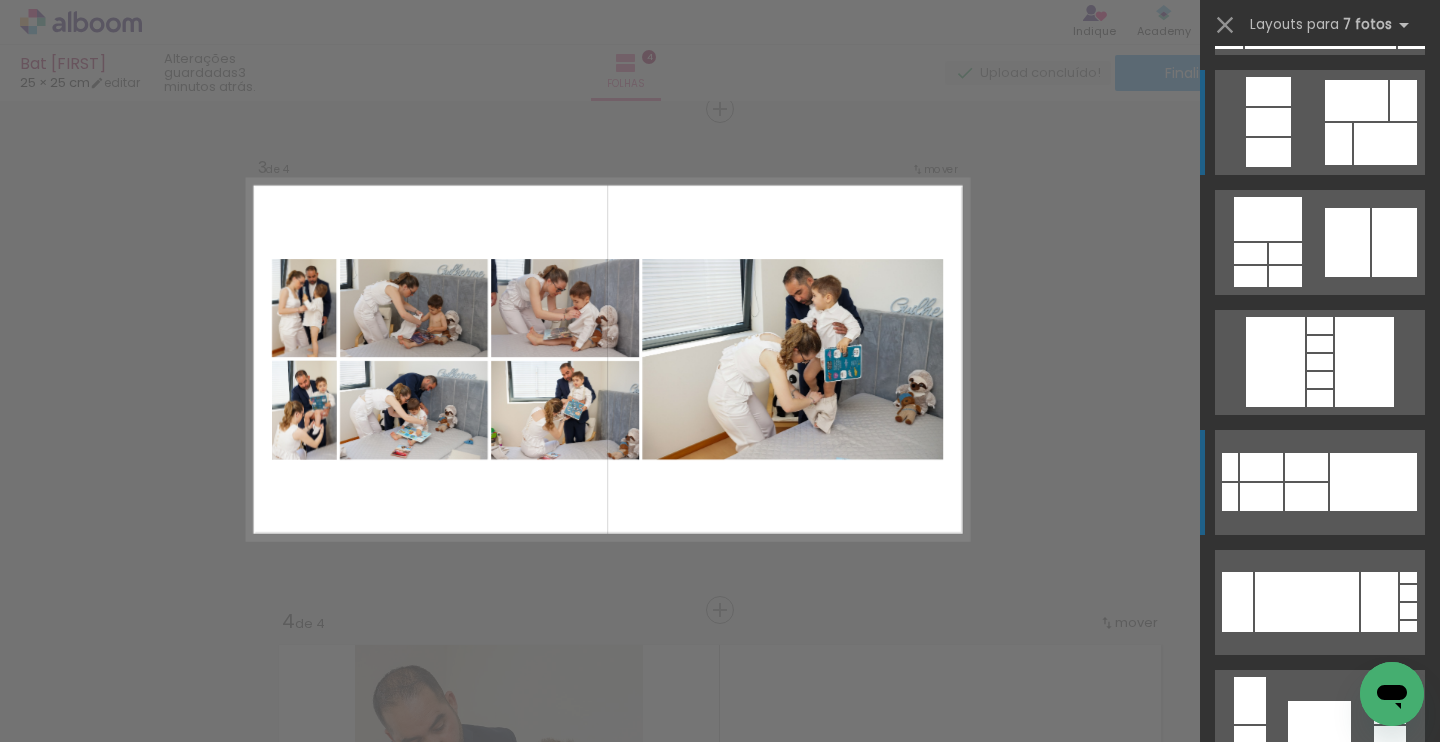 click at bounding box center [1319, 944] 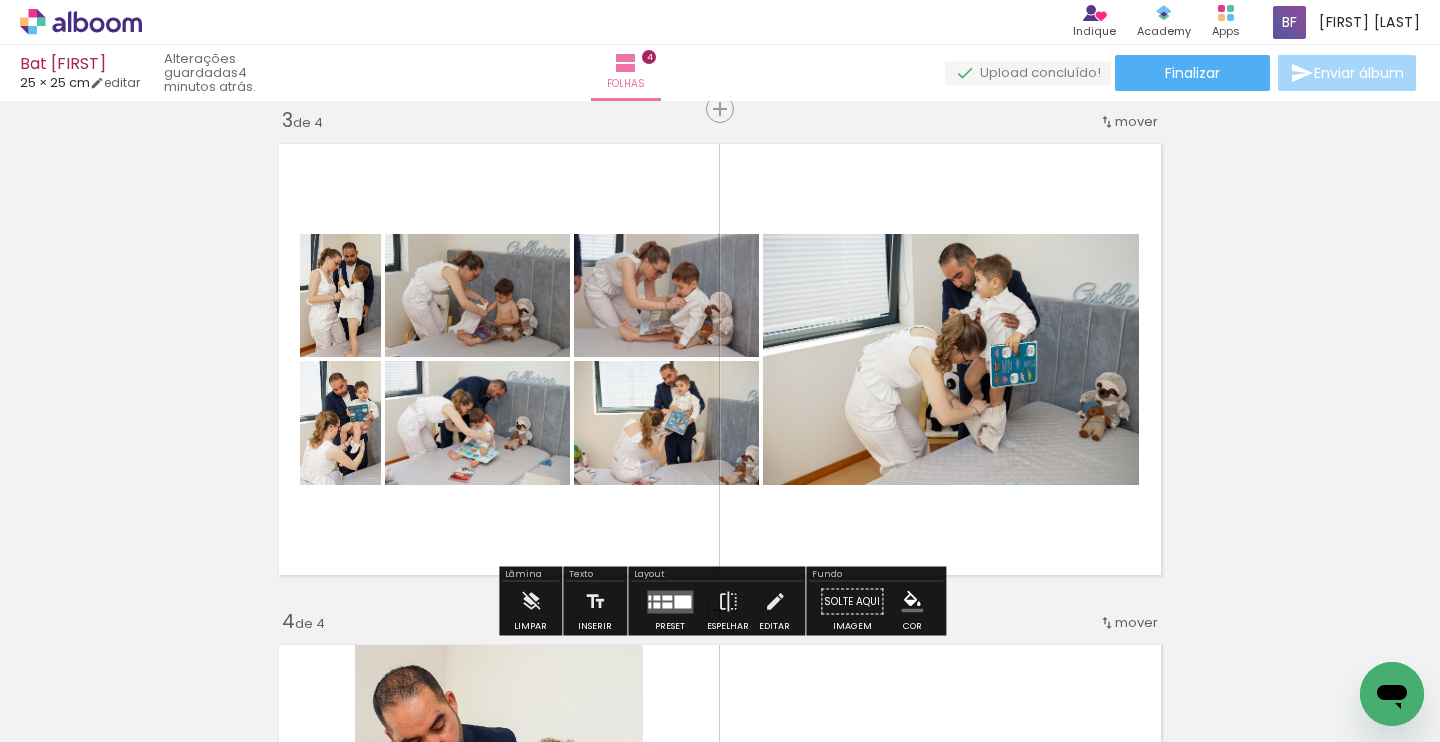 scroll, scrollTop: 0, scrollLeft: 1, axis: horizontal 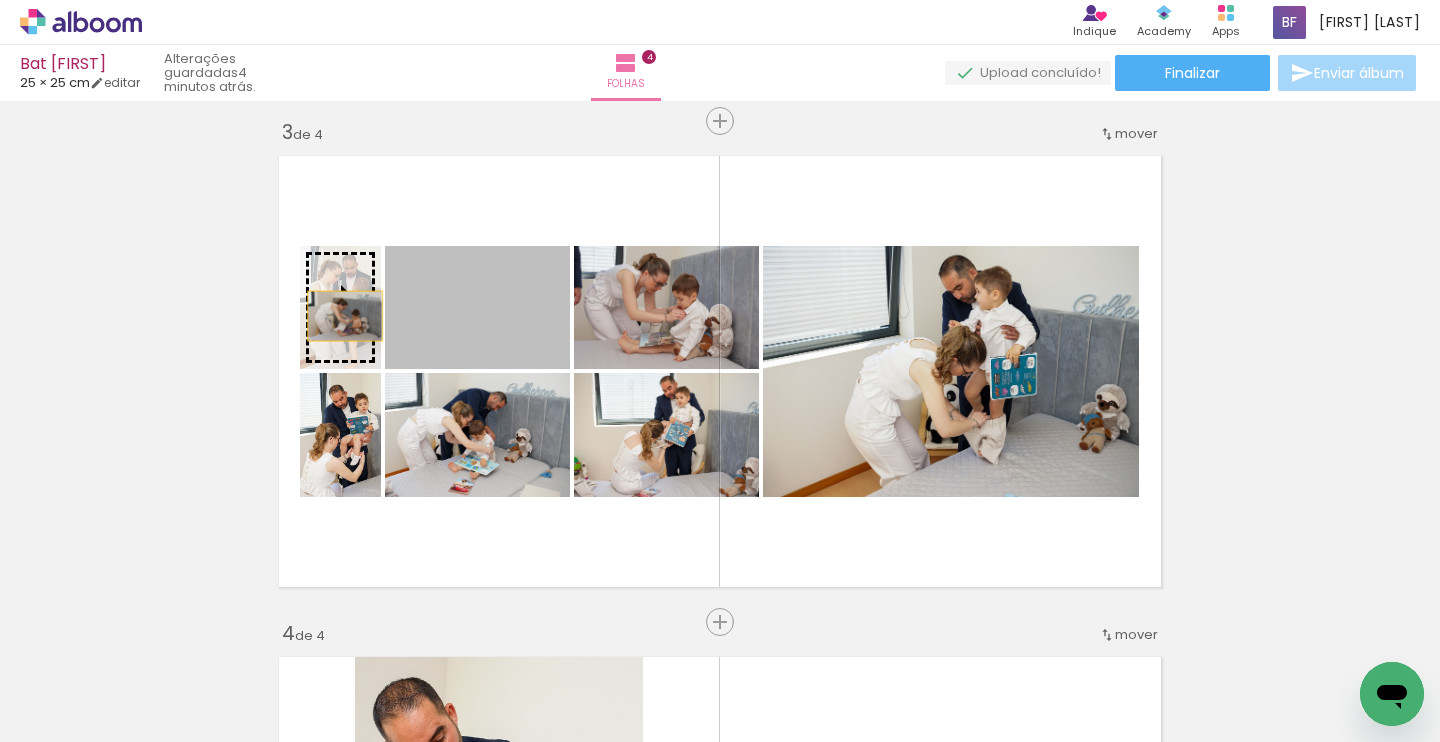 drag, startPoint x: 438, startPoint y: 336, endPoint x: 345, endPoint y: 316, distance: 95.12623 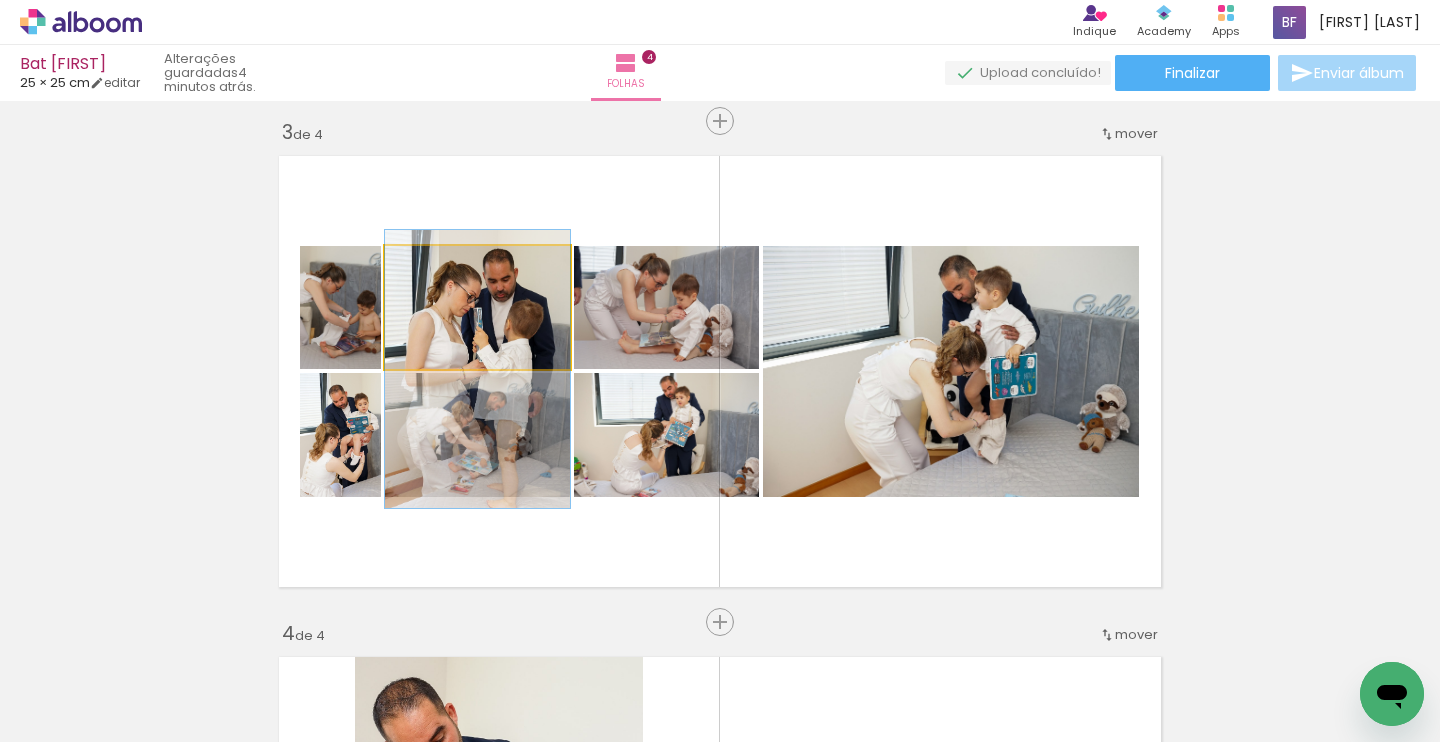 drag, startPoint x: 498, startPoint y: 310, endPoint x: 492, endPoint y: 372, distance: 62.289646 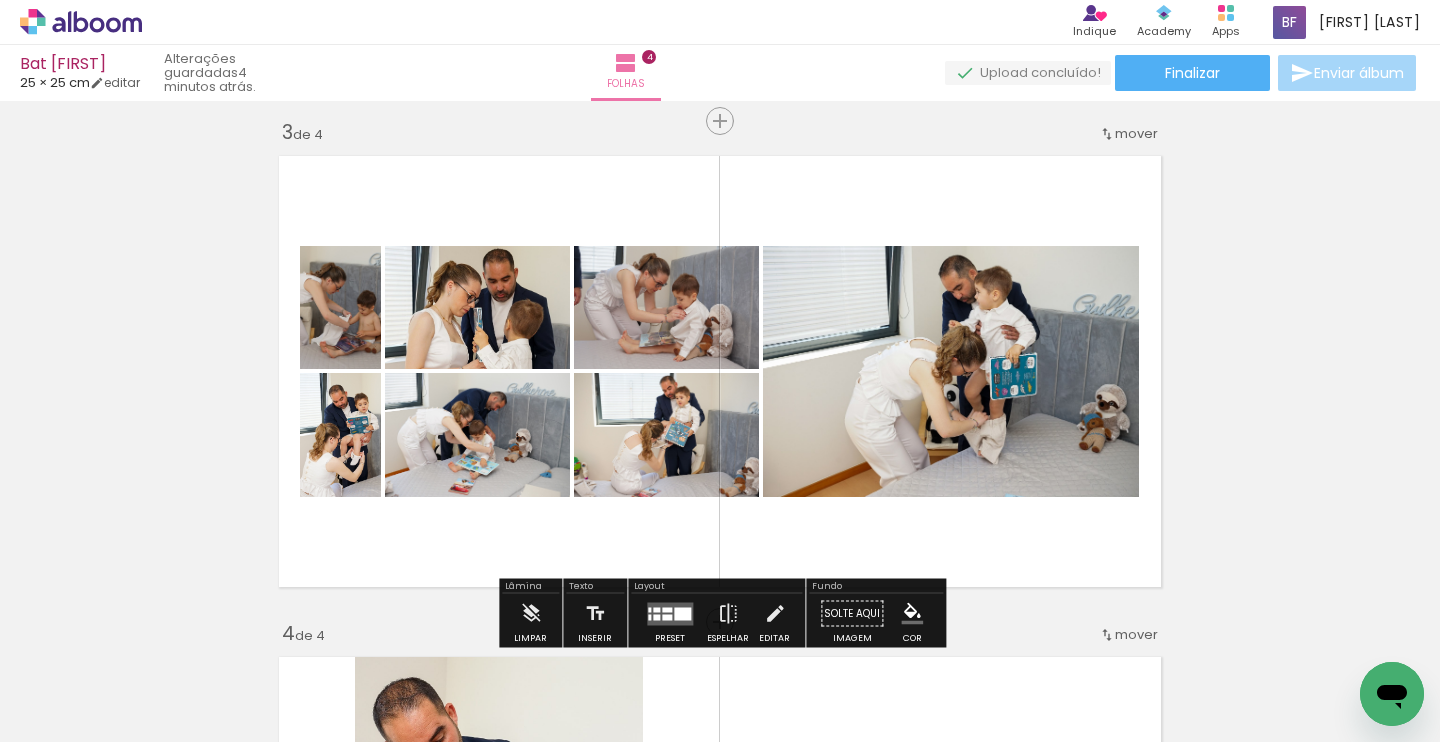 click at bounding box center [670, 613] 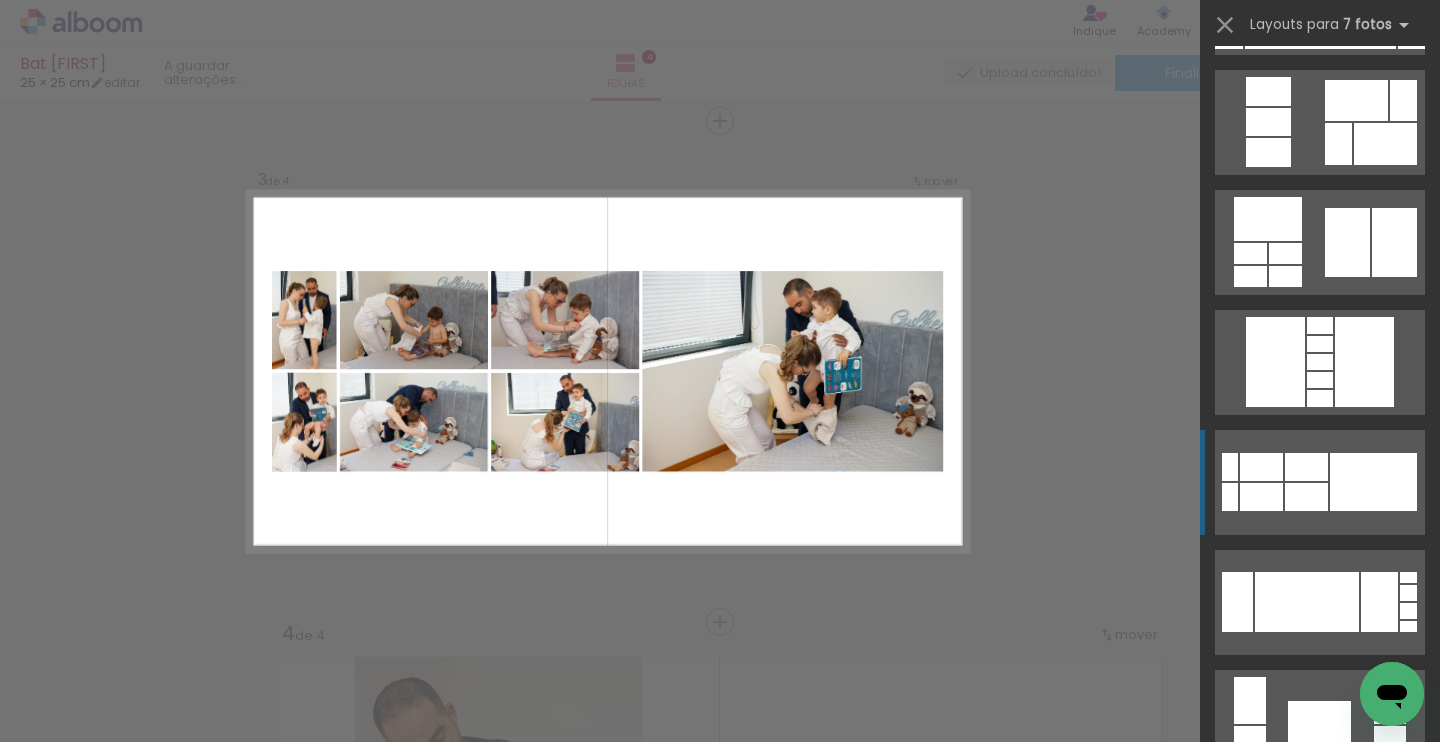 scroll, scrollTop: 960, scrollLeft: 0, axis: vertical 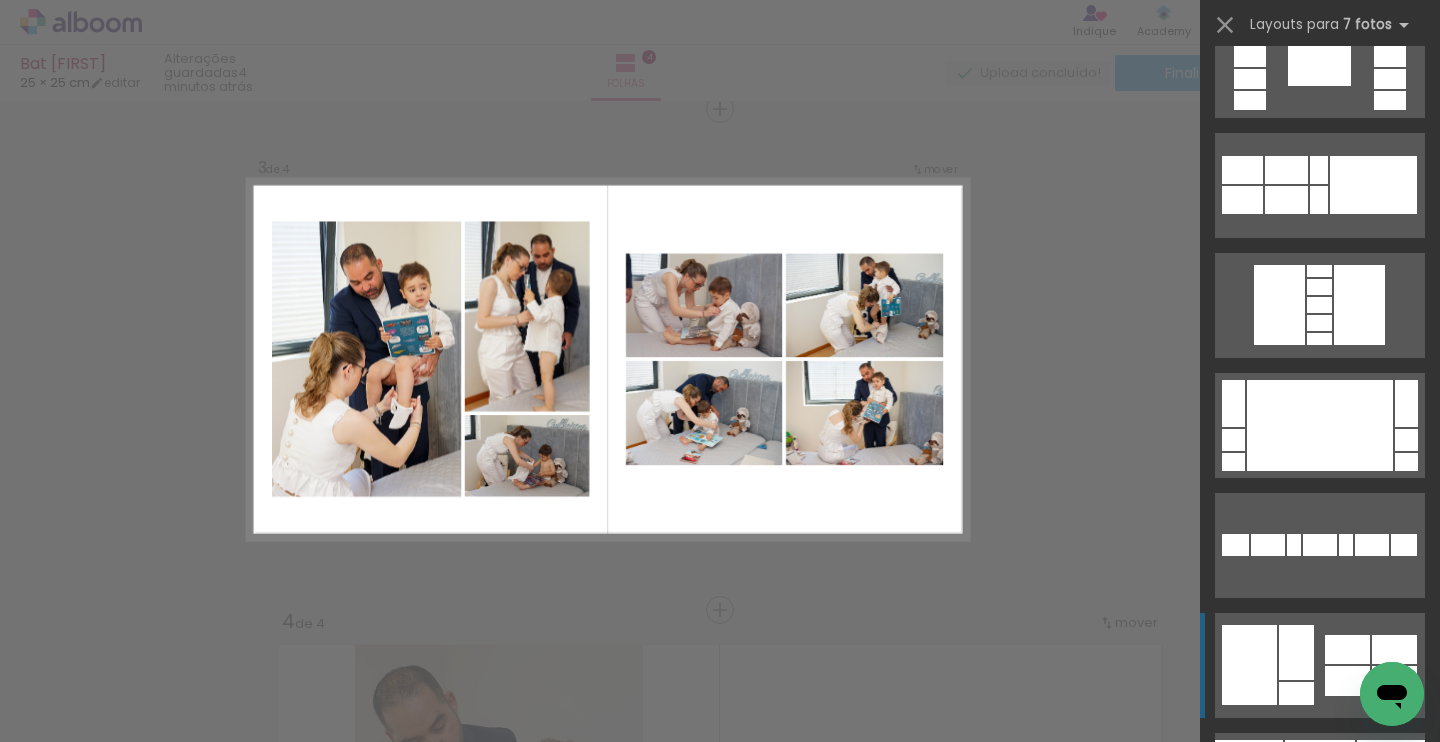 click at bounding box center [1241, 1025] 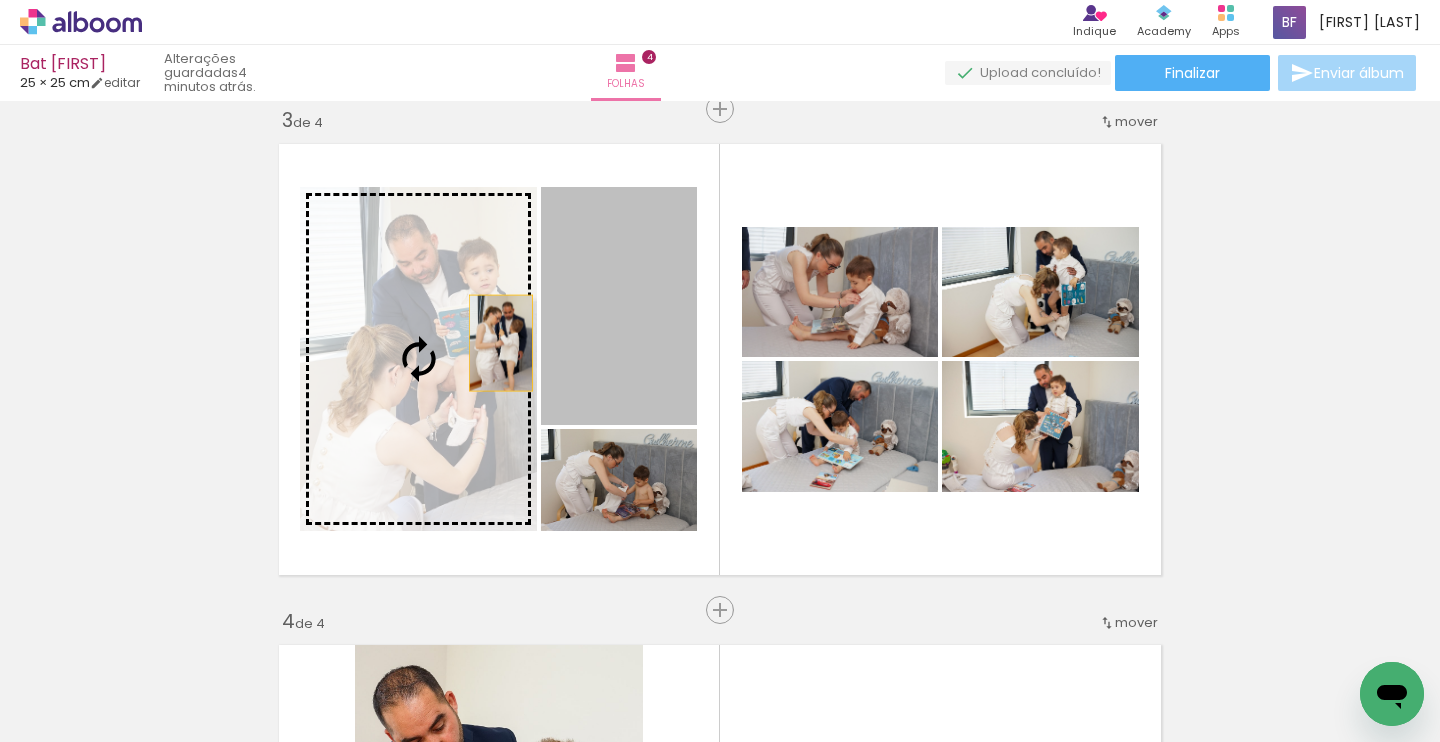 drag, startPoint x: 647, startPoint y: 315, endPoint x: 500, endPoint y: 343, distance: 149.64291 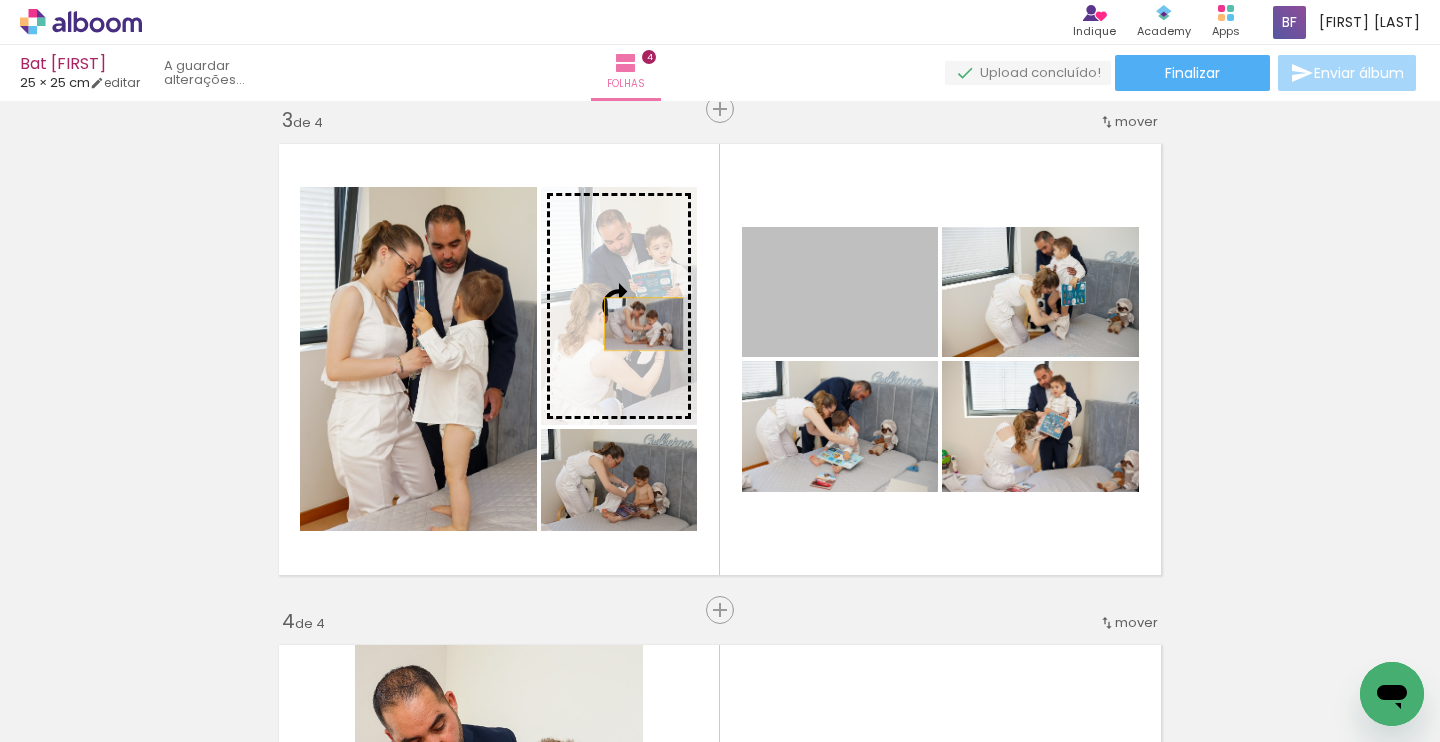 drag, startPoint x: 868, startPoint y: 311, endPoint x: 644, endPoint y: 324, distance: 224.37692 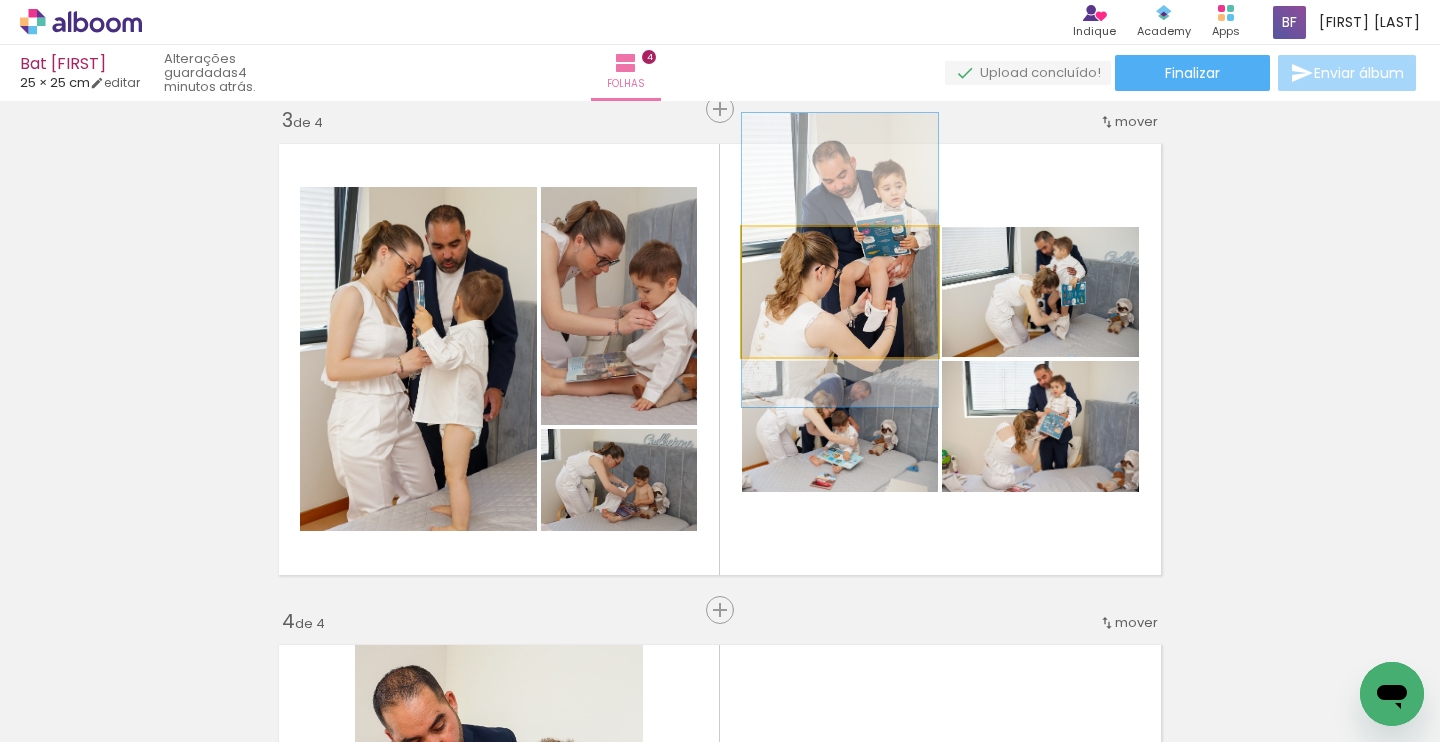 drag, startPoint x: 854, startPoint y: 306, endPoint x: 824, endPoint y: 272, distance: 45.343136 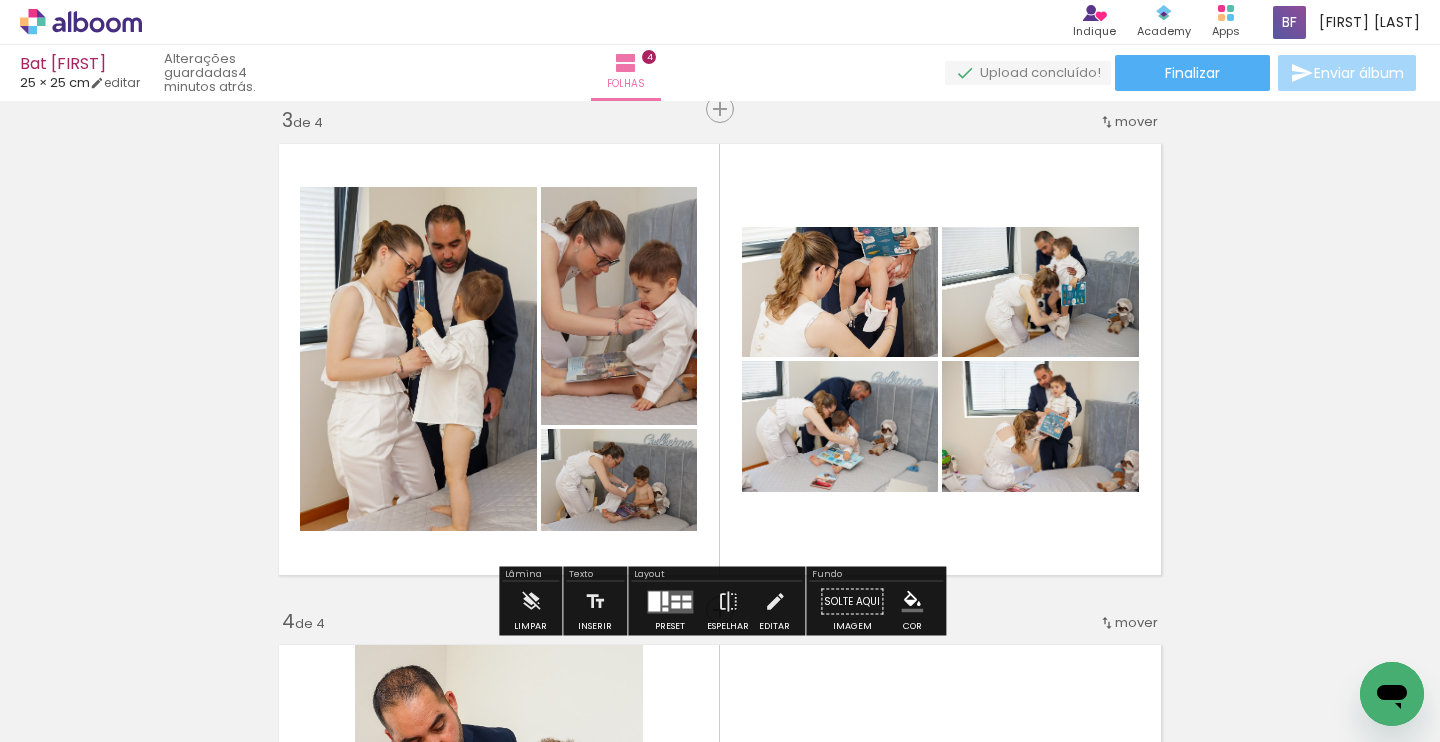 click at bounding box center (670, 601) 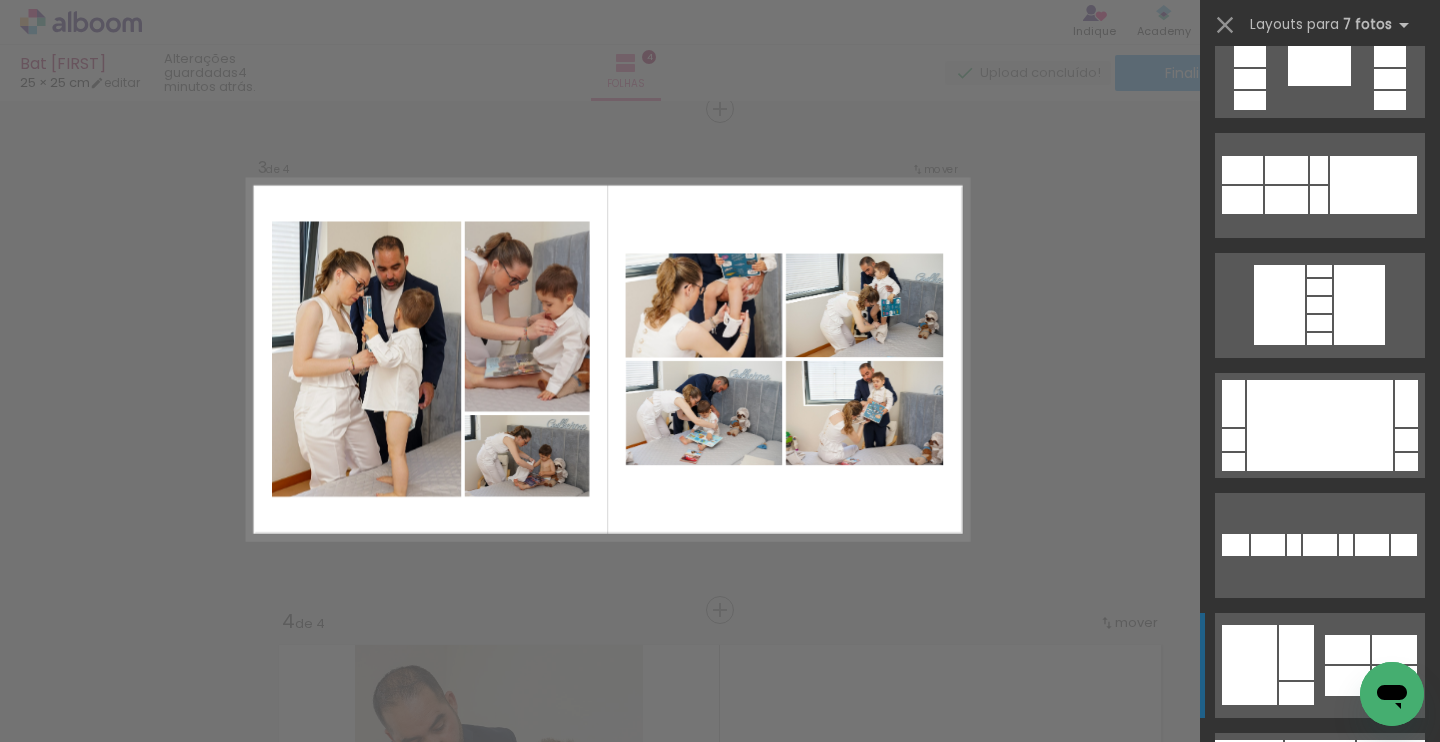 scroll, scrollTop: 1800, scrollLeft: 0, axis: vertical 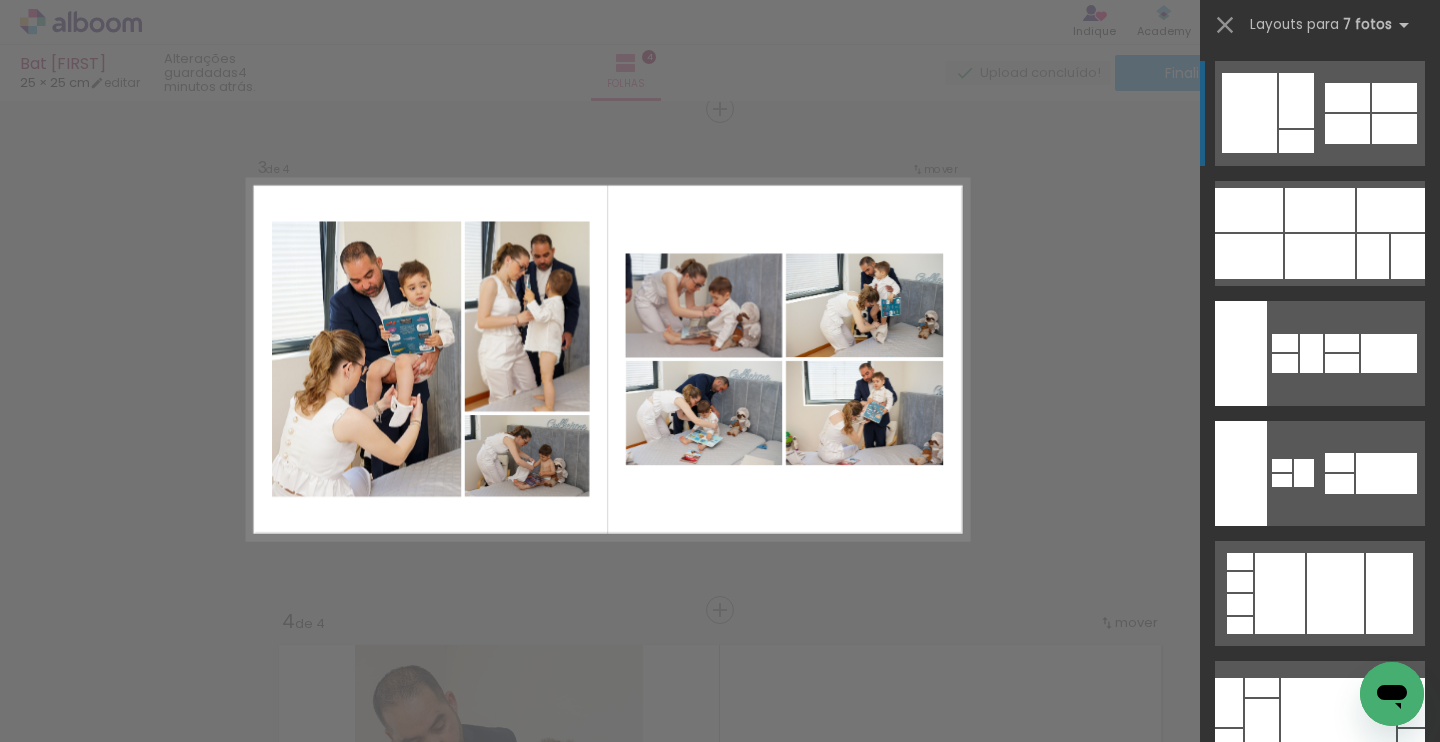 click at bounding box center (1320, 473) 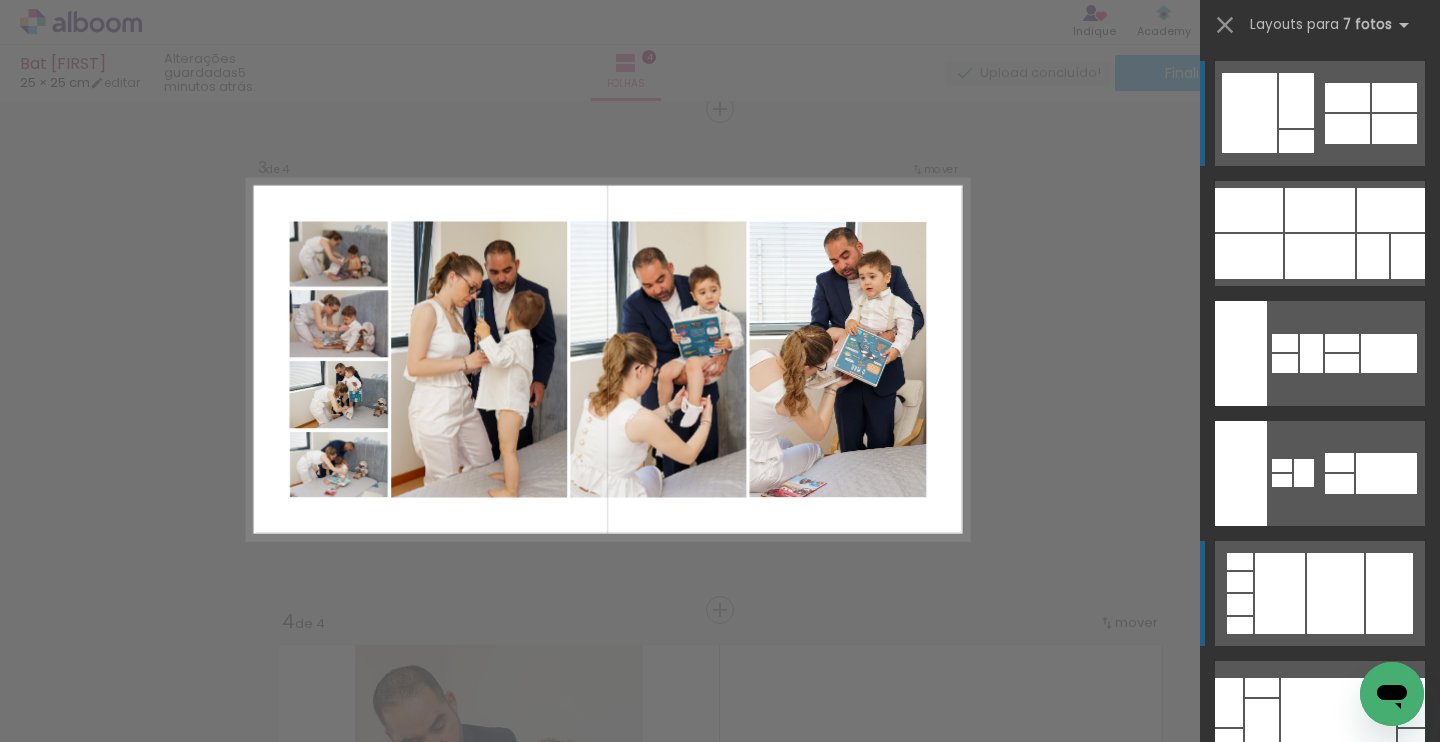 click at bounding box center [1339, 462] 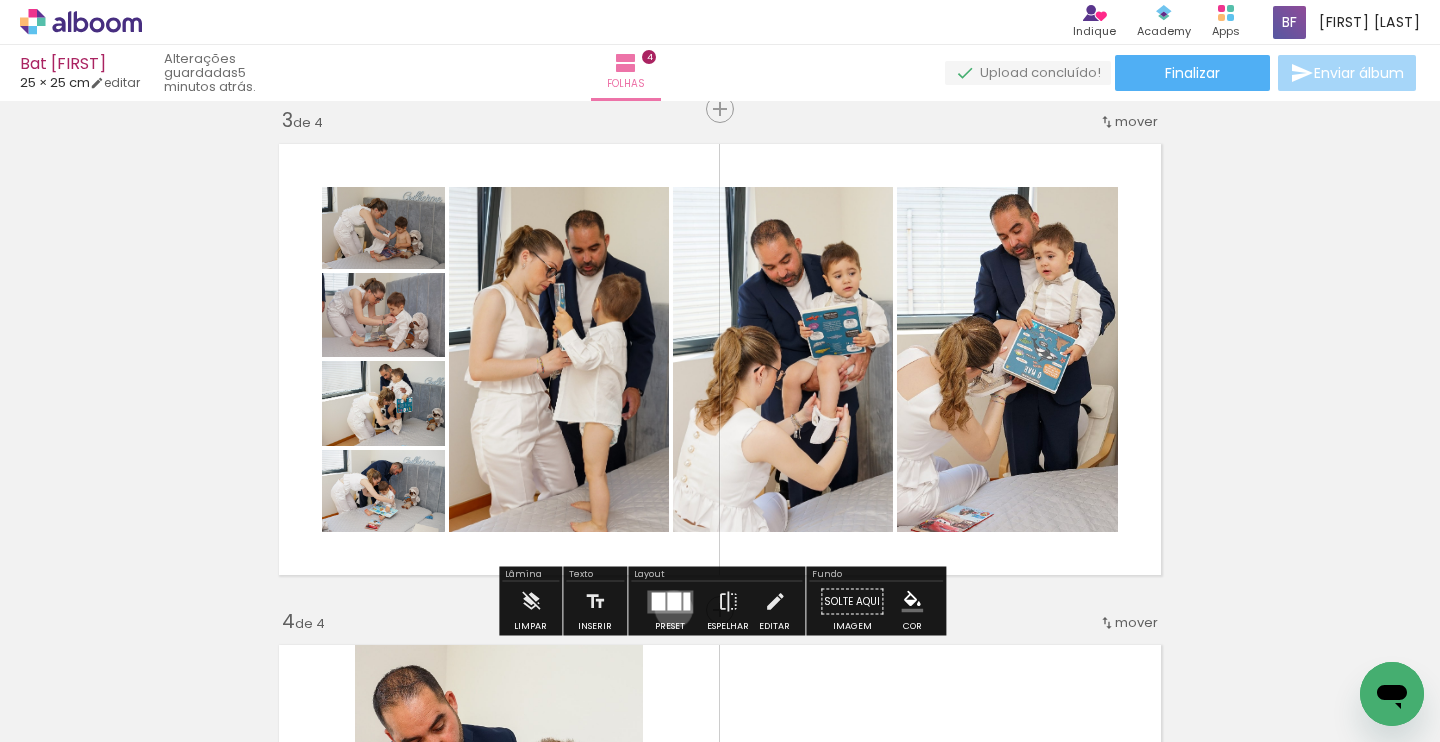click at bounding box center [674, 601] 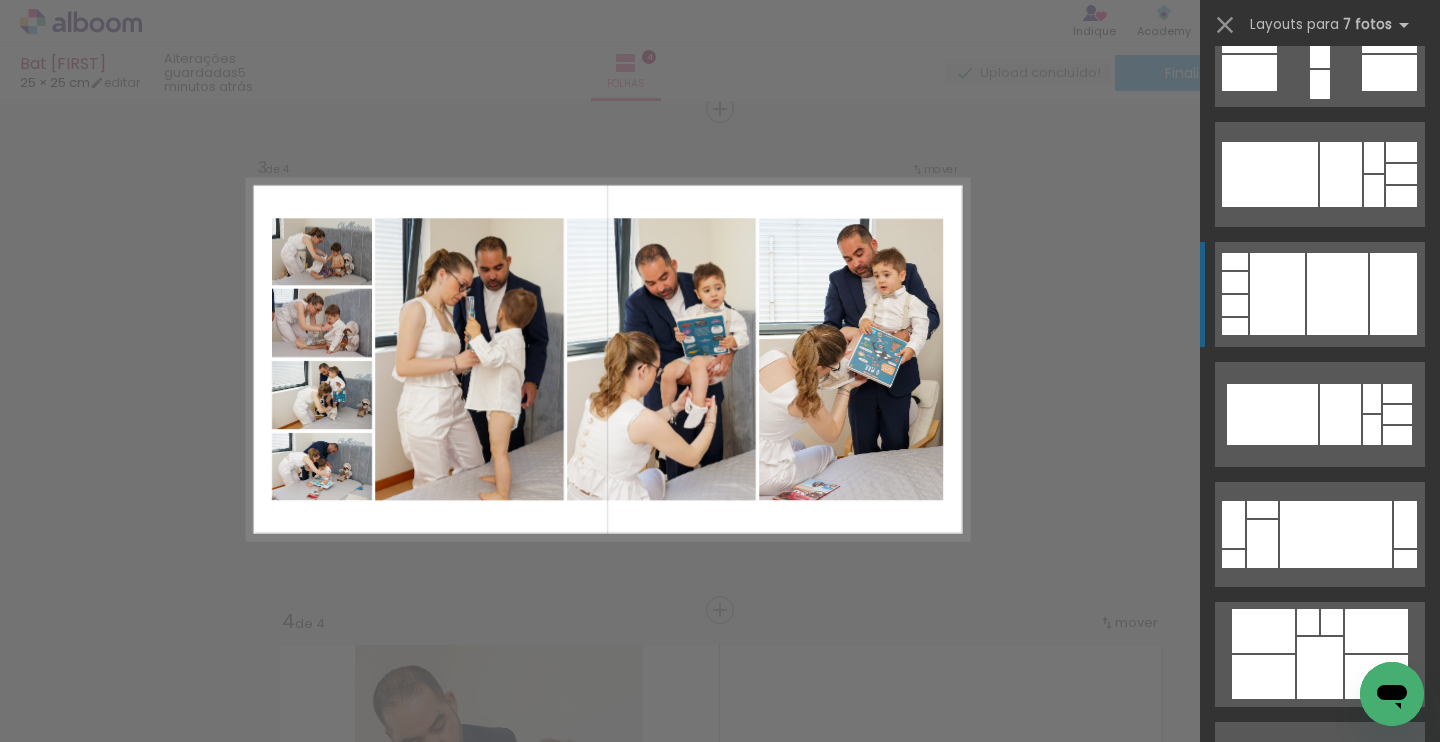 scroll, scrollTop: 3210, scrollLeft: 0, axis: vertical 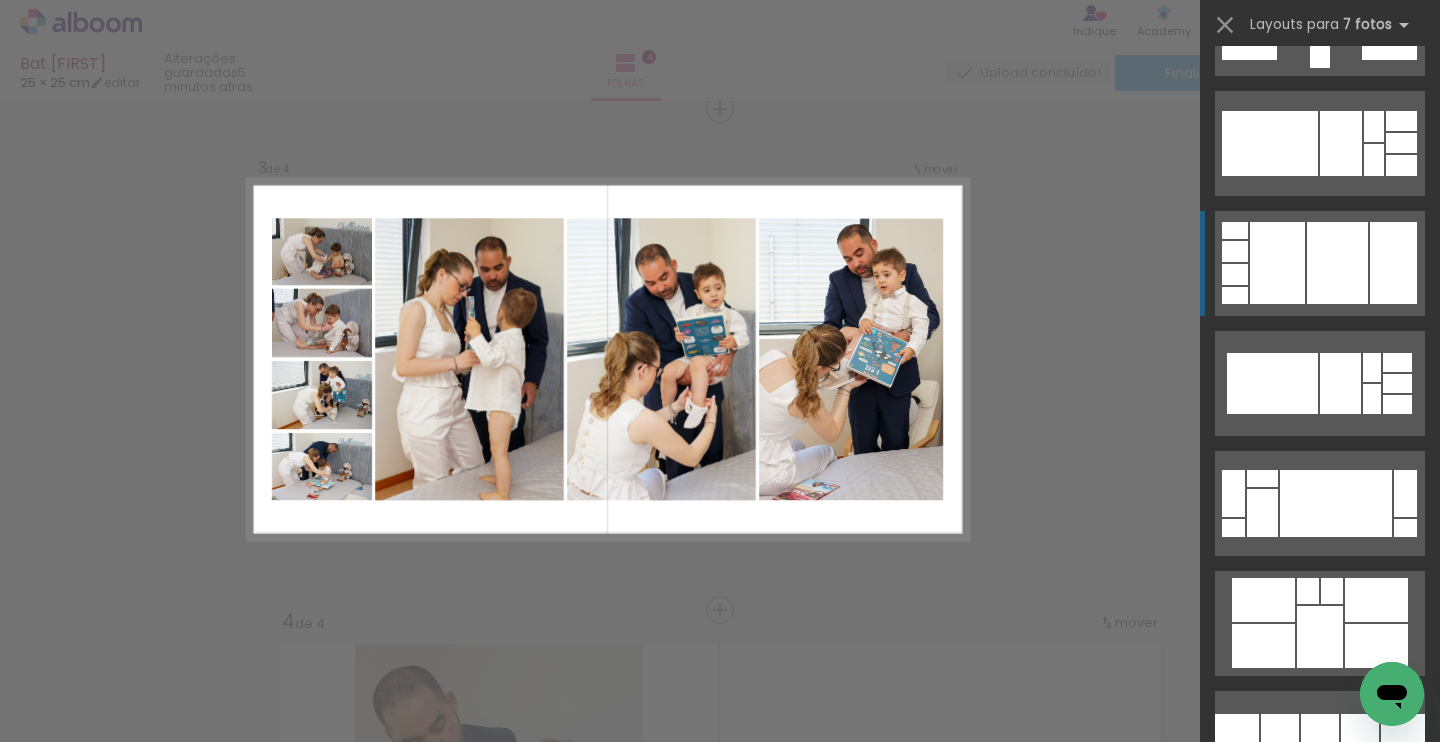 click at bounding box center (1409, 1192) 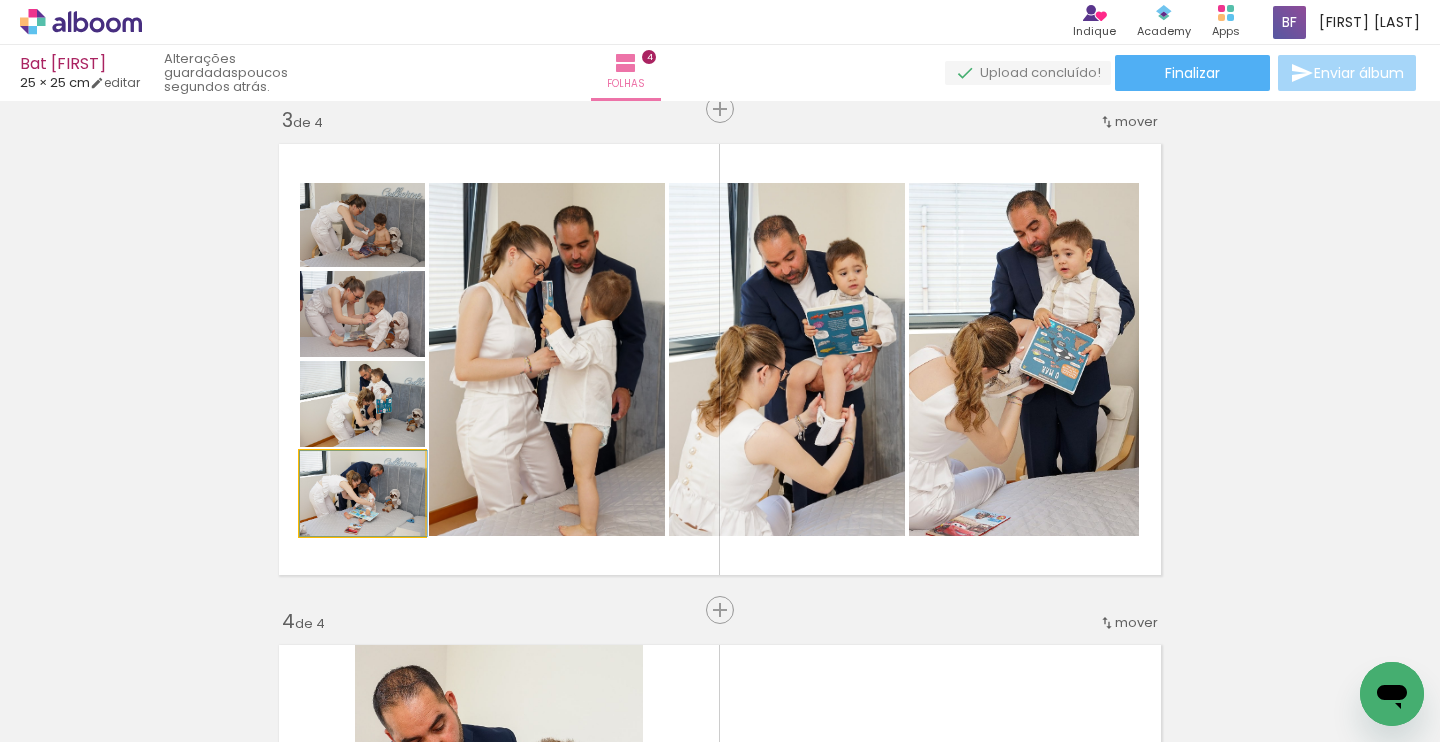 drag, startPoint x: 392, startPoint y: 524, endPoint x: 402, endPoint y: 494, distance: 31.622776 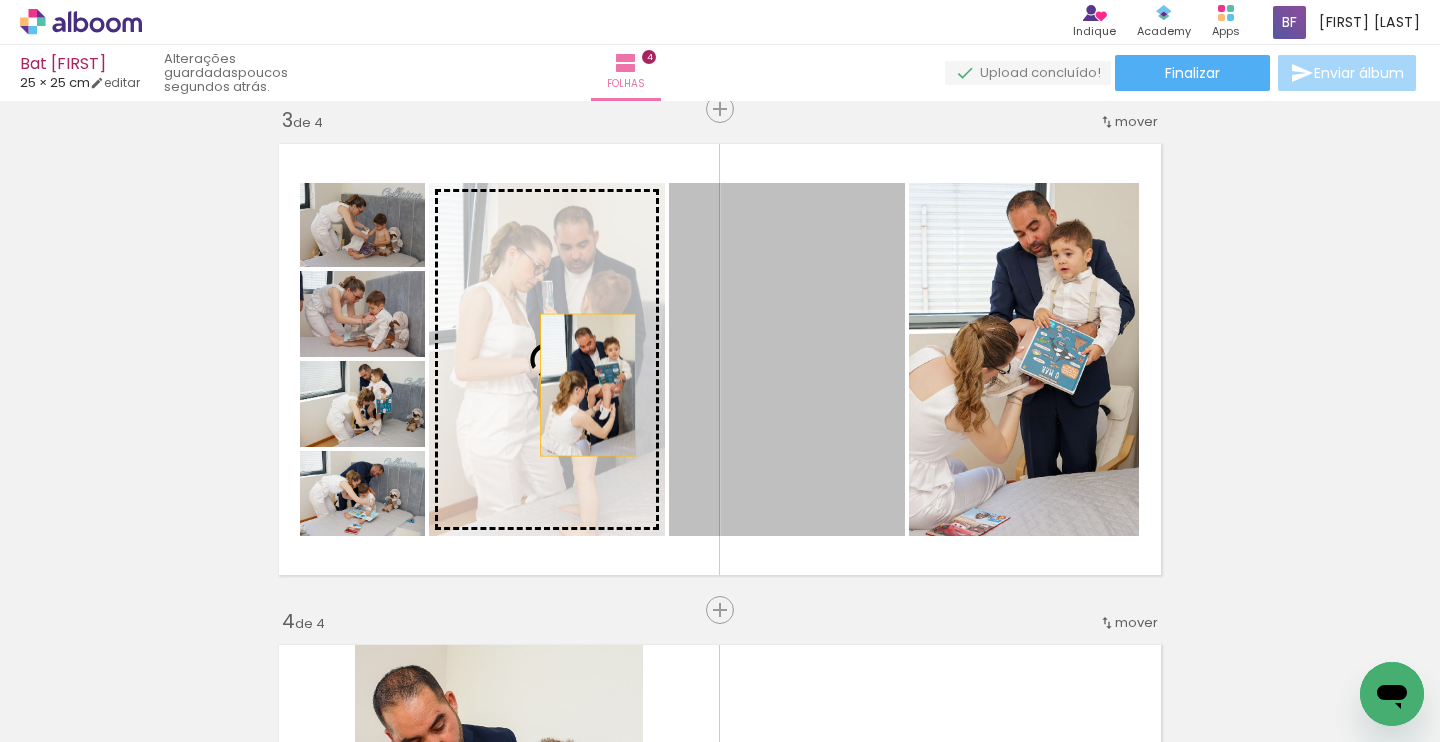 drag, startPoint x: 733, startPoint y: 399, endPoint x: 588, endPoint y: 385, distance: 145.6743 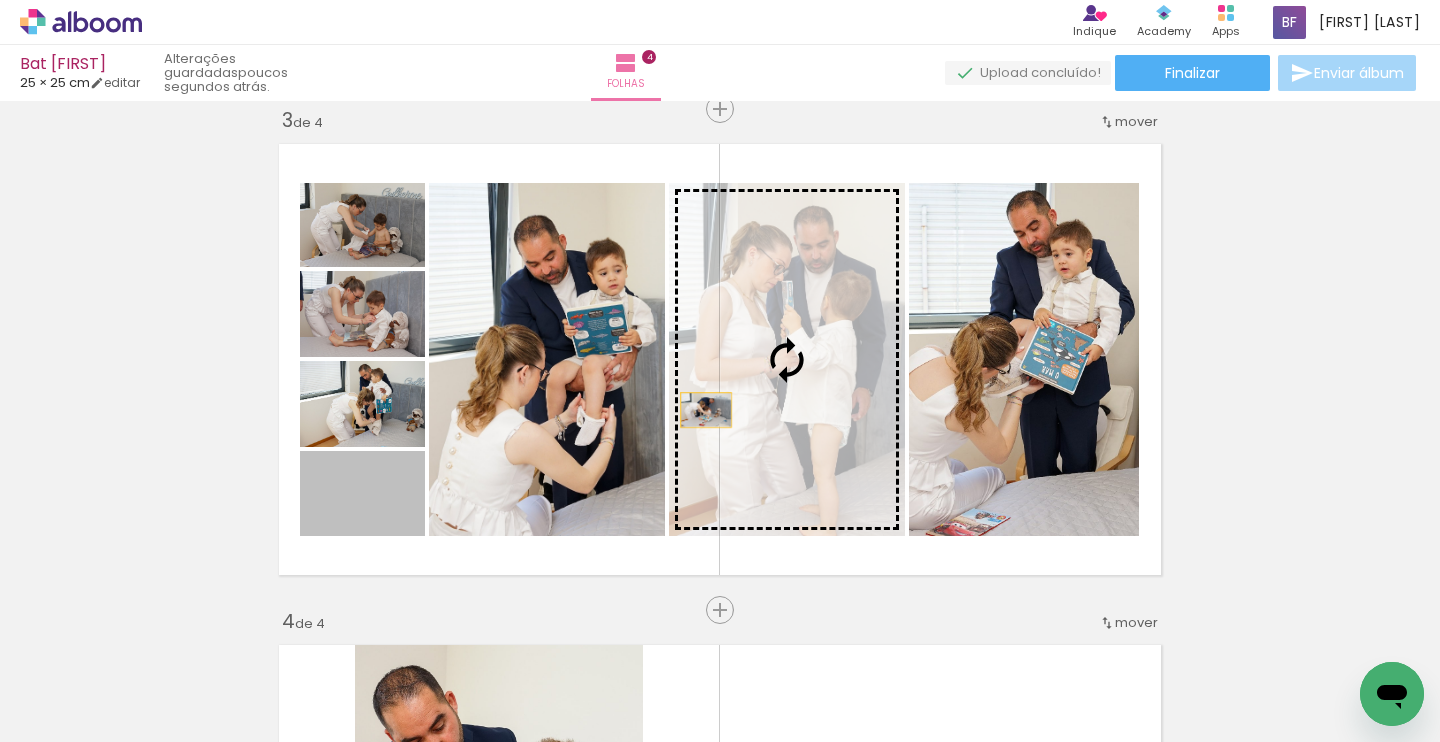 drag, startPoint x: 401, startPoint y: 521, endPoint x: 706, endPoint y: 410, distance: 324.5705 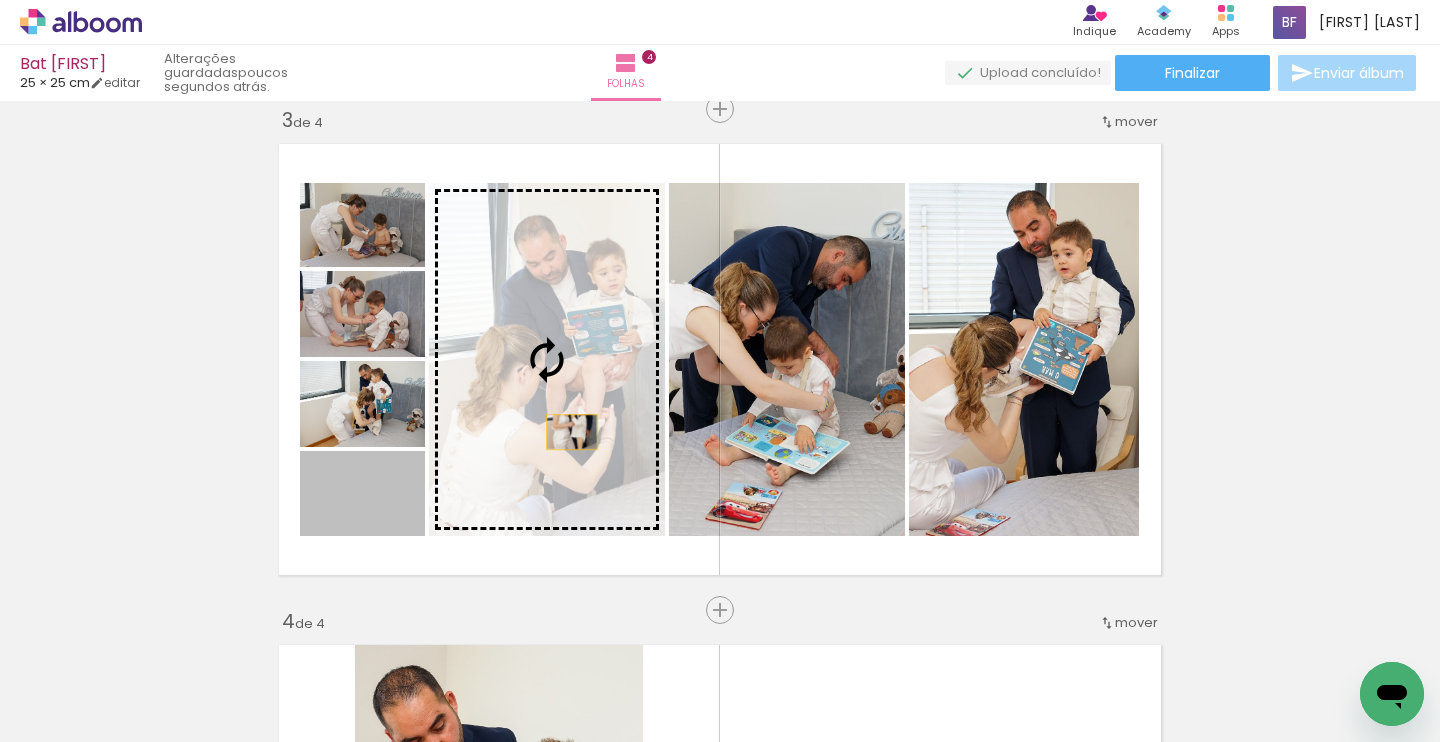 drag, startPoint x: 404, startPoint y: 510, endPoint x: 572, endPoint y: 432, distance: 185.22418 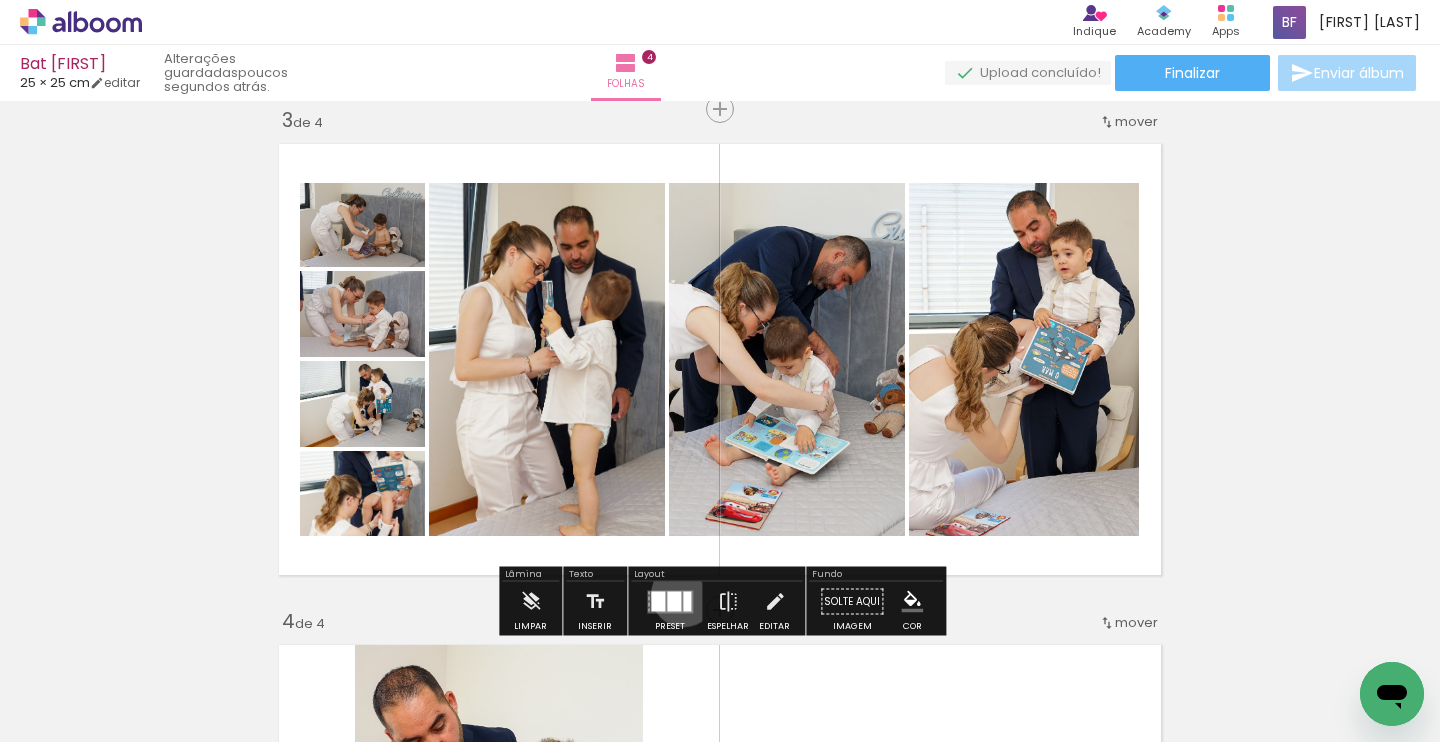 drag, startPoint x: 679, startPoint y: 594, endPoint x: 689, endPoint y: 556, distance: 39.293766 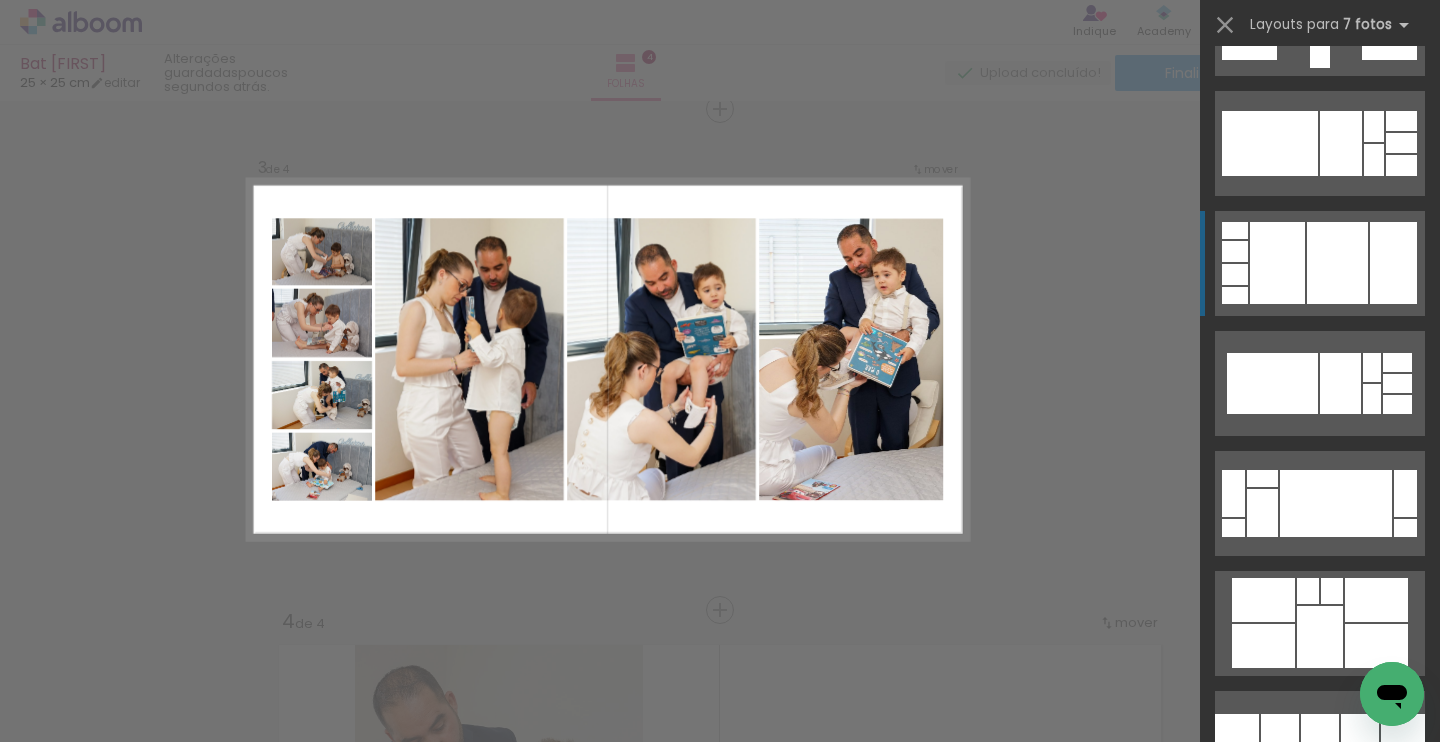 scroll, scrollTop: 3360, scrollLeft: 0, axis: vertical 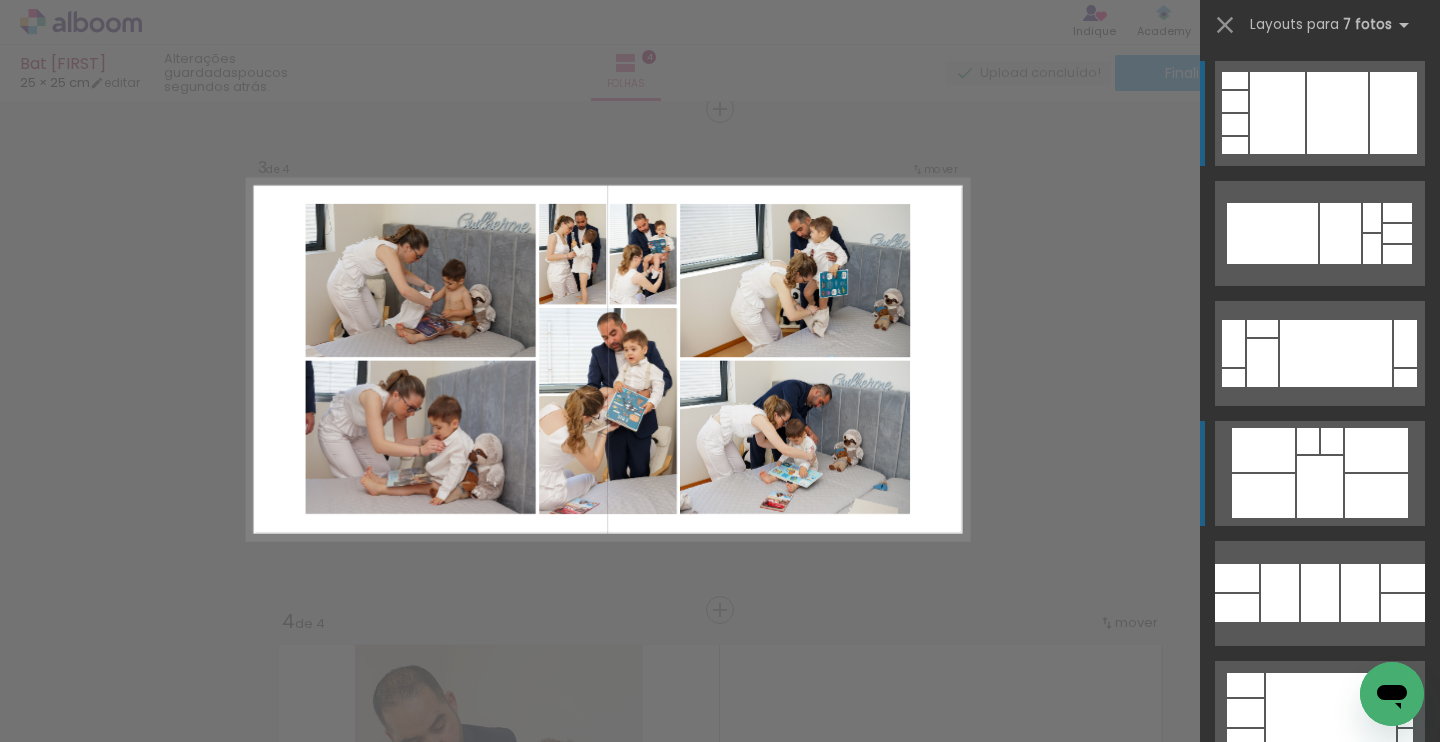 click at bounding box center (1243, 1104) 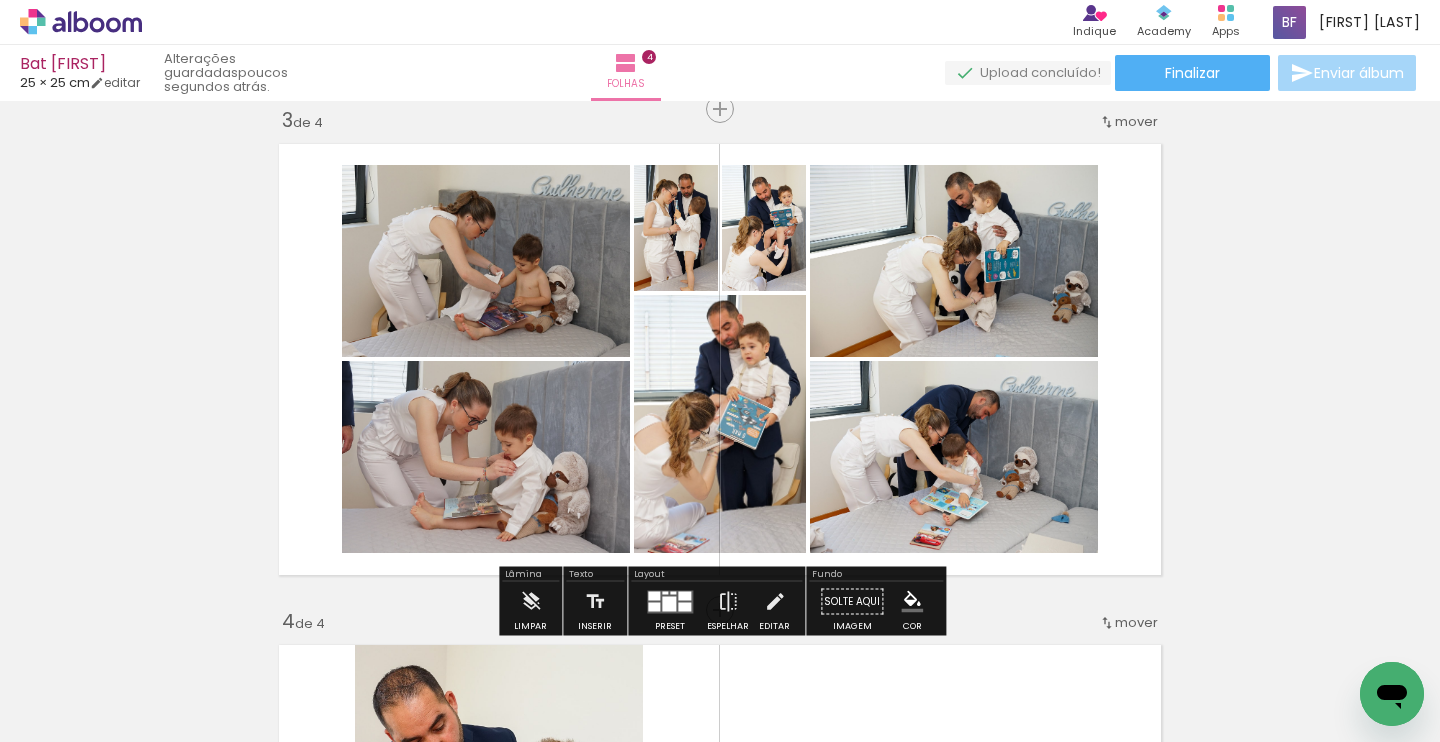 scroll, scrollTop: 1020, scrollLeft: 0, axis: vertical 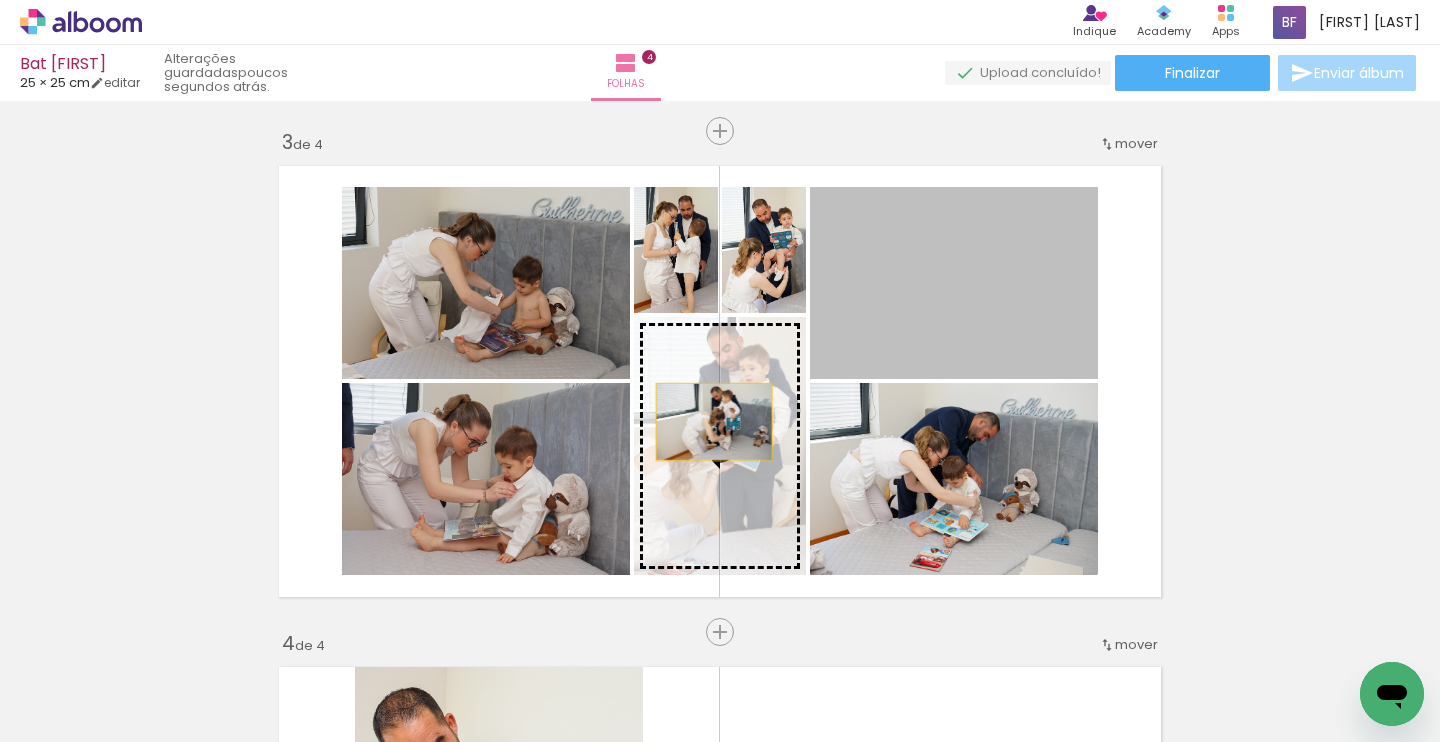 drag, startPoint x: 938, startPoint y: 299, endPoint x: 714, endPoint y: 422, distance: 255.54843 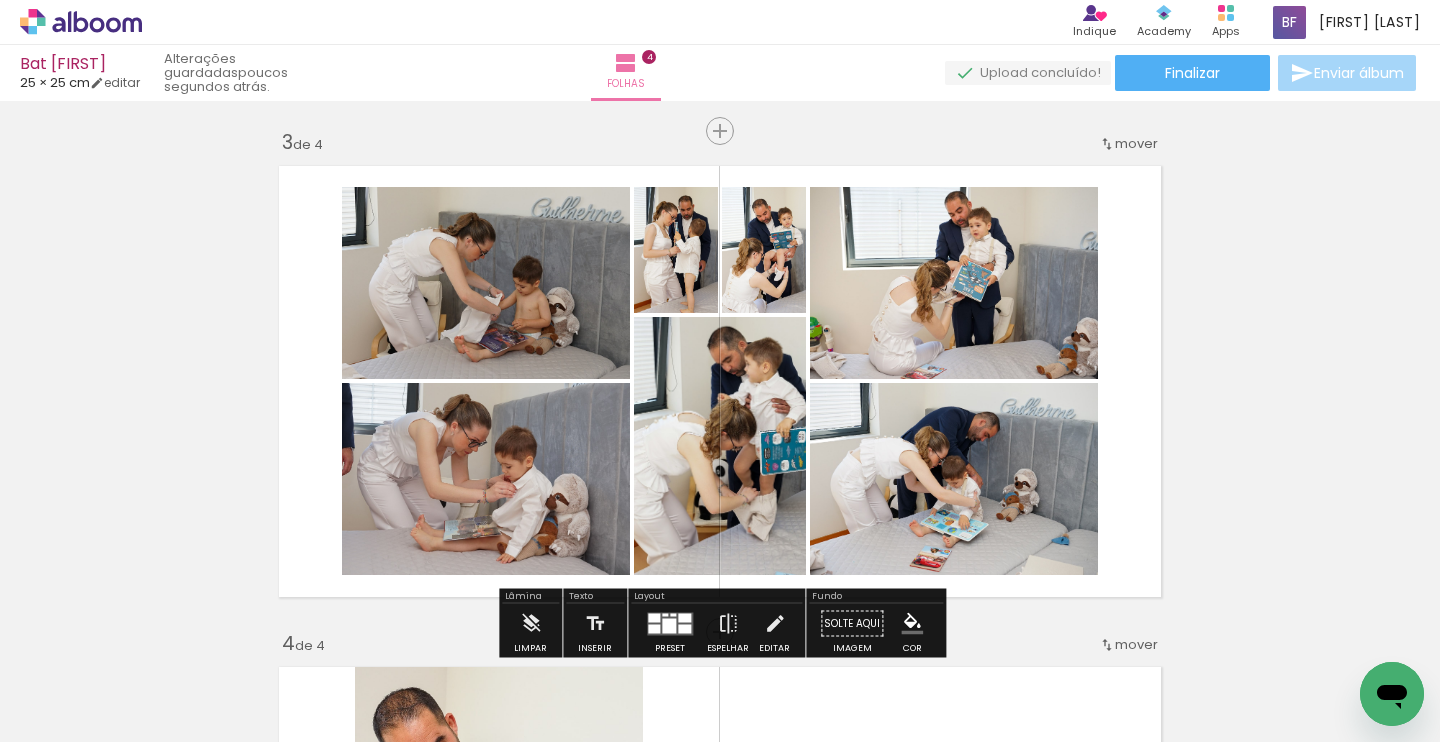 scroll, scrollTop: 0, scrollLeft: 0, axis: both 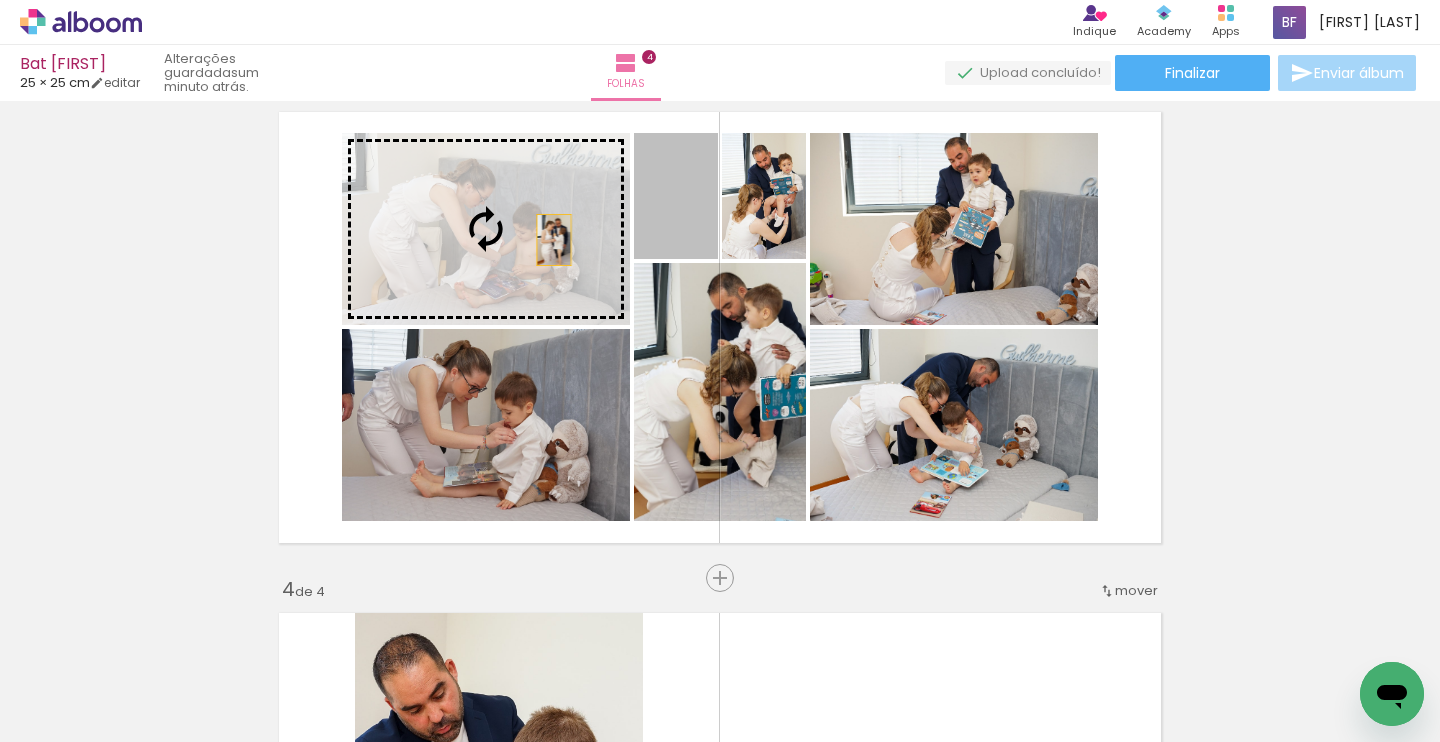 drag, startPoint x: 697, startPoint y: 218, endPoint x: 554, endPoint y: 240, distance: 144.6824 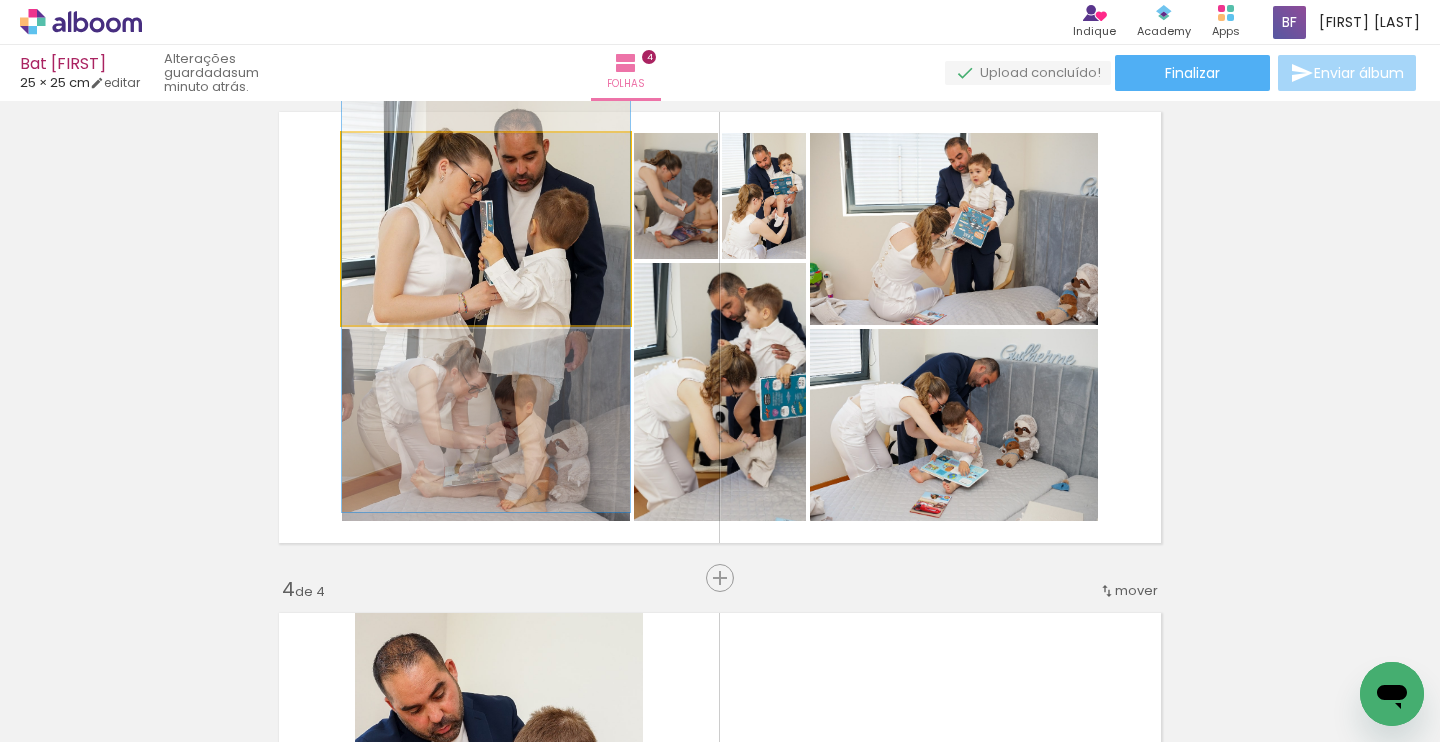 drag, startPoint x: 500, startPoint y: 229, endPoint x: 481, endPoint y: 296, distance: 69.641945 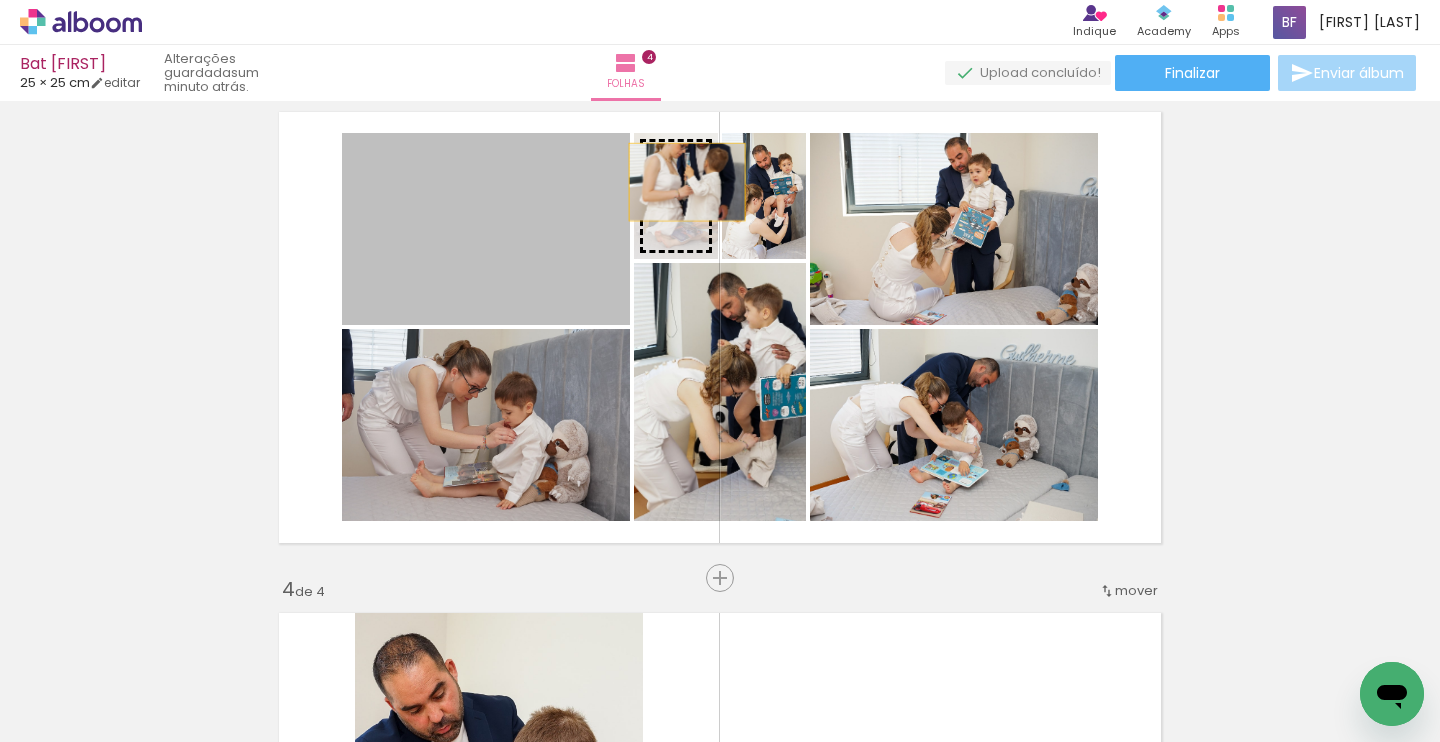 drag, startPoint x: 523, startPoint y: 274, endPoint x: 685, endPoint y: 183, distance: 185.80904 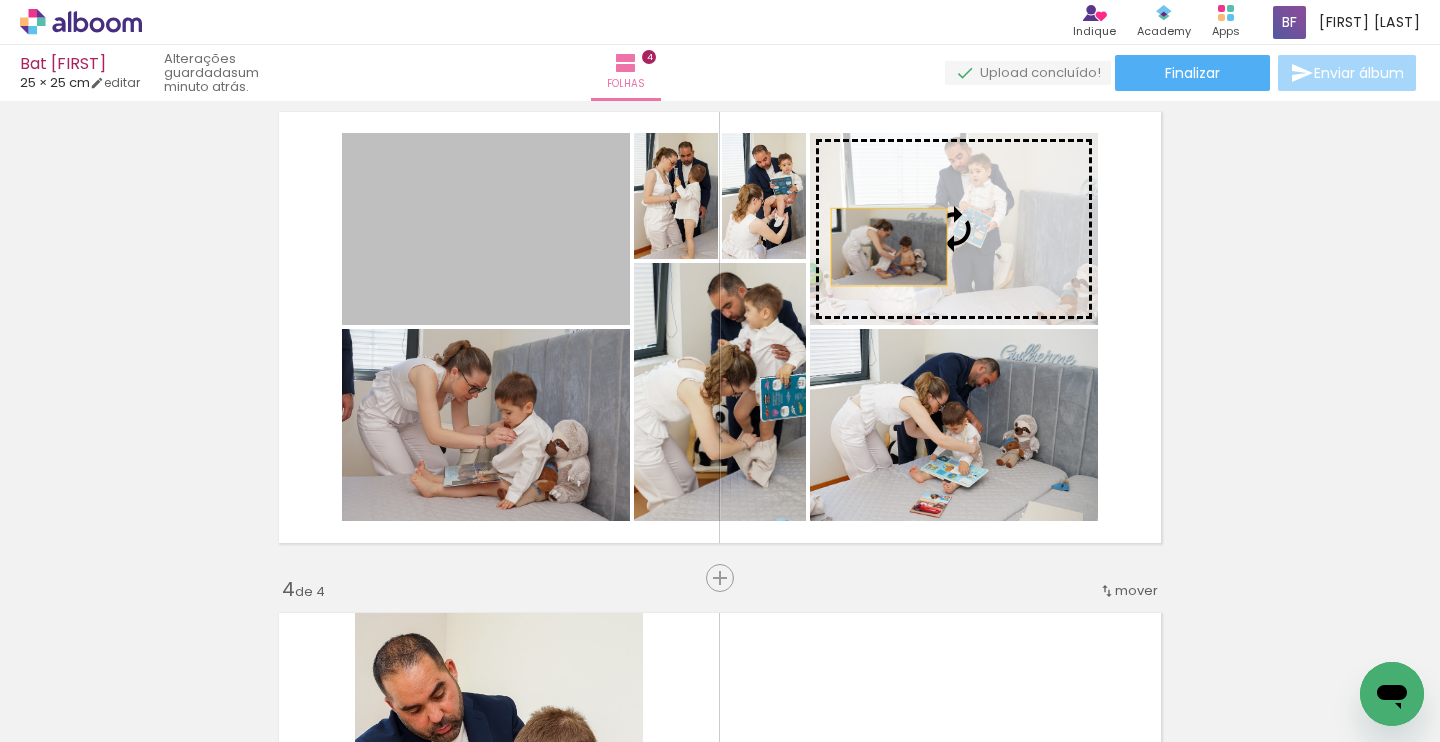 drag, startPoint x: 515, startPoint y: 265, endPoint x: 889, endPoint y: 247, distance: 374.4329 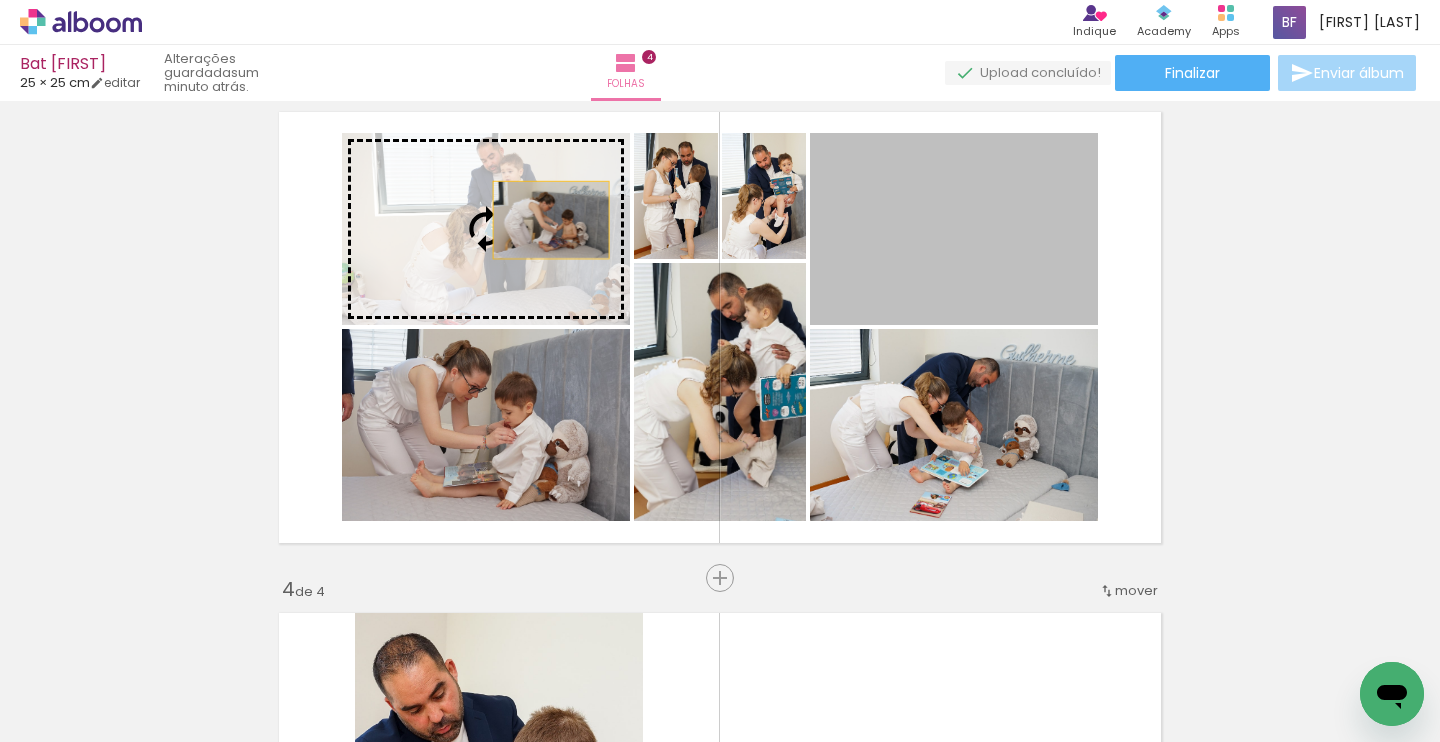 drag, startPoint x: 951, startPoint y: 234, endPoint x: 551, endPoint y: 220, distance: 400.24493 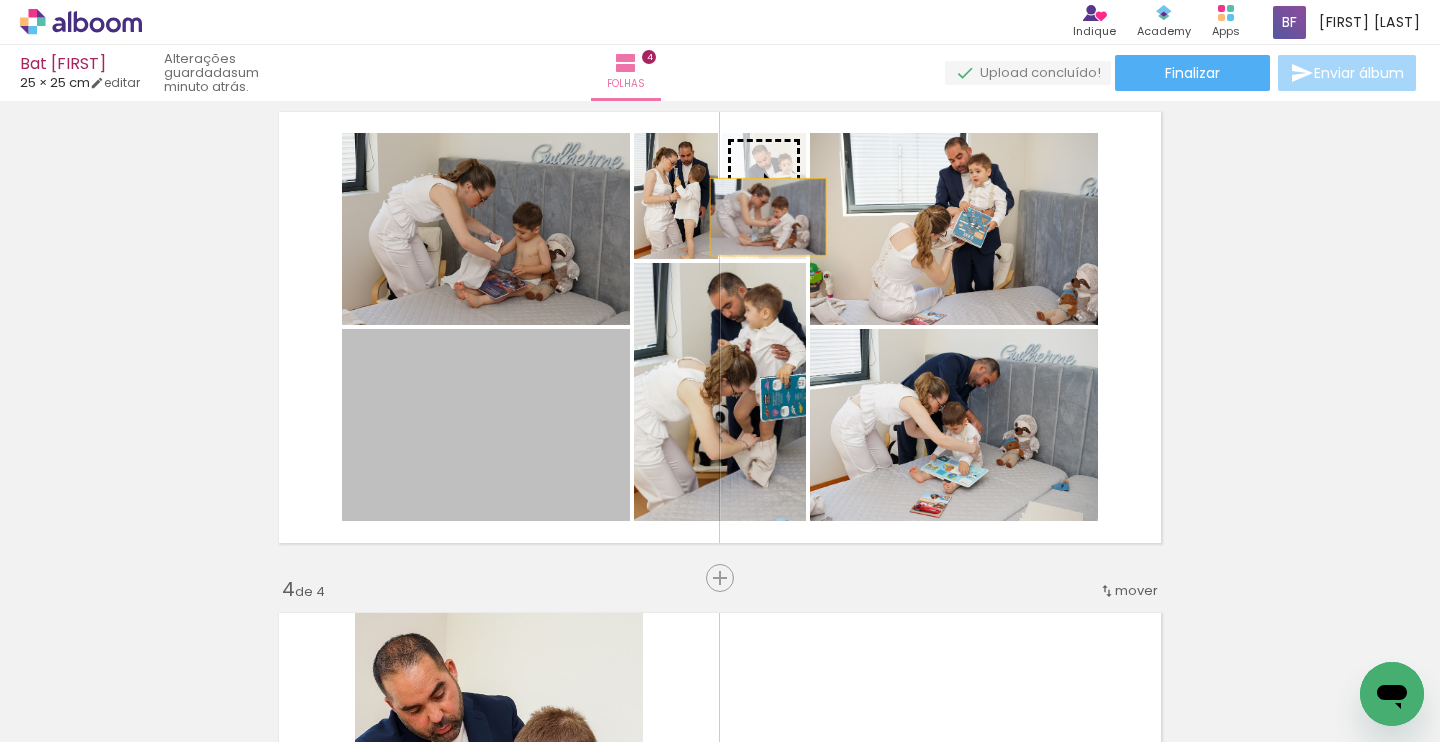 drag, startPoint x: 531, startPoint y: 461, endPoint x: 768, endPoint y: 215, distance: 341.59186 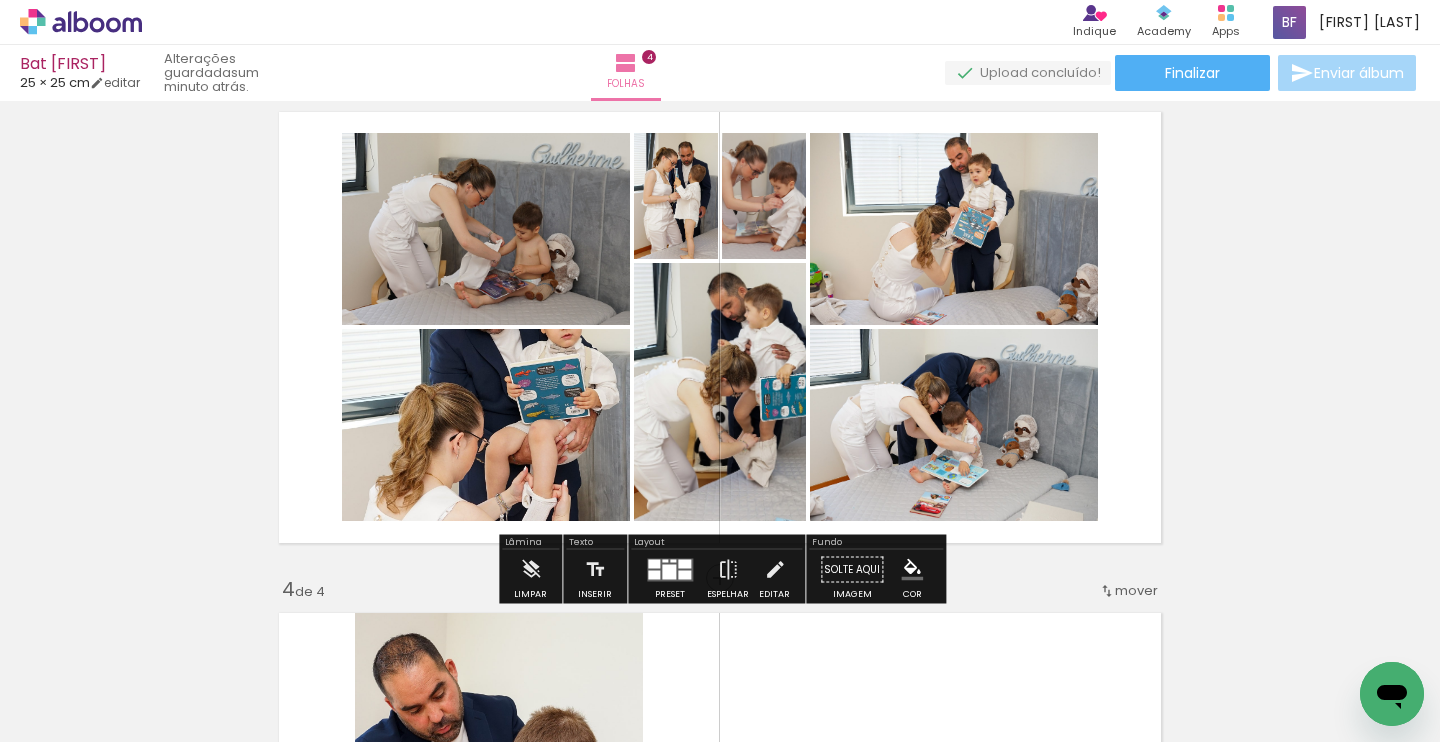 scroll, scrollTop: 0, scrollLeft: 1, axis: horizontal 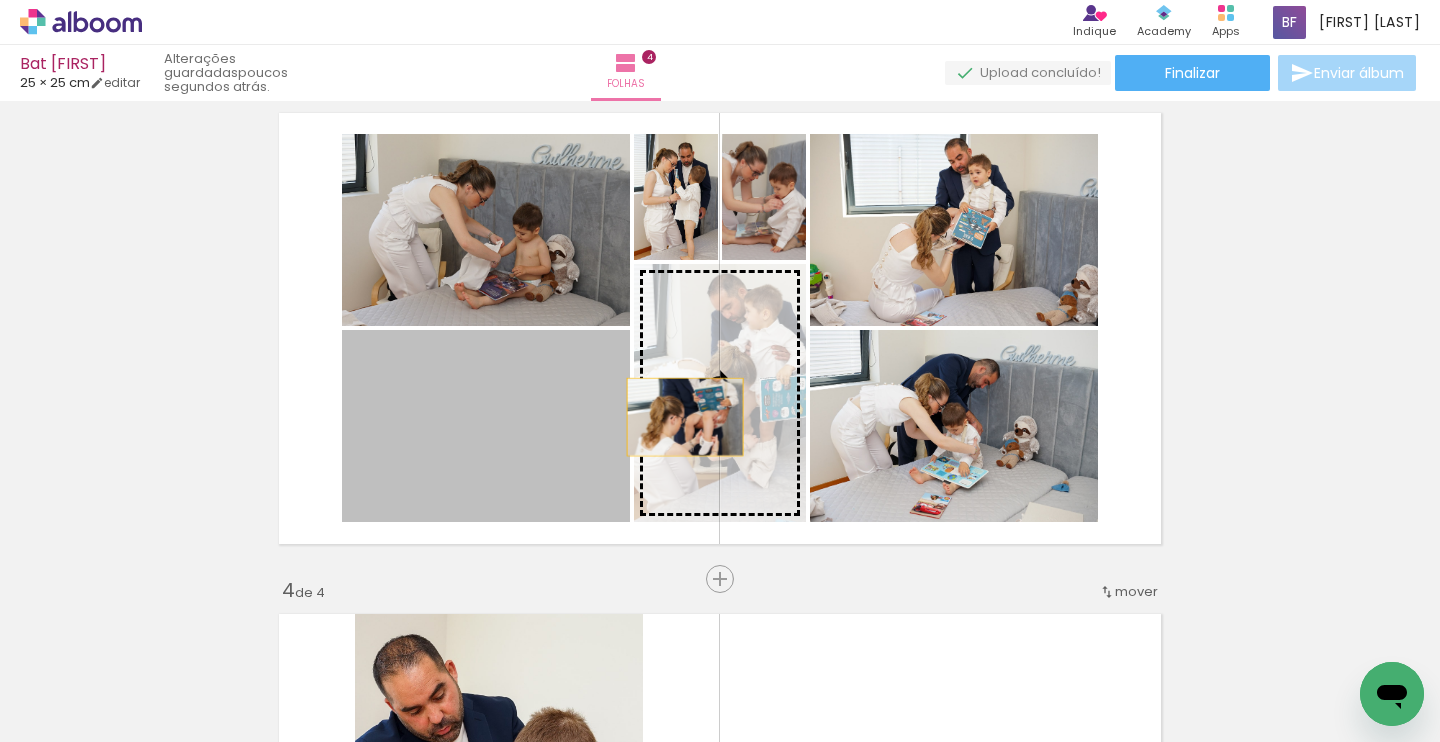 drag, startPoint x: 476, startPoint y: 429, endPoint x: 685, endPoint y: 417, distance: 209.34421 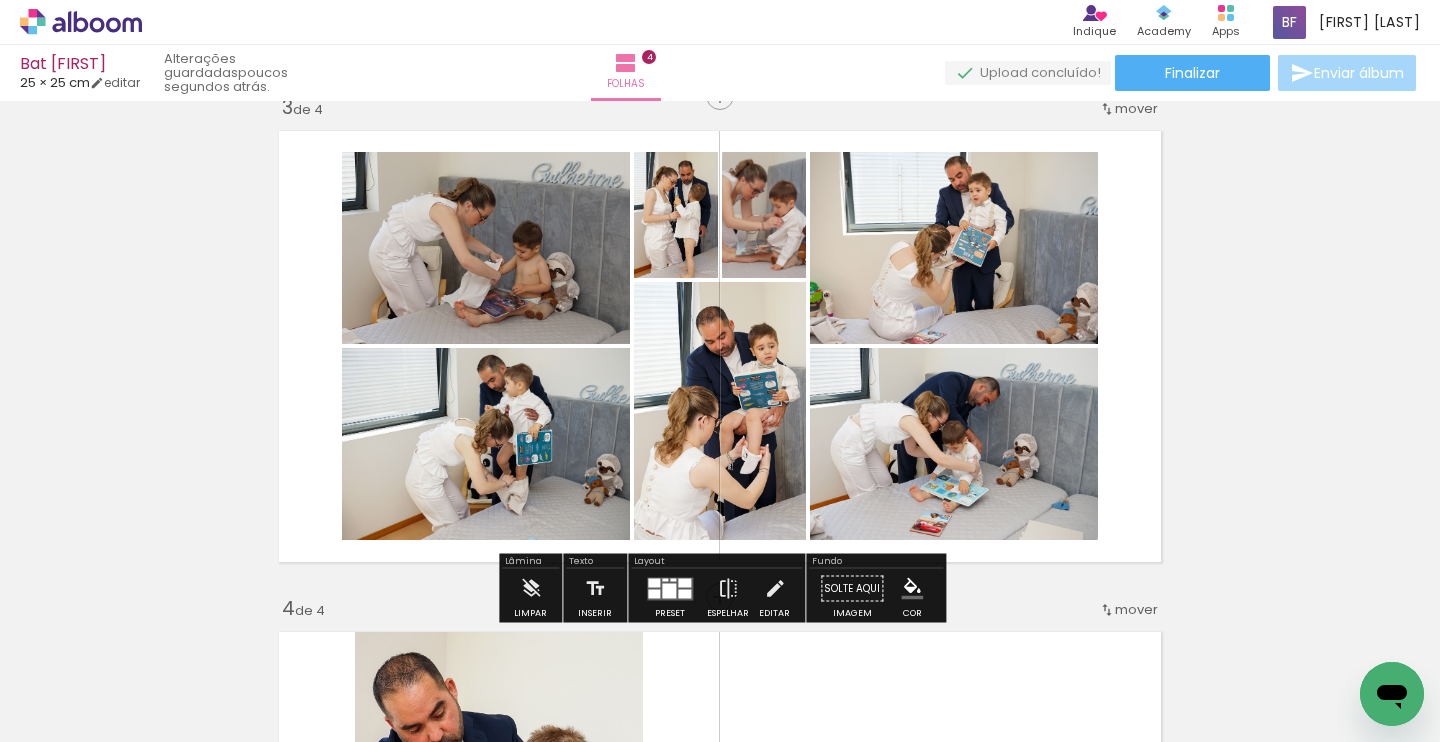 scroll, scrollTop: 1039, scrollLeft: 0, axis: vertical 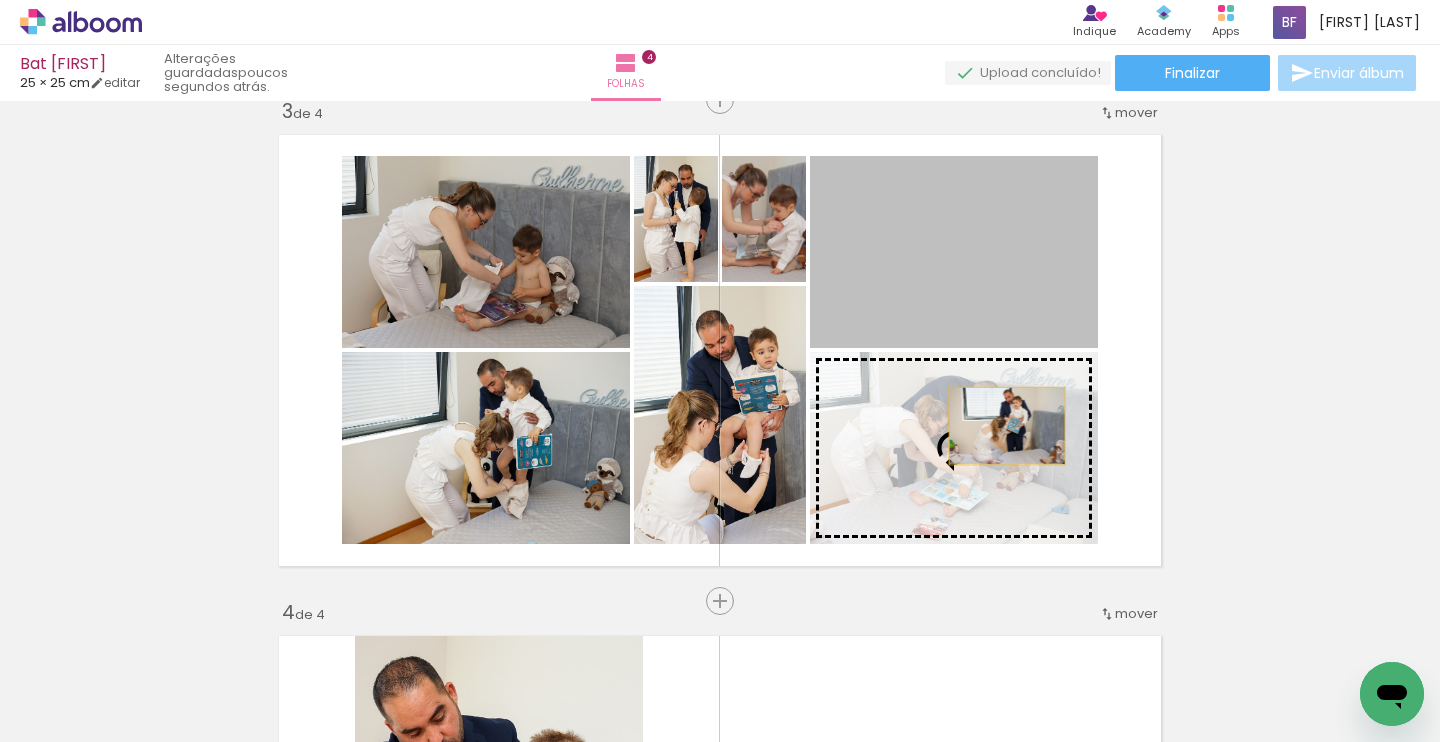 drag, startPoint x: 1014, startPoint y: 280, endPoint x: 1006, endPoint y: 427, distance: 147.21753 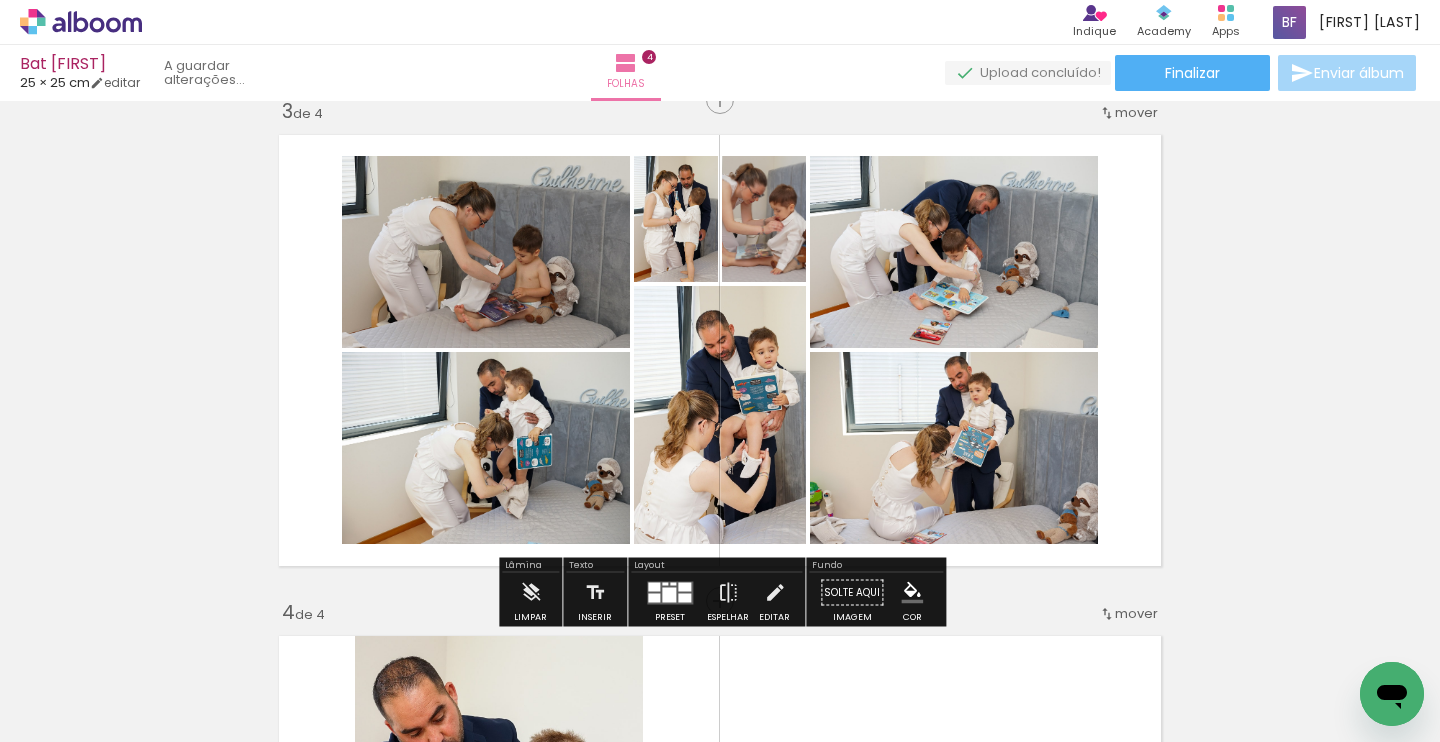 scroll, scrollTop: 1, scrollLeft: 0, axis: vertical 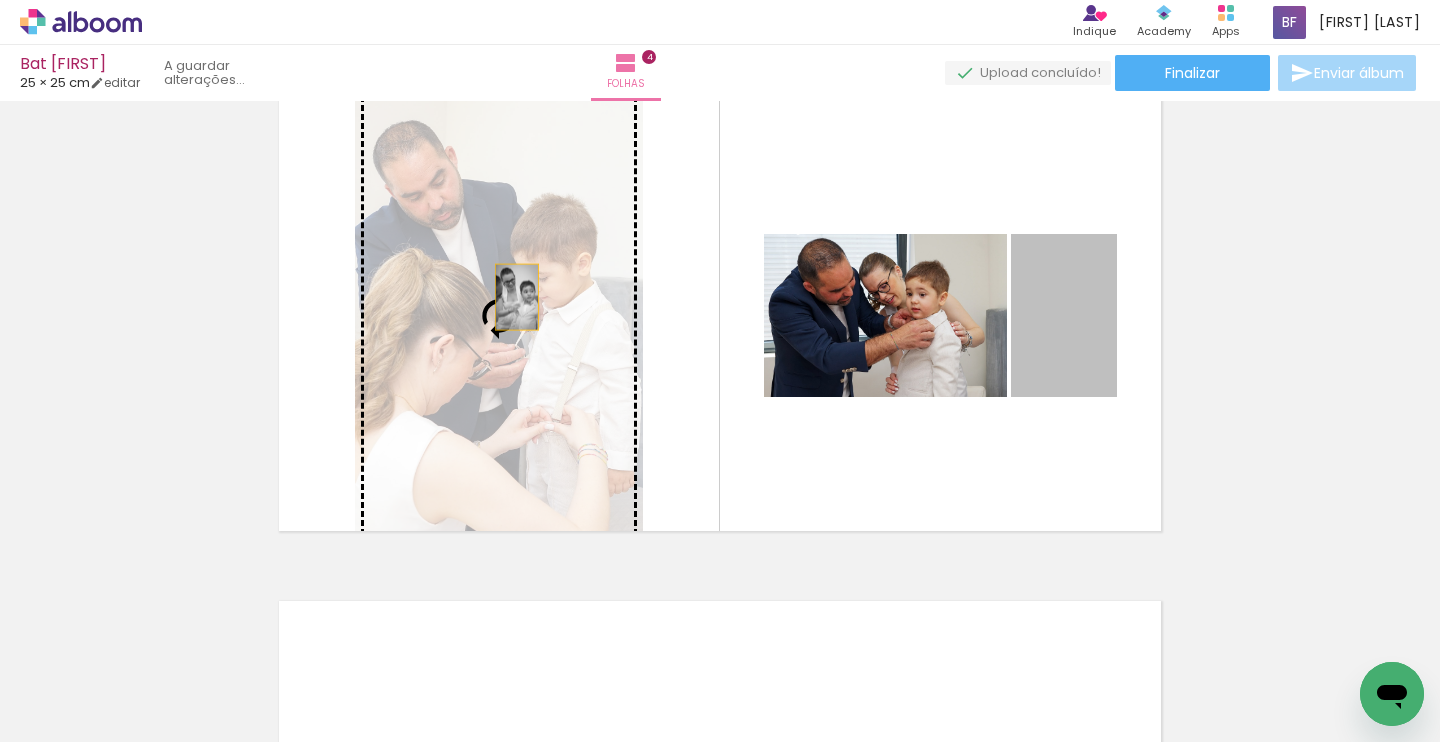 drag, startPoint x: 1073, startPoint y: 346, endPoint x: 517, endPoint y: 297, distance: 558.15497 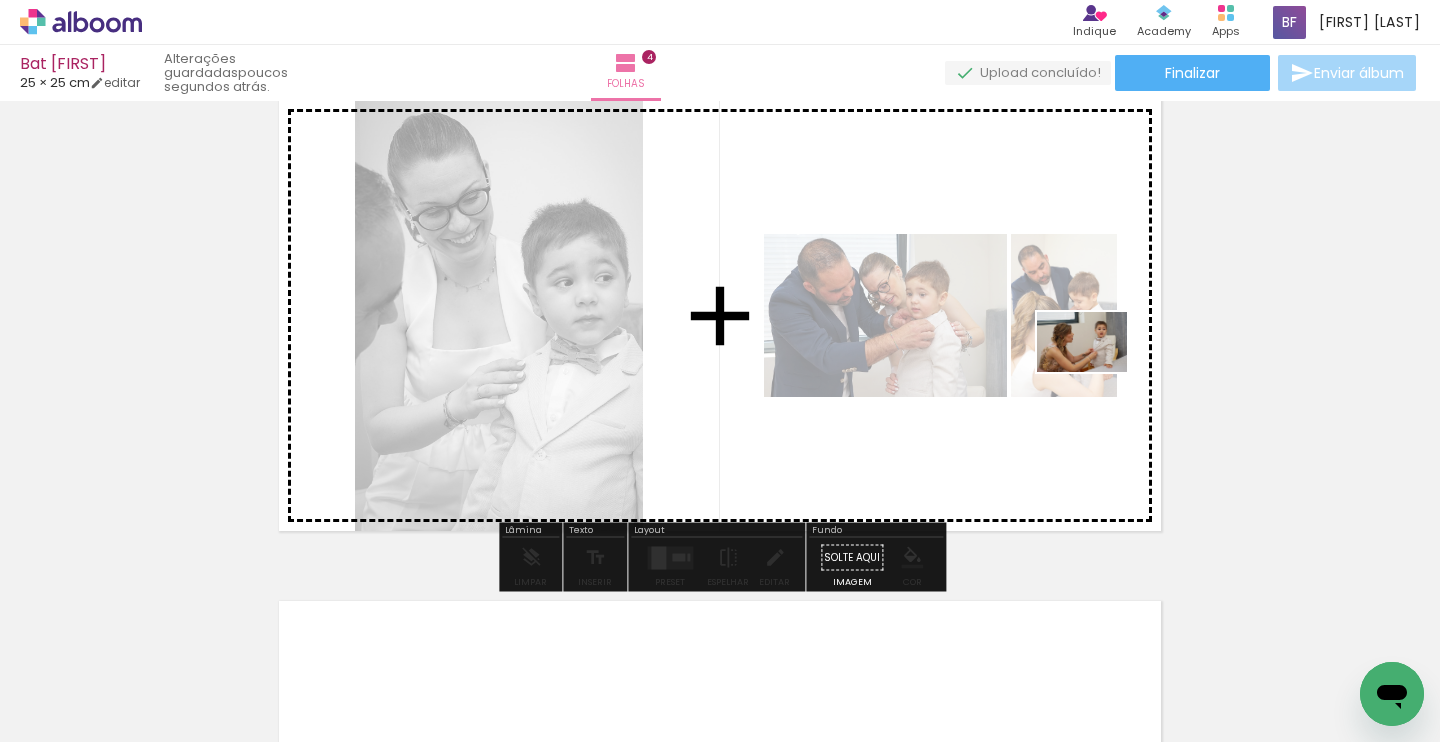 drag, startPoint x: 999, startPoint y: 693, endPoint x: 1097, endPoint y: 372, distance: 335.62628 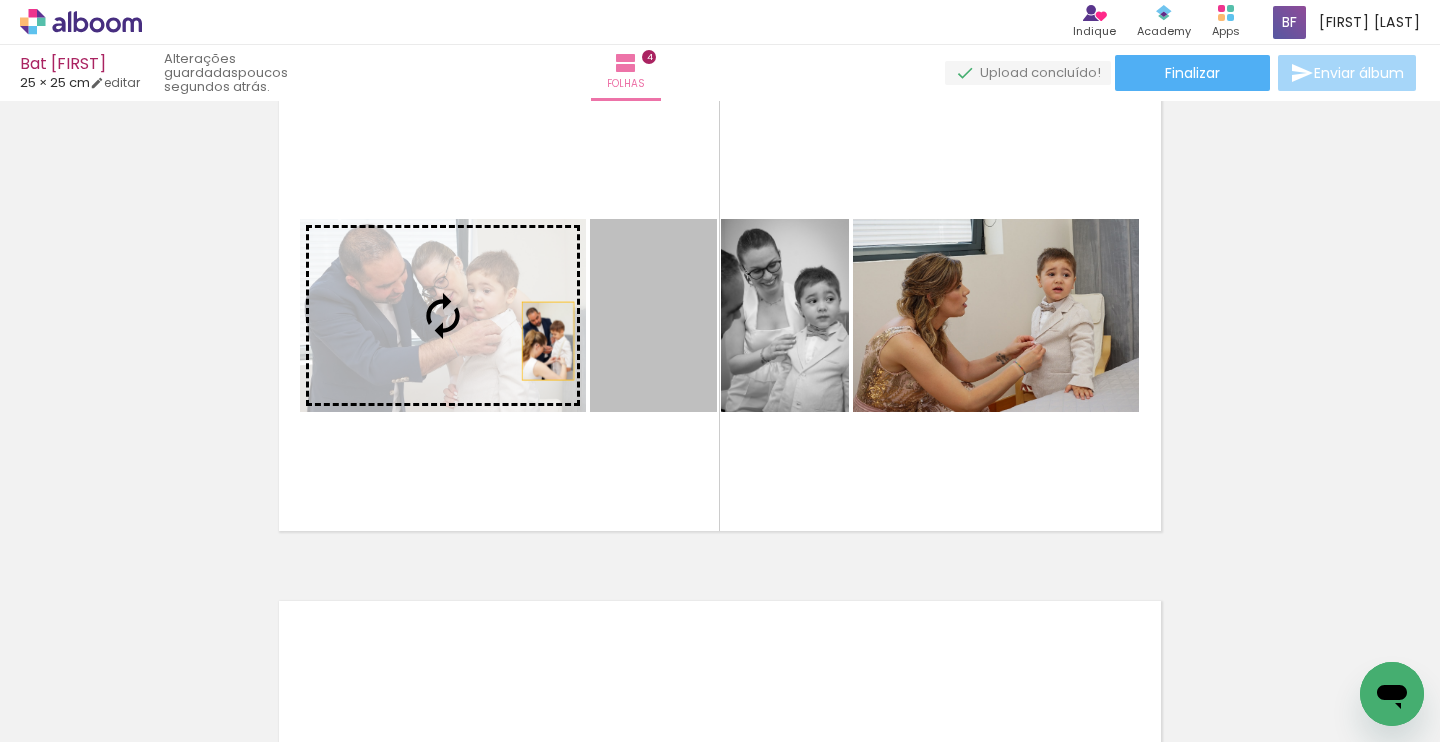 drag, startPoint x: 676, startPoint y: 357, endPoint x: 548, endPoint y: 341, distance: 128.99612 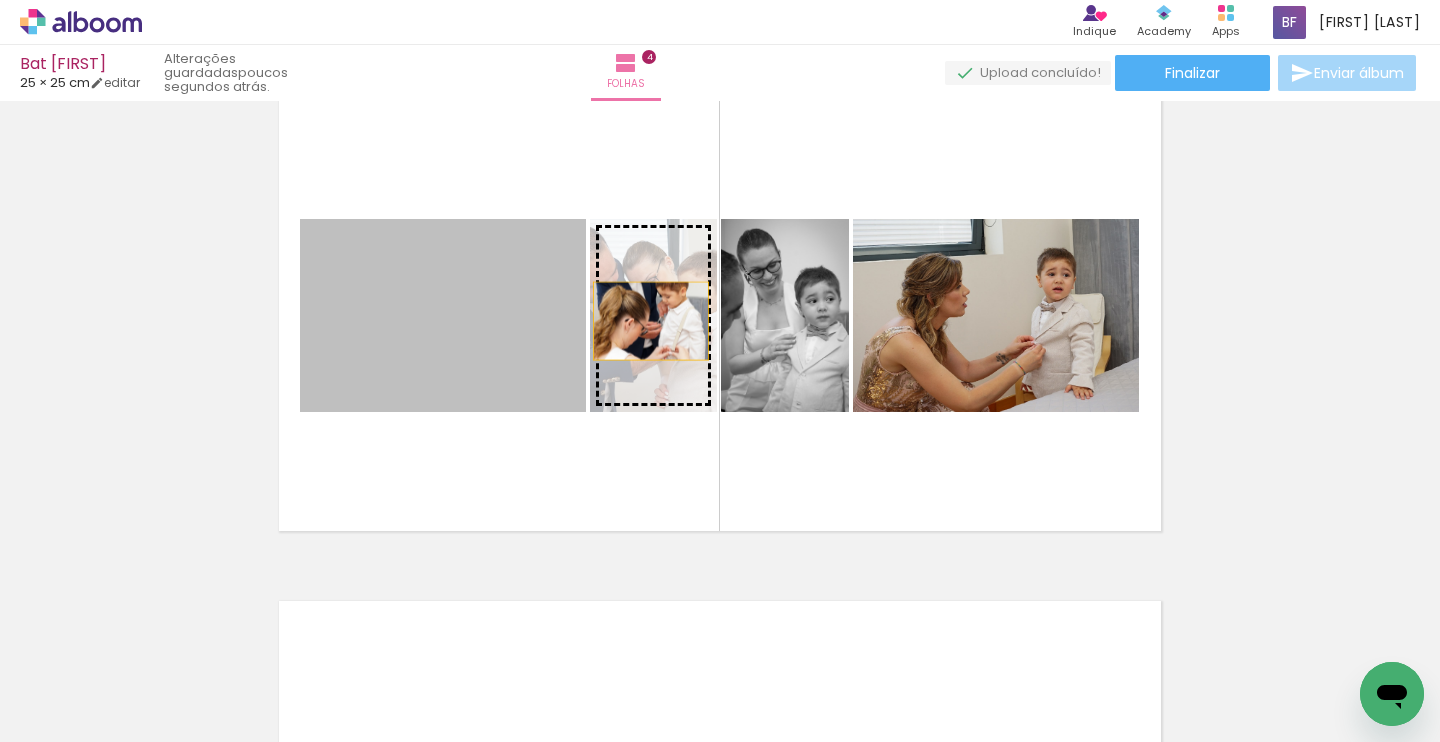 drag, startPoint x: 505, startPoint y: 361, endPoint x: 651, endPoint y: 321, distance: 151.38031 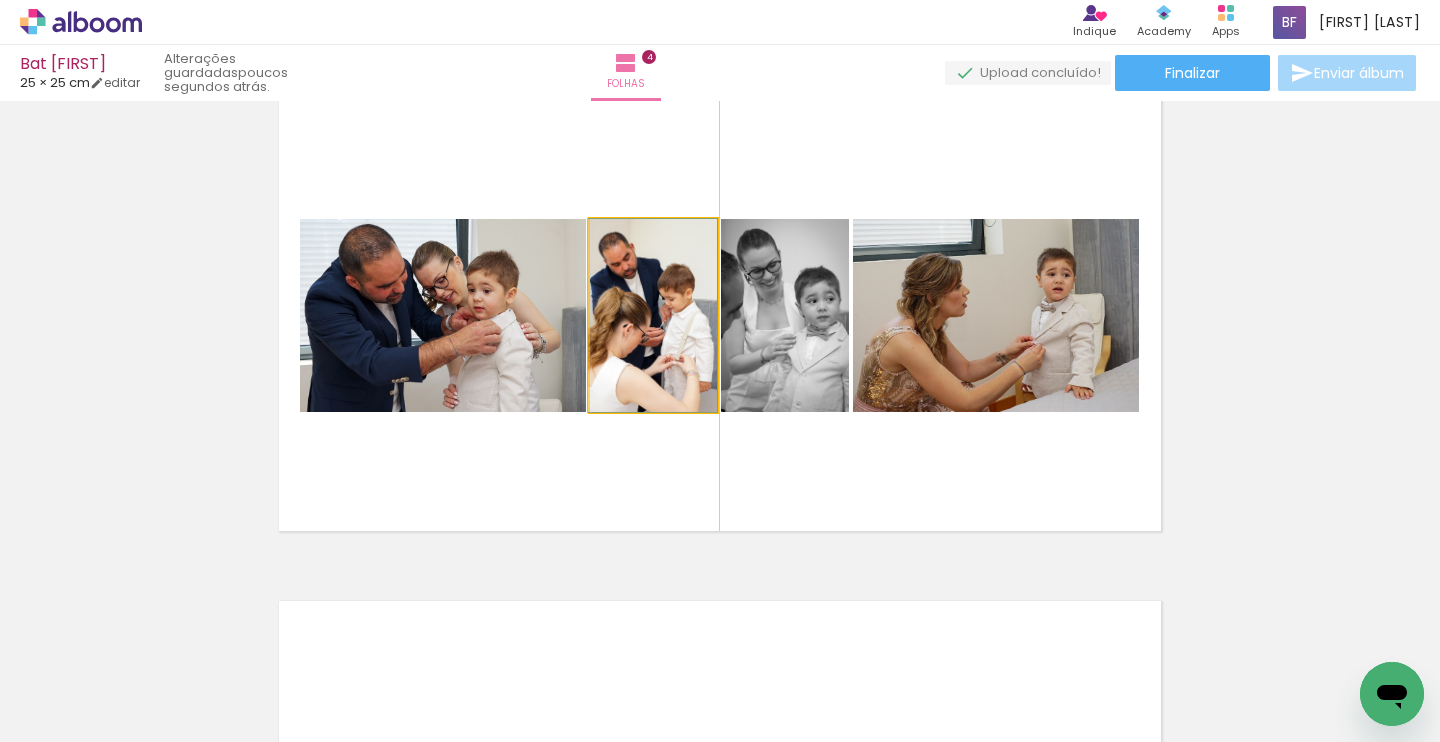 drag, startPoint x: 670, startPoint y: 351, endPoint x: 660, endPoint y: 327, distance: 26 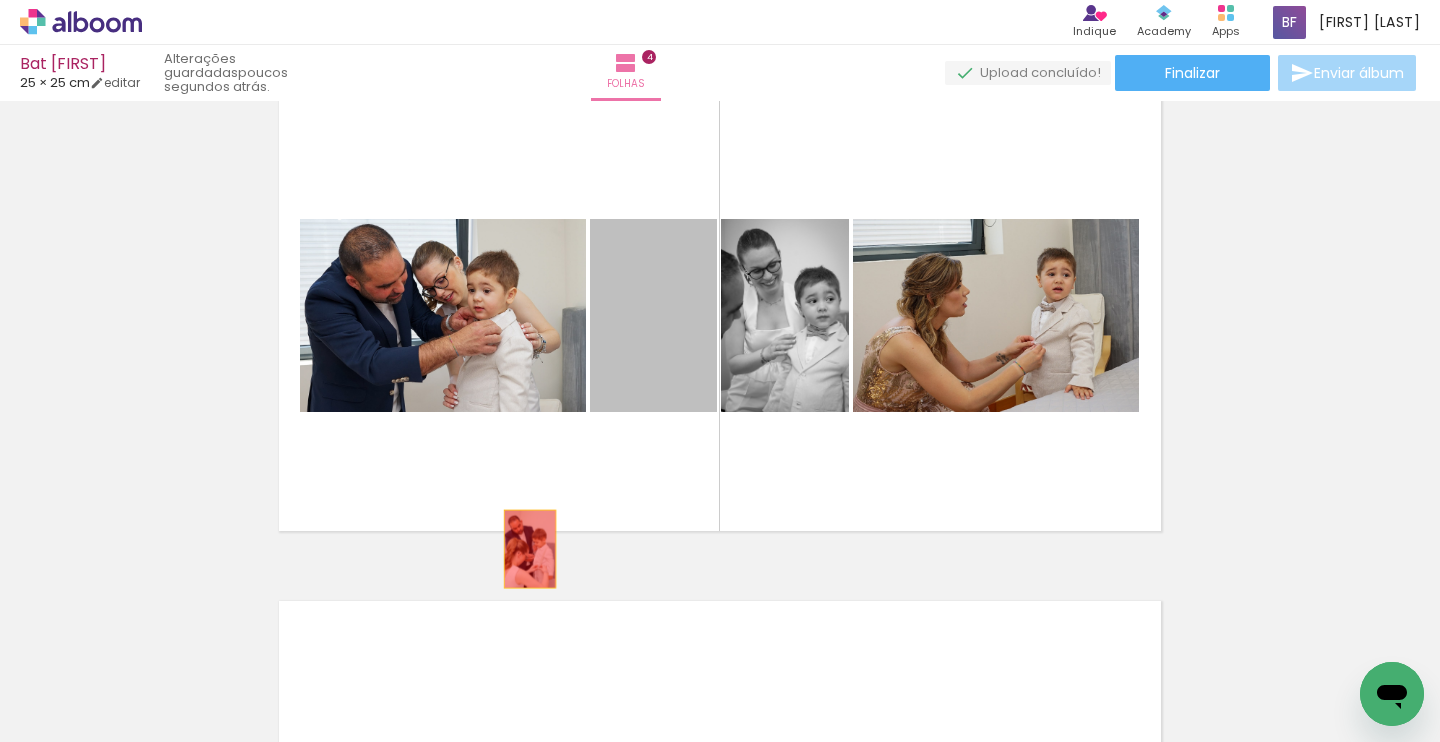 drag, startPoint x: 654, startPoint y: 341, endPoint x: 512, endPoint y: 534, distance: 239.6101 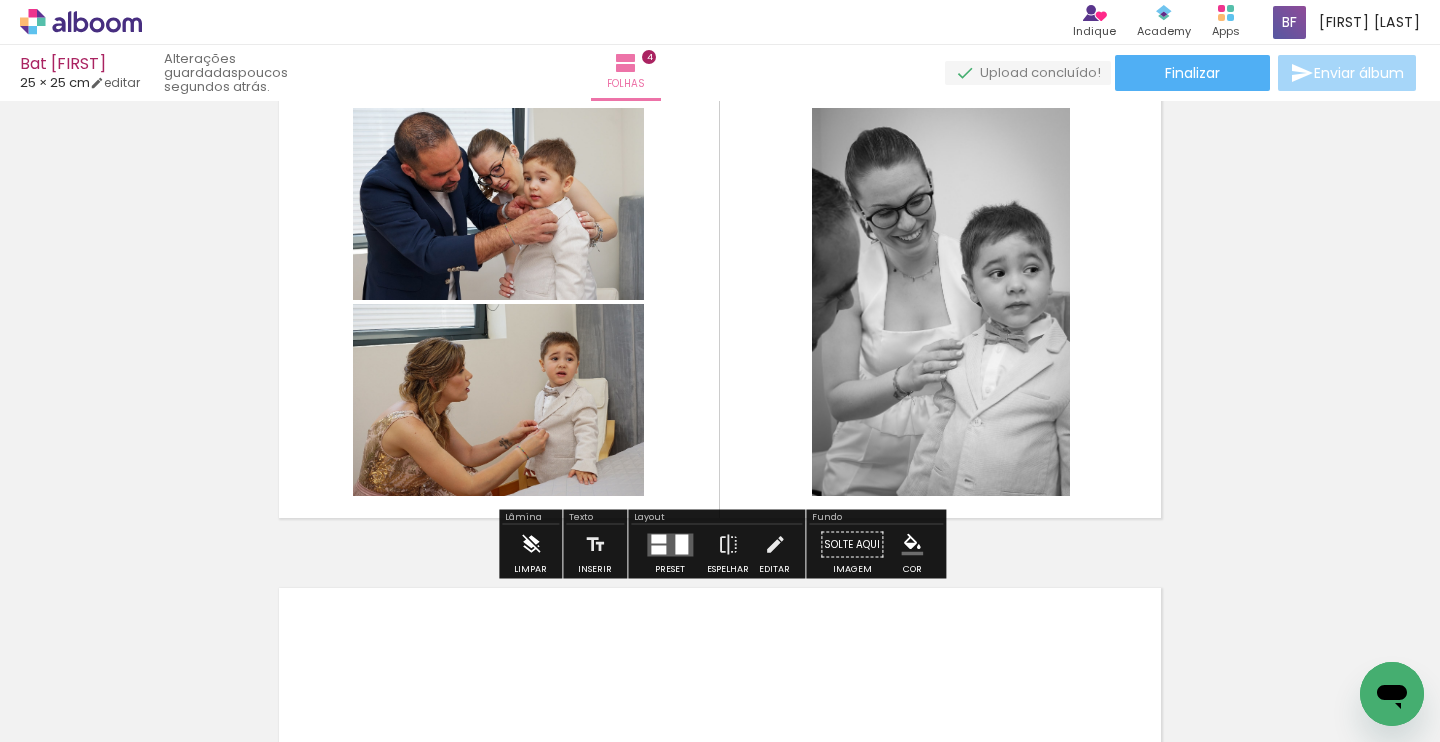 scroll, scrollTop: 1560, scrollLeft: 0, axis: vertical 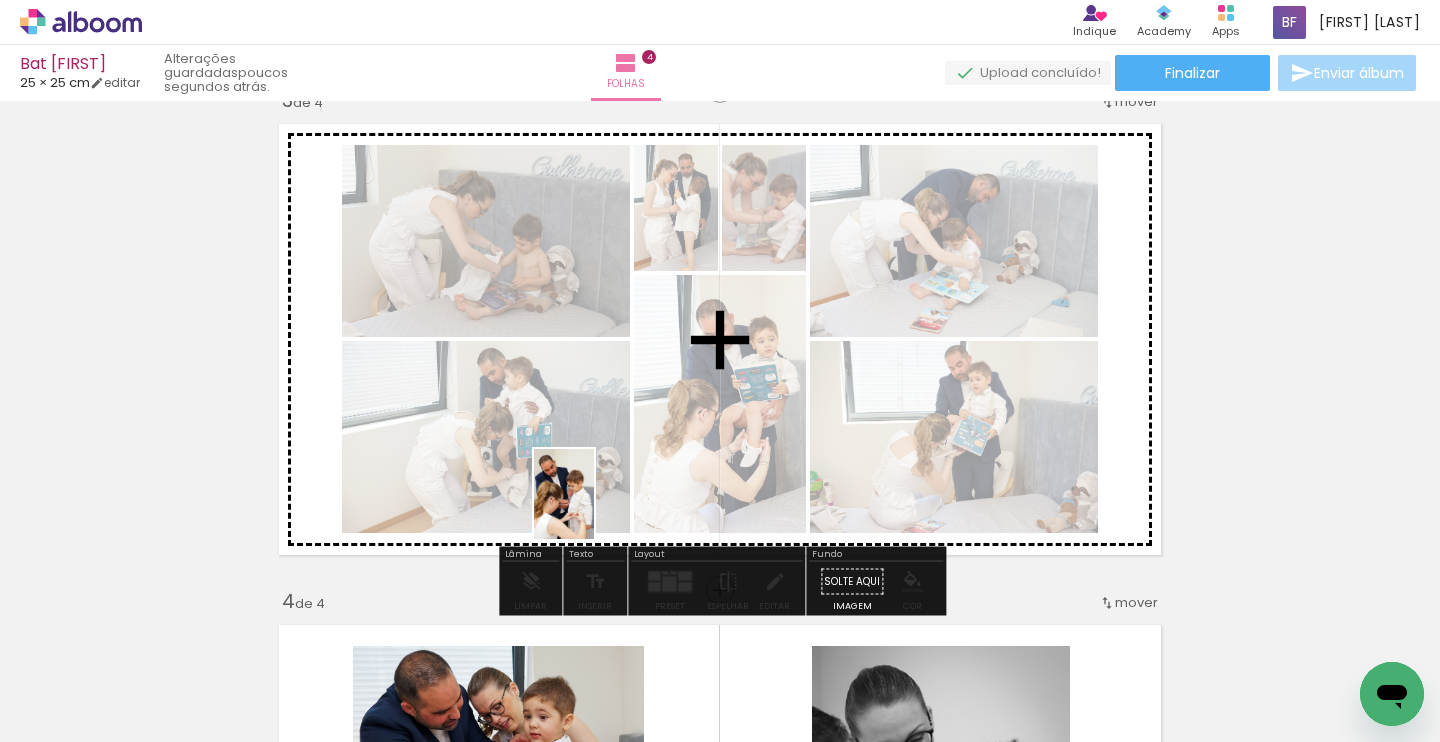 drag, startPoint x: 460, startPoint y: 668, endPoint x: 611, endPoint y: 497, distance: 228.12715 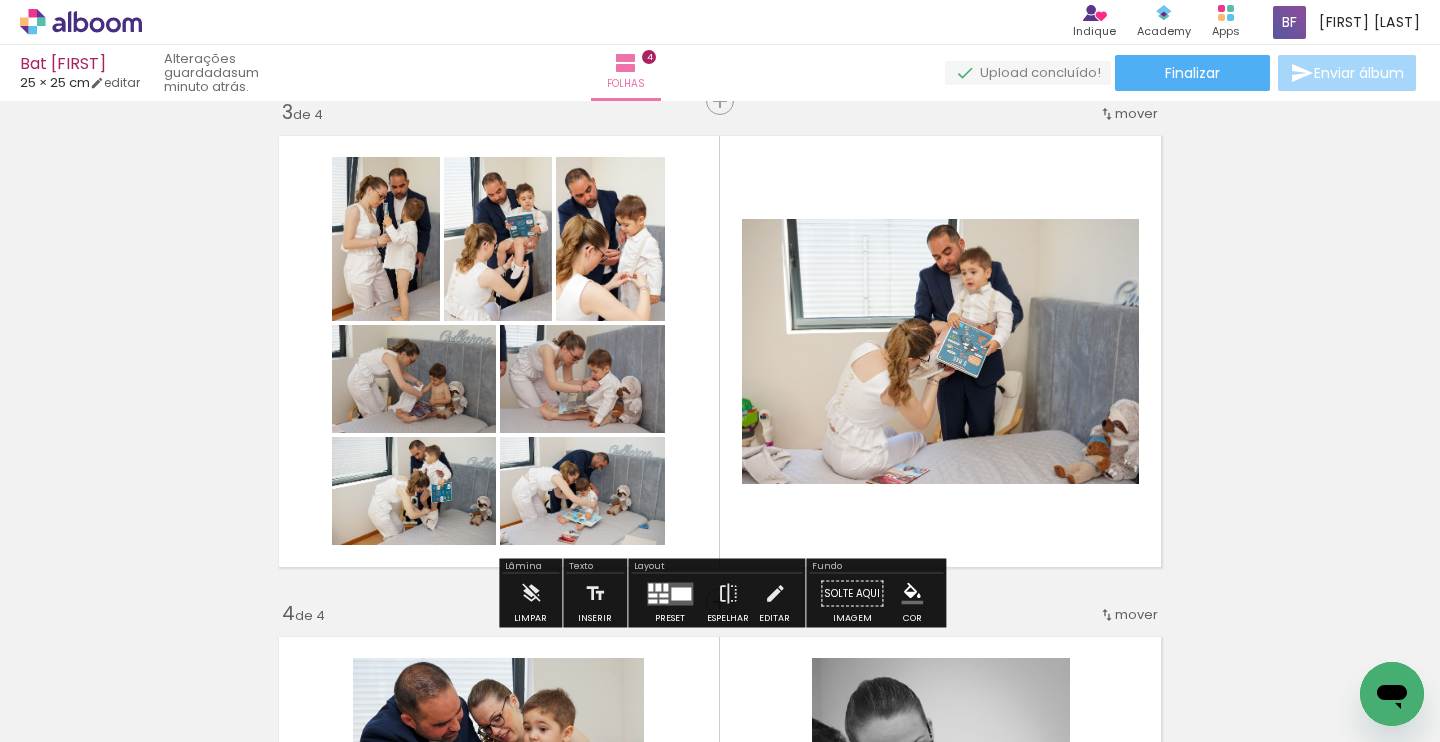 scroll, scrollTop: 1030, scrollLeft: 0, axis: vertical 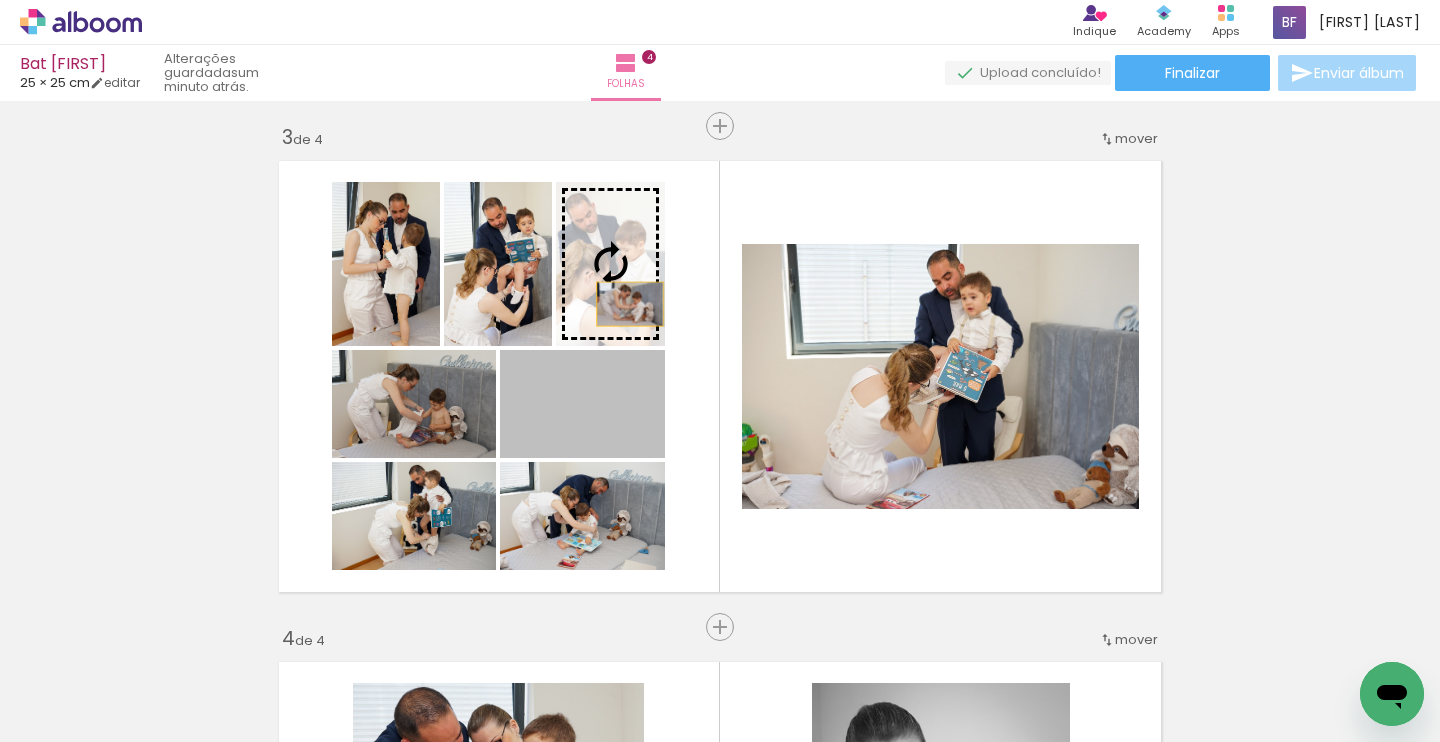 drag, startPoint x: 605, startPoint y: 401, endPoint x: 629, endPoint y: 282, distance: 121.39605 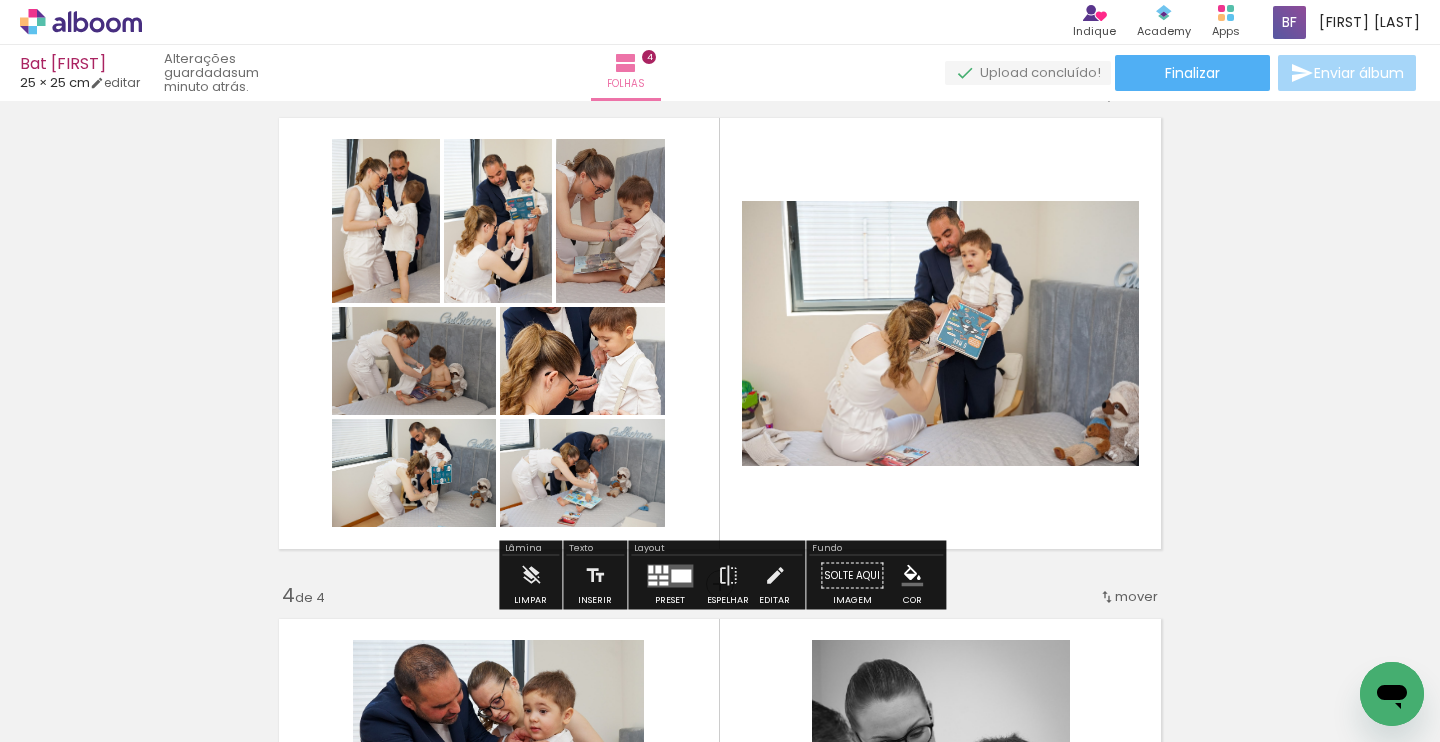 scroll, scrollTop: 1055, scrollLeft: 0, axis: vertical 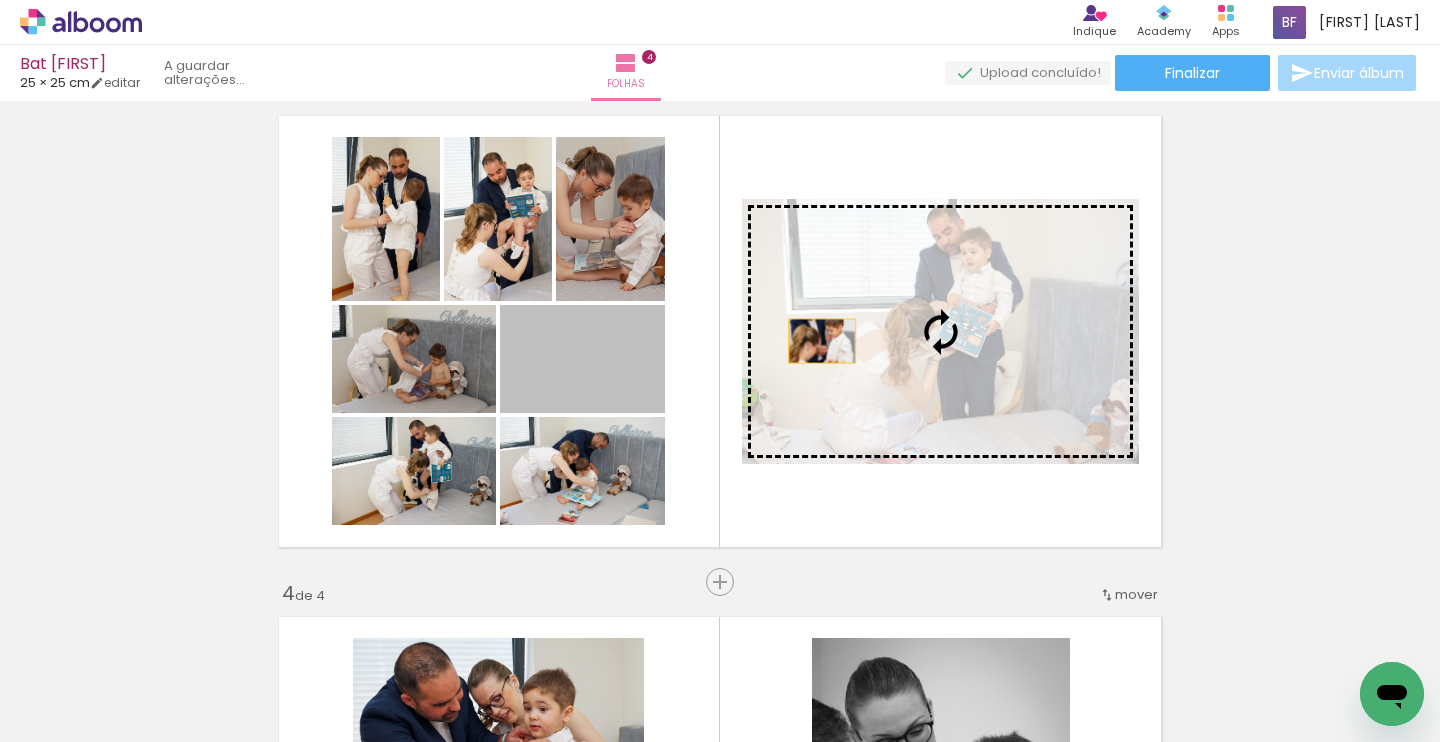 drag, startPoint x: 597, startPoint y: 361, endPoint x: 822, endPoint y: 341, distance: 225.88715 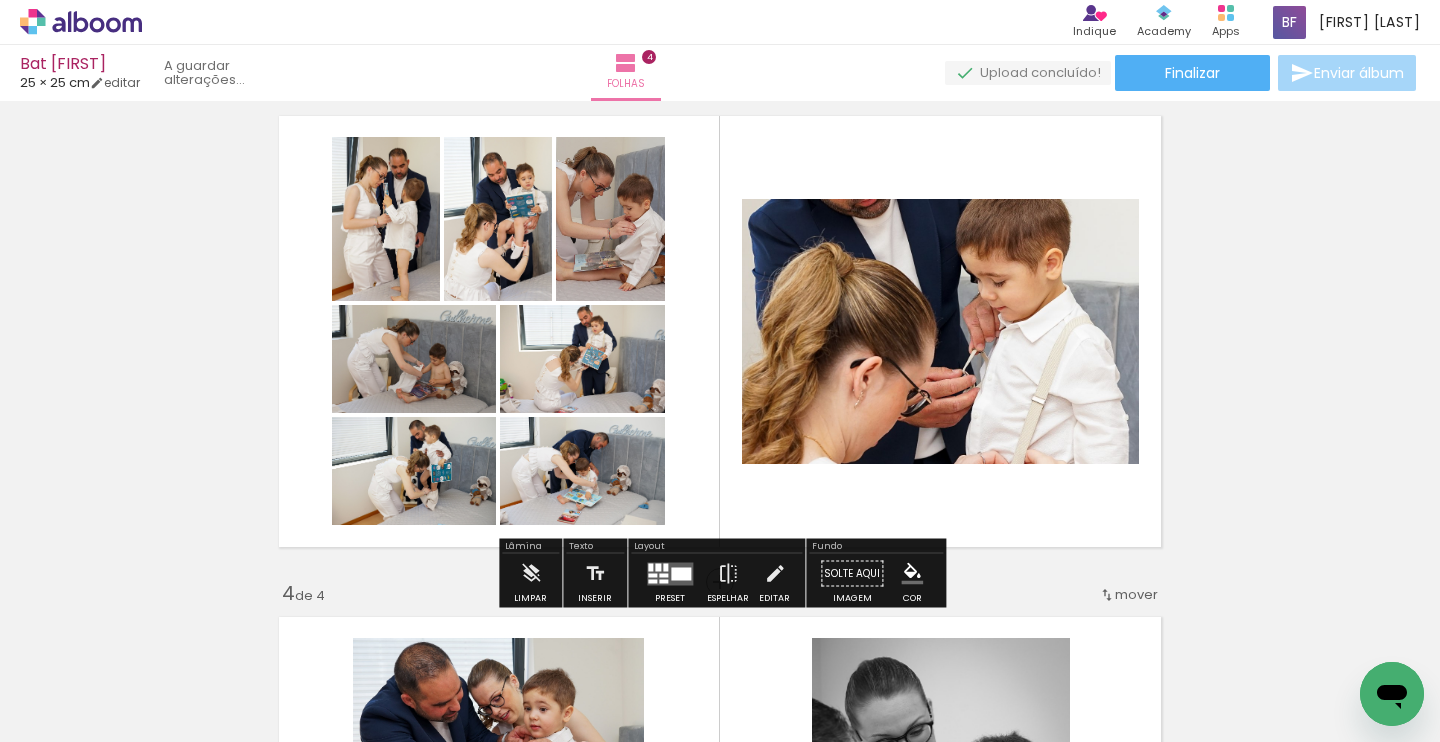 scroll, scrollTop: 1056, scrollLeft: 0, axis: vertical 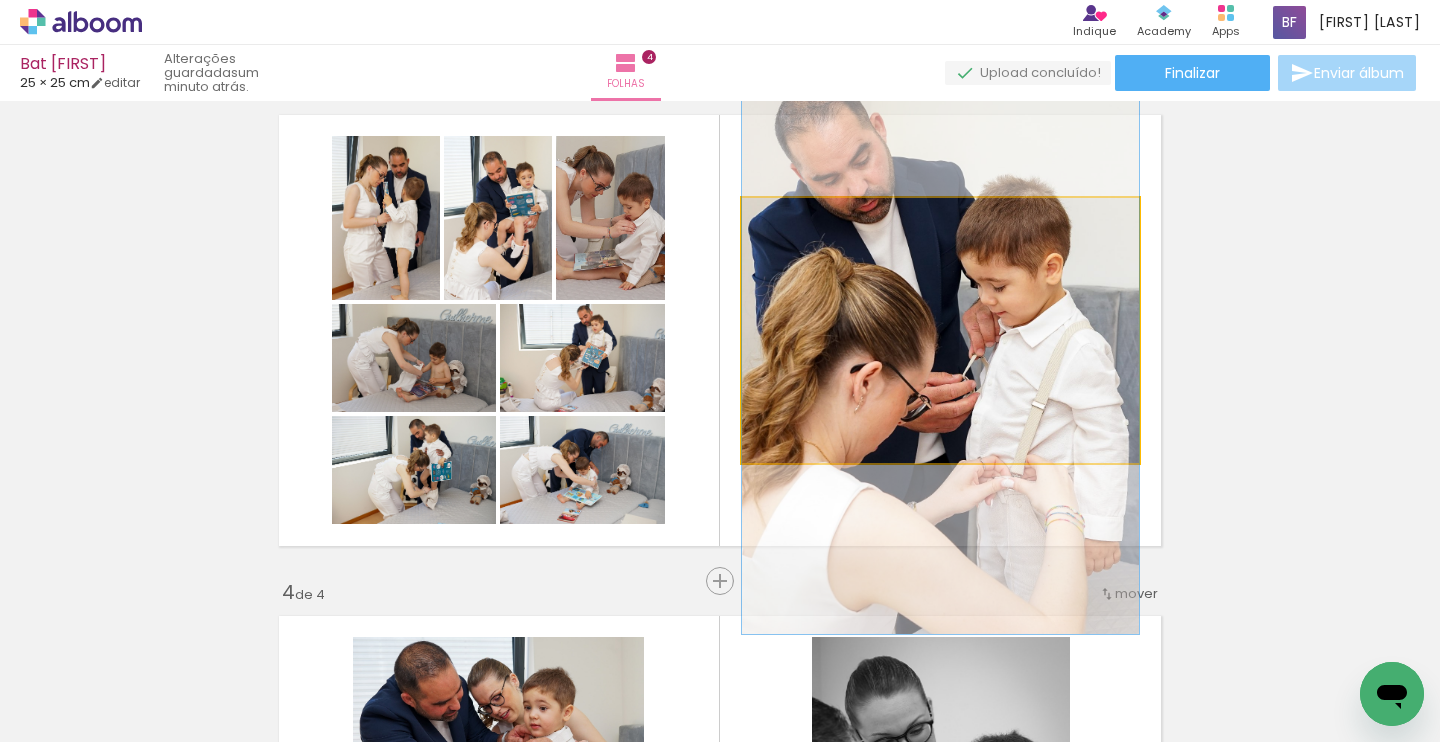 drag, startPoint x: 902, startPoint y: 376, endPoint x: 762, endPoint y: 317, distance: 151.92432 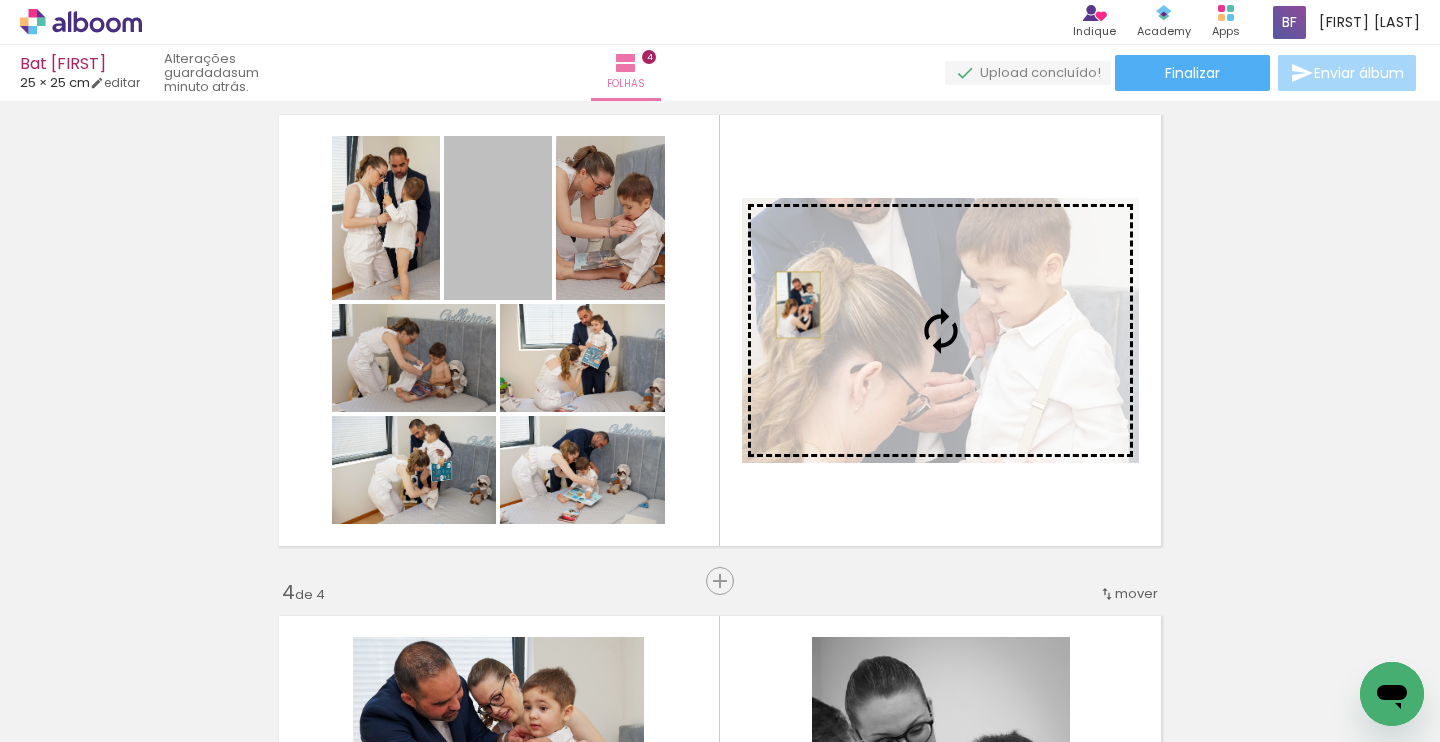 drag, startPoint x: 510, startPoint y: 228, endPoint x: 798, endPoint y: 305, distance: 298.11575 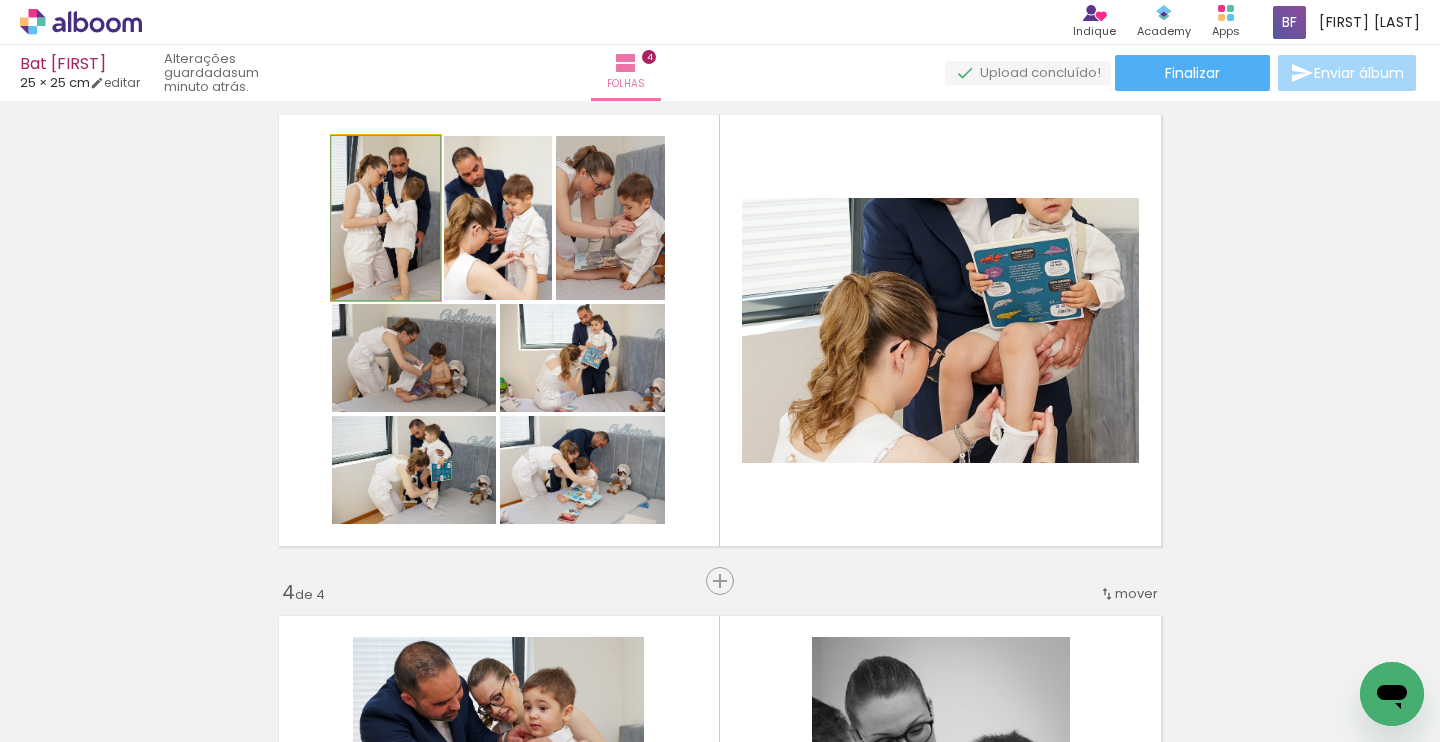 drag, startPoint x: 393, startPoint y: 223, endPoint x: 350, endPoint y: 212, distance: 44.38468 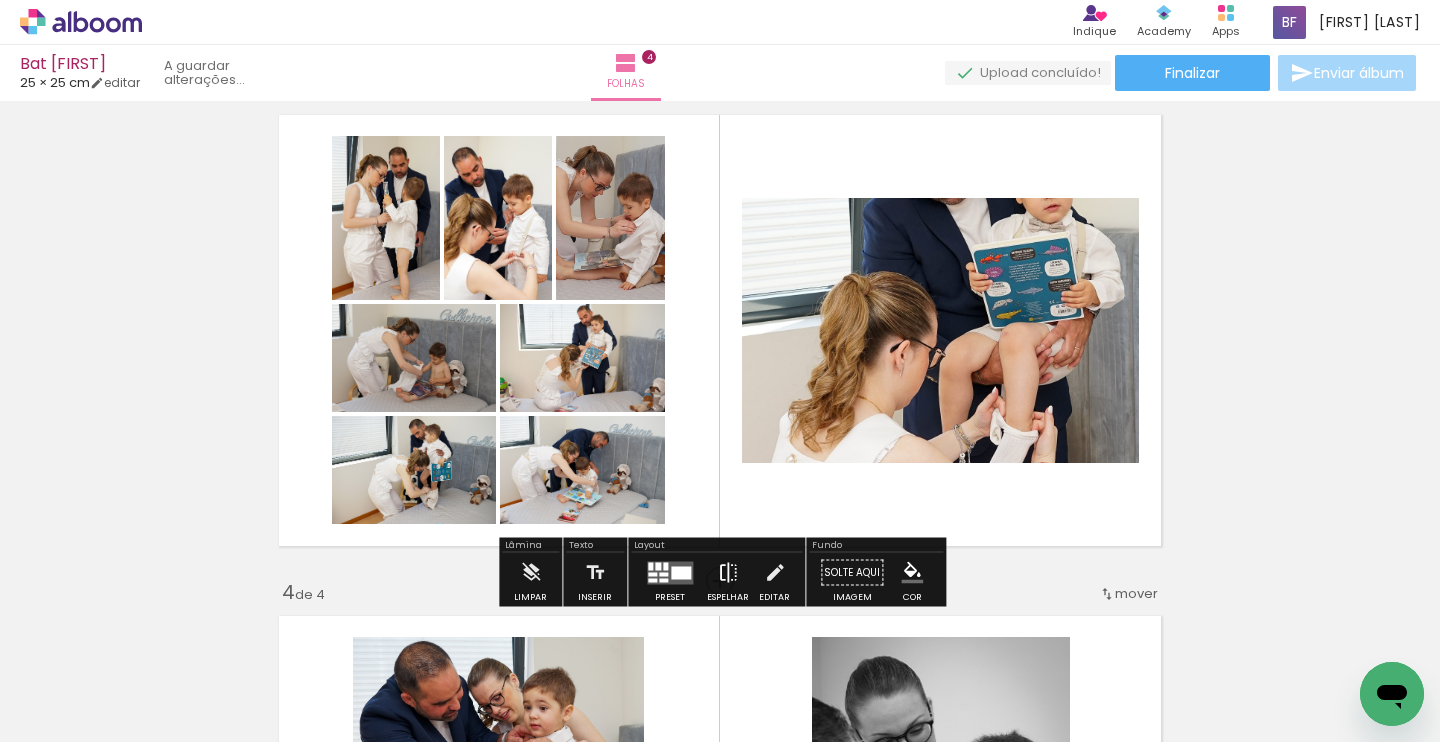 scroll, scrollTop: 1064, scrollLeft: 0, axis: vertical 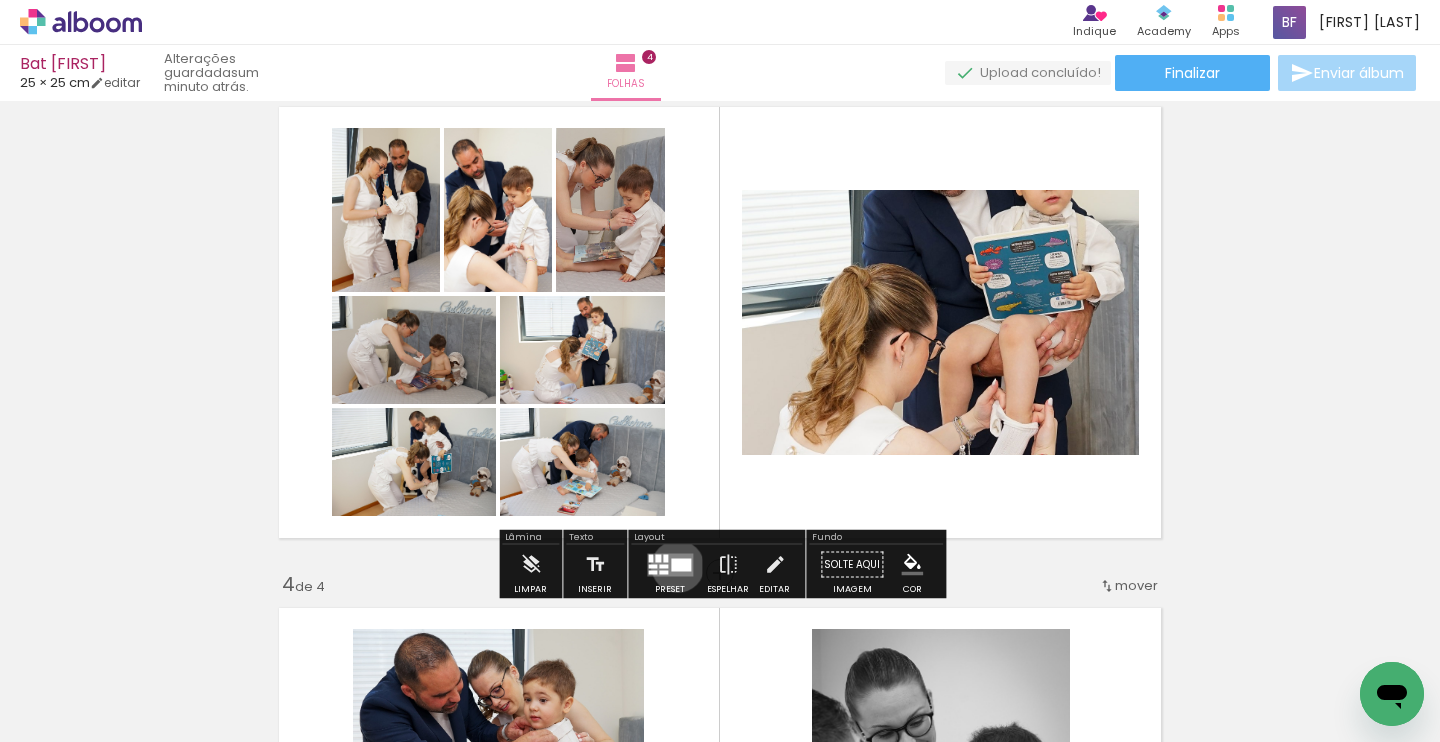 click at bounding box center [681, 564] 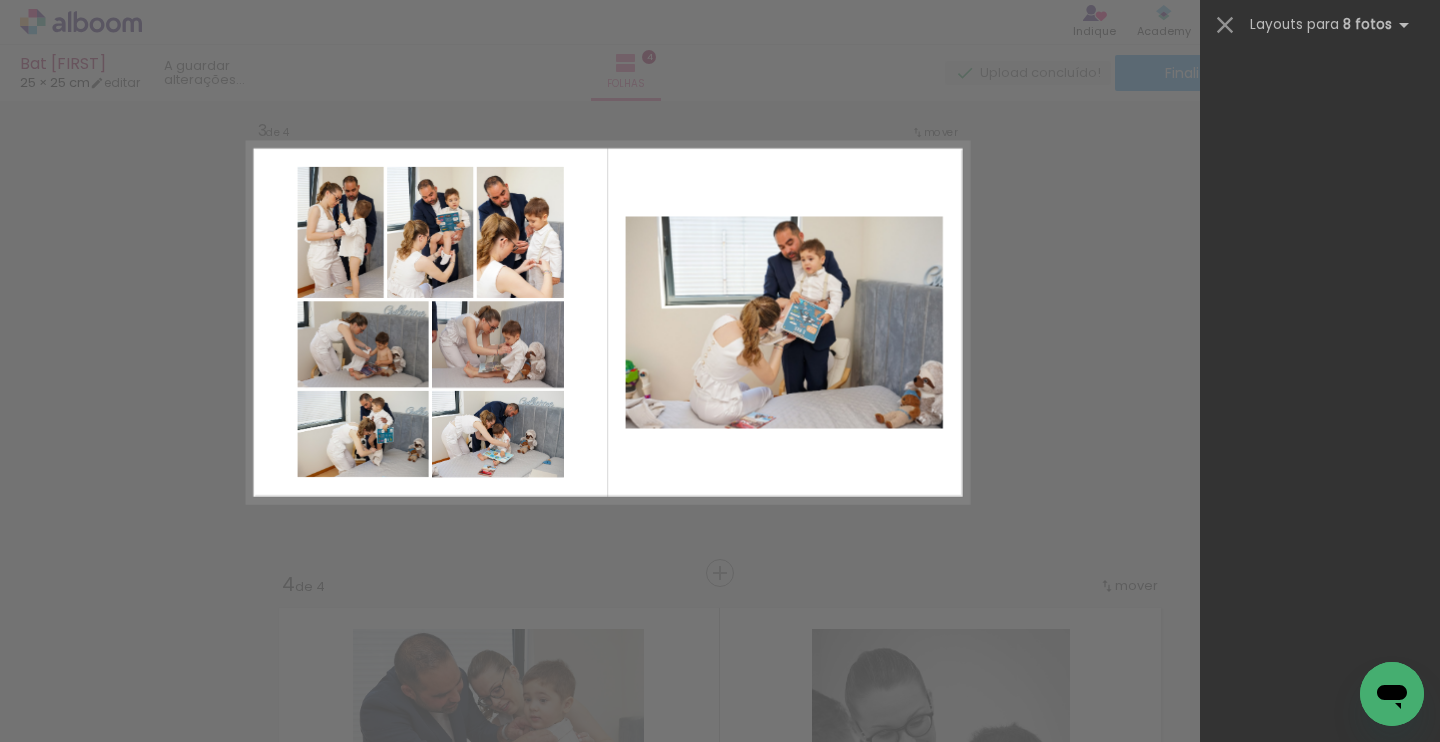 scroll, scrollTop: 0, scrollLeft: 0, axis: both 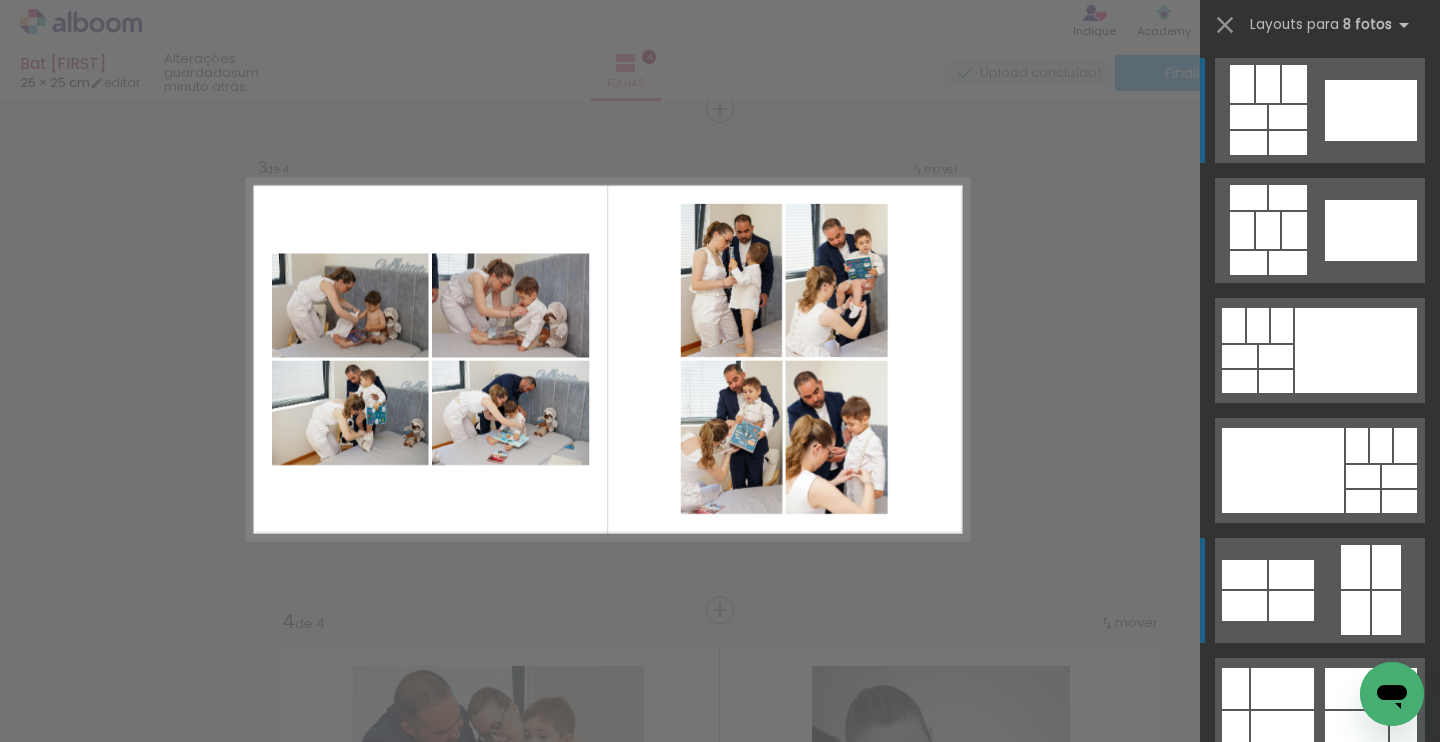 click at bounding box center (1248, 117) 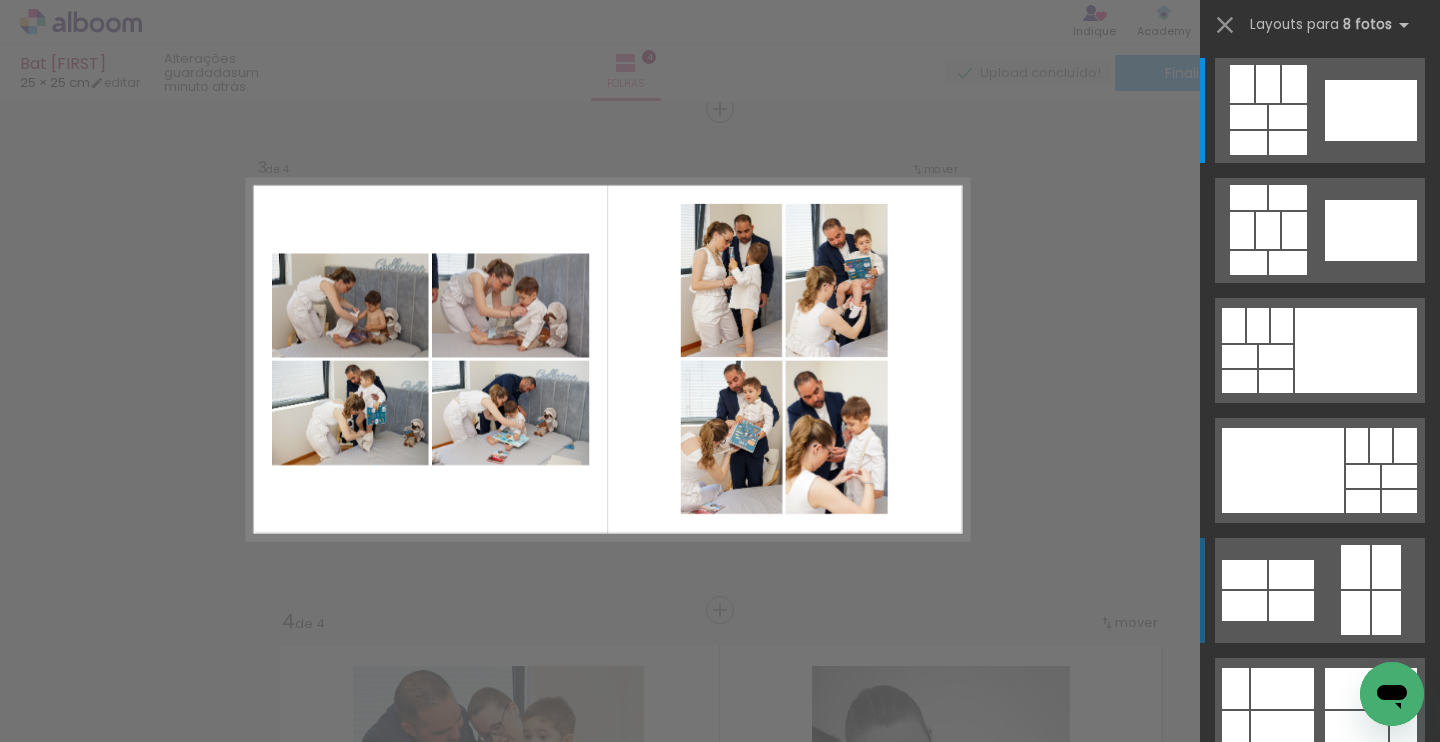 scroll, scrollTop: 2, scrollLeft: 0, axis: vertical 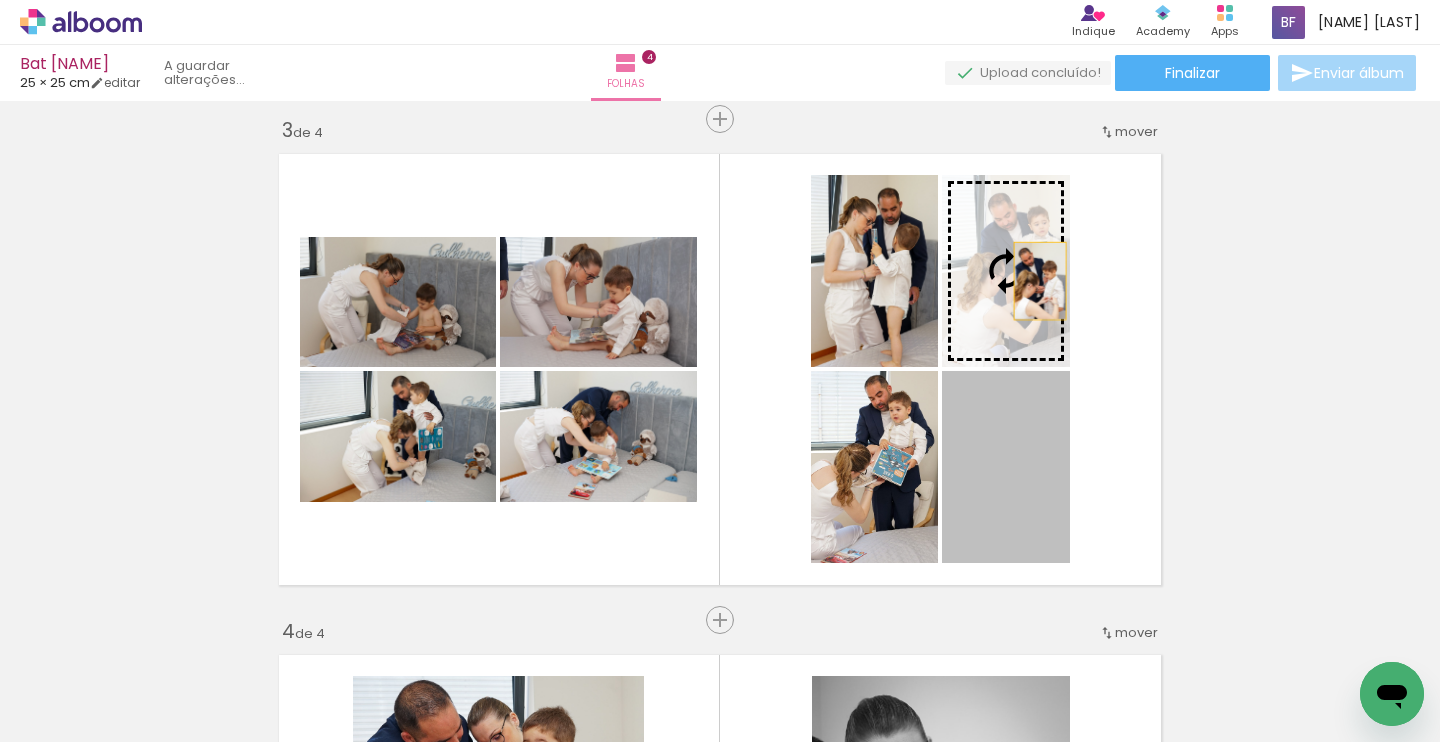 drag, startPoint x: 1024, startPoint y: 480, endPoint x: 1039, endPoint y: 278, distance: 202.55617 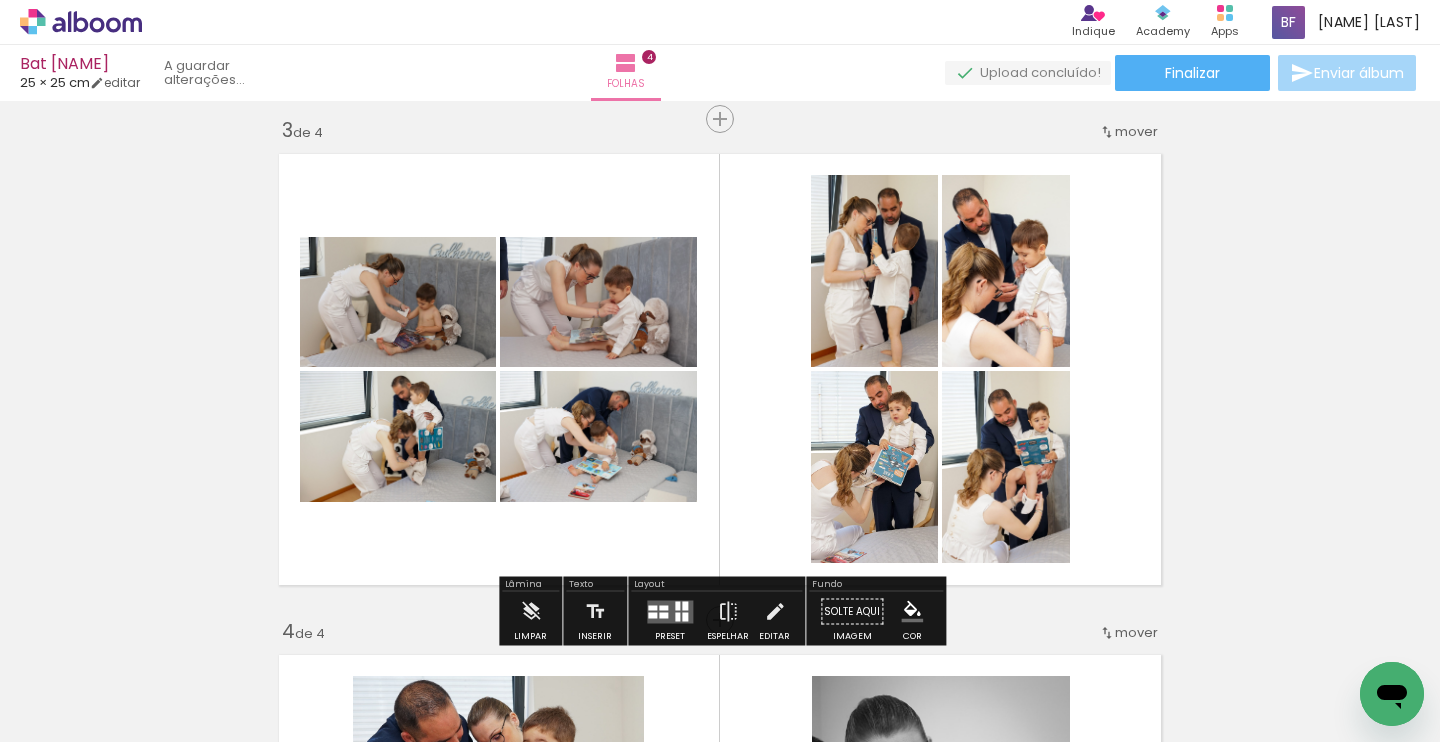 scroll, scrollTop: 0, scrollLeft: 0, axis: both 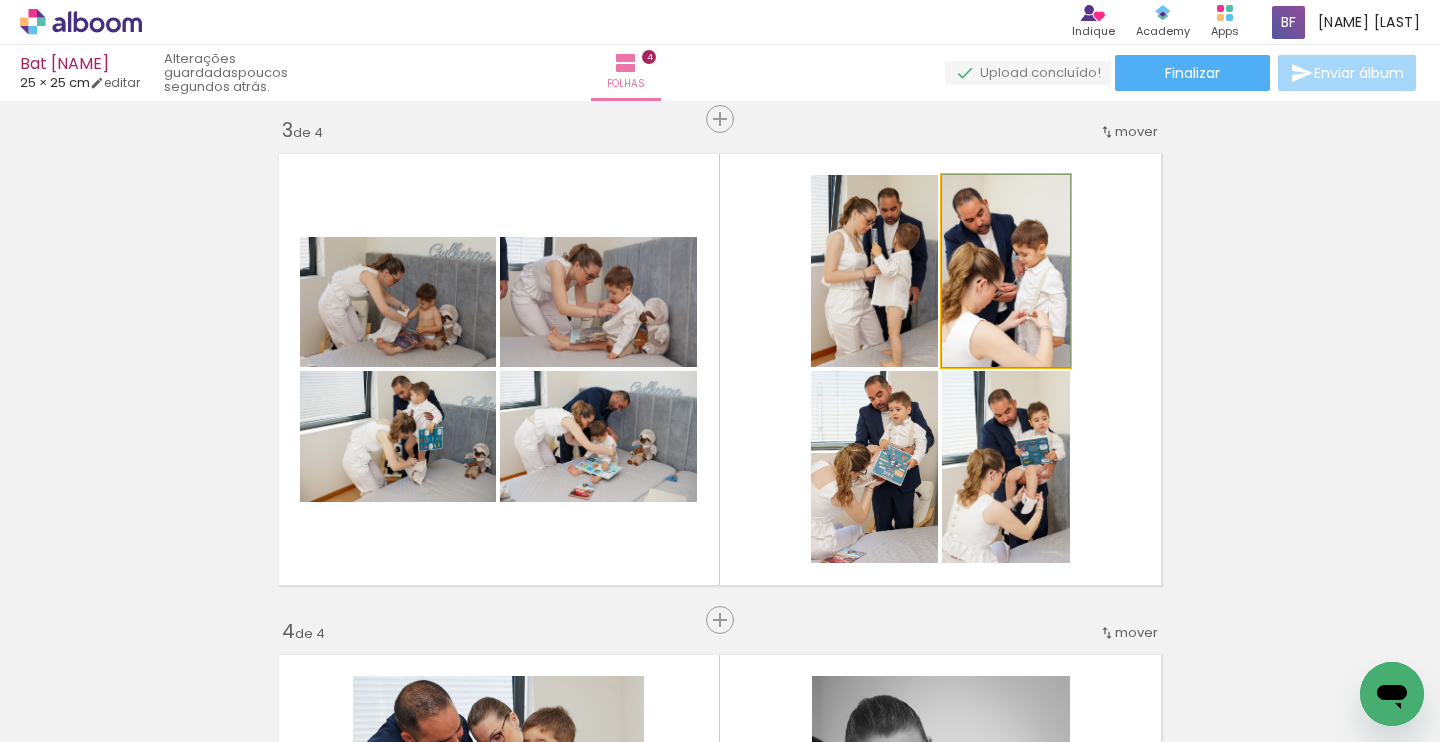 drag, startPoint x: 1028, startPoint y: 287, endPoint x: 1013, endPoint y: 299, distance: 19.209373 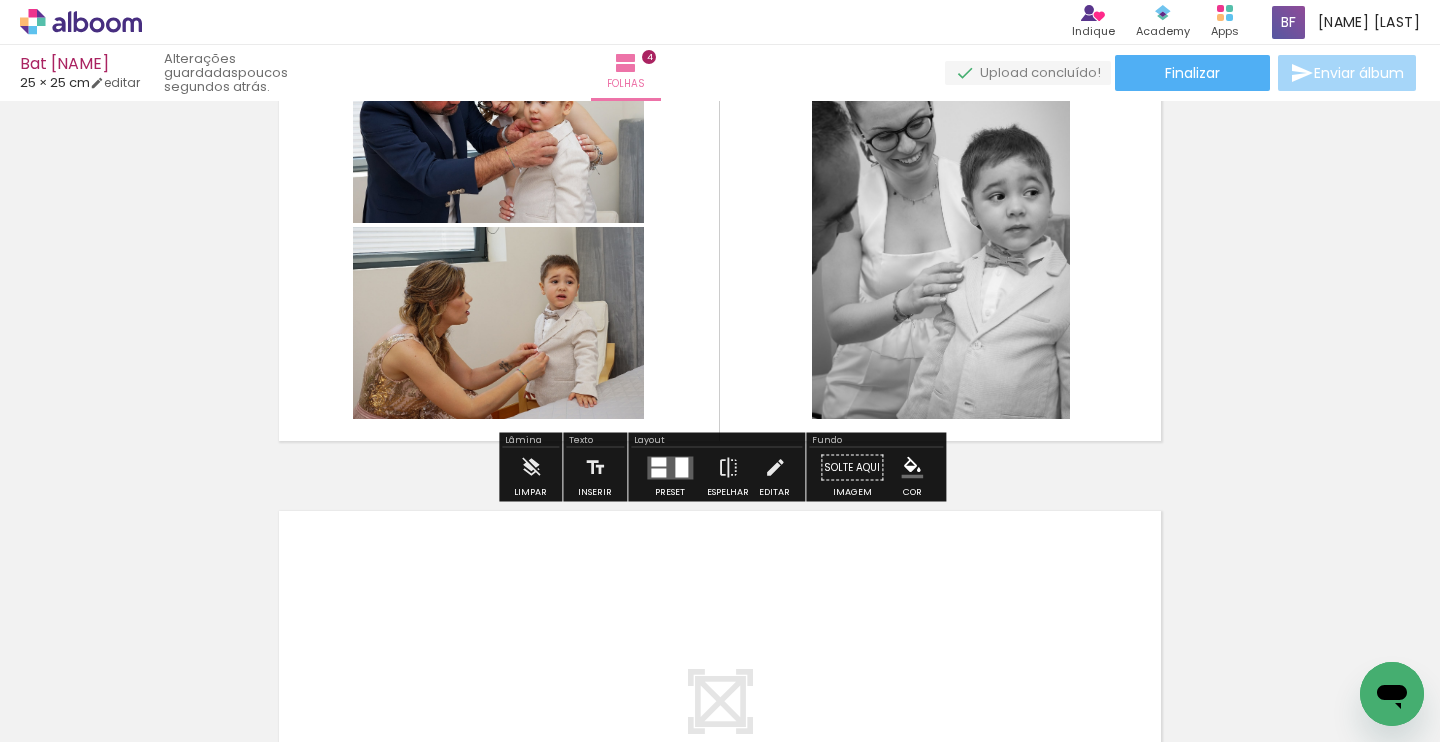 scroll, scrollTop: 1663, scrollLeft: 0, axis: vertical 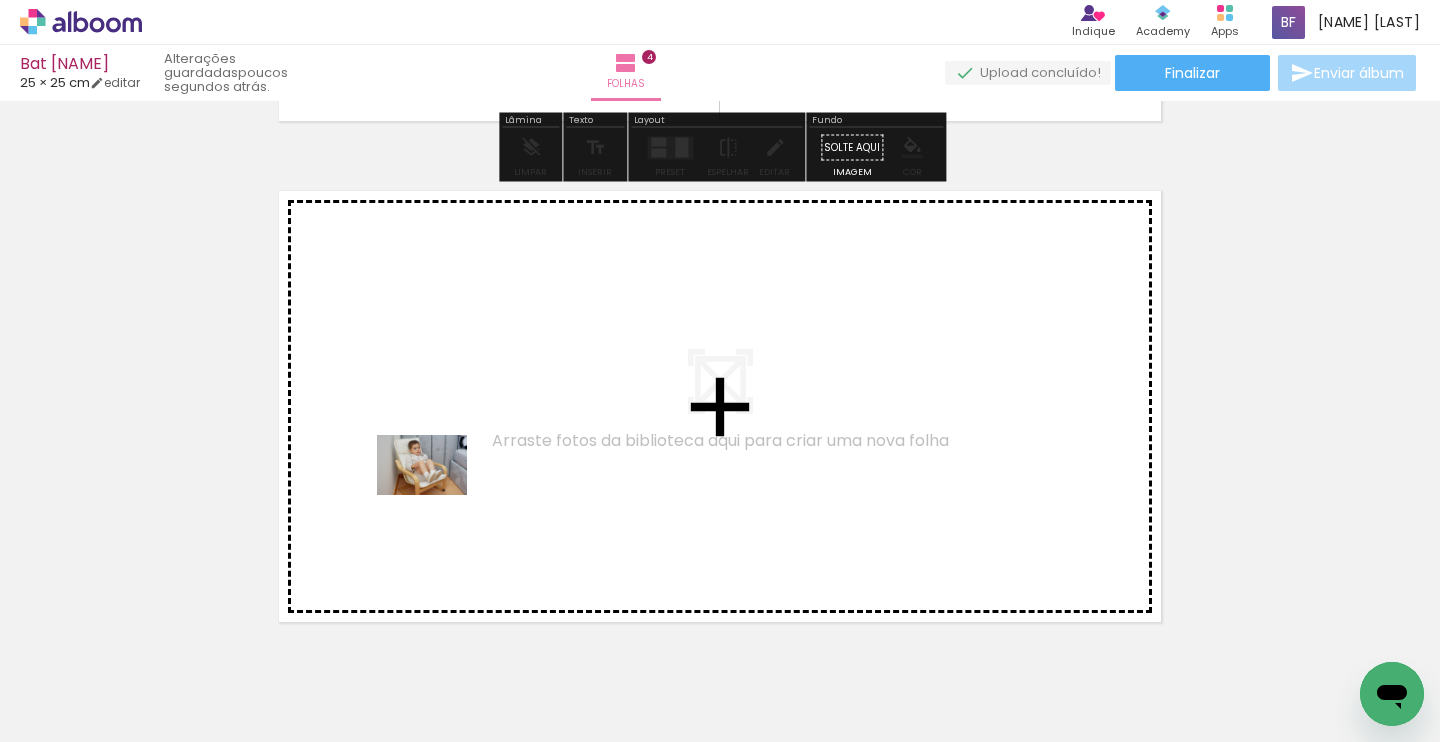 drag, startPoint x: 347, startPoint y: 672, endPoint x: 441, endPoint y: 490, distance: 204.8414 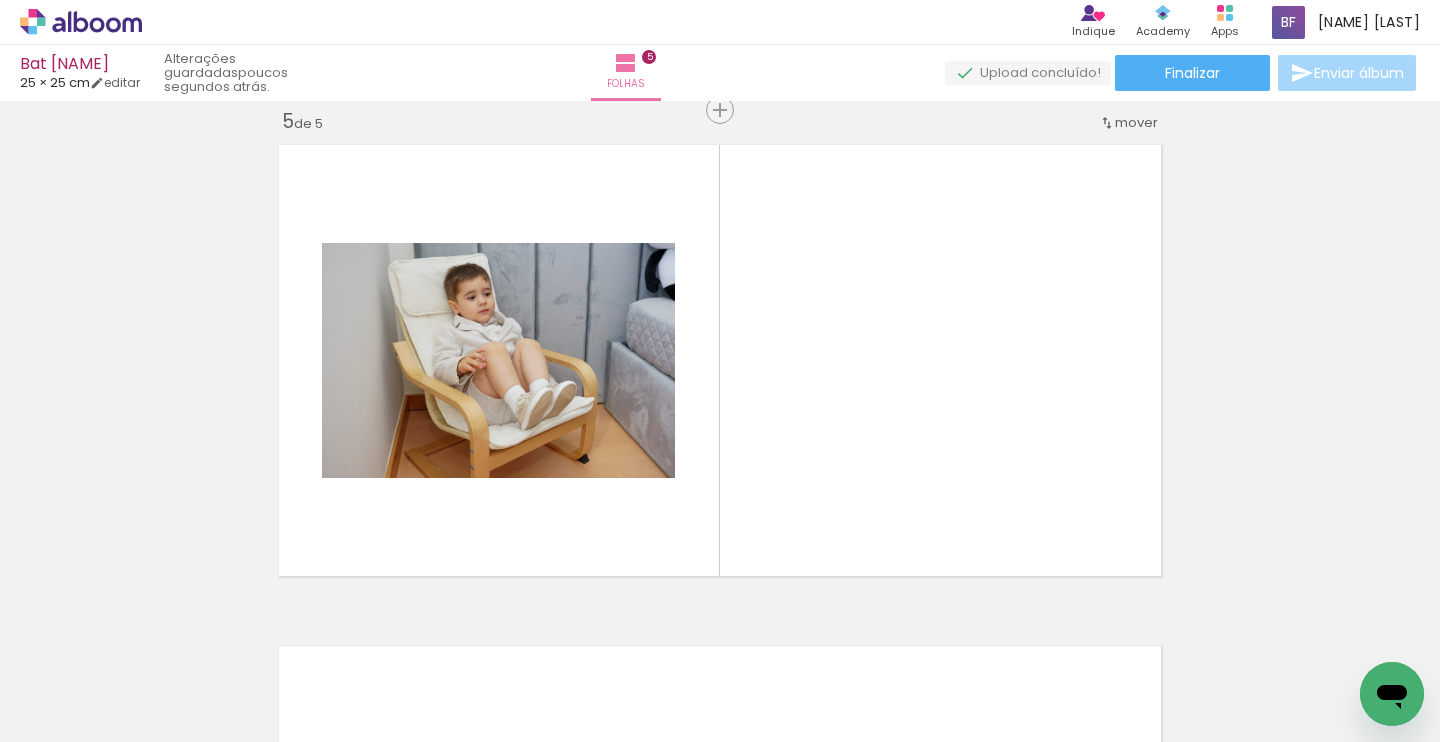 scroll, scrollTop: 2029, scrollLeft: 0, axis: vertical 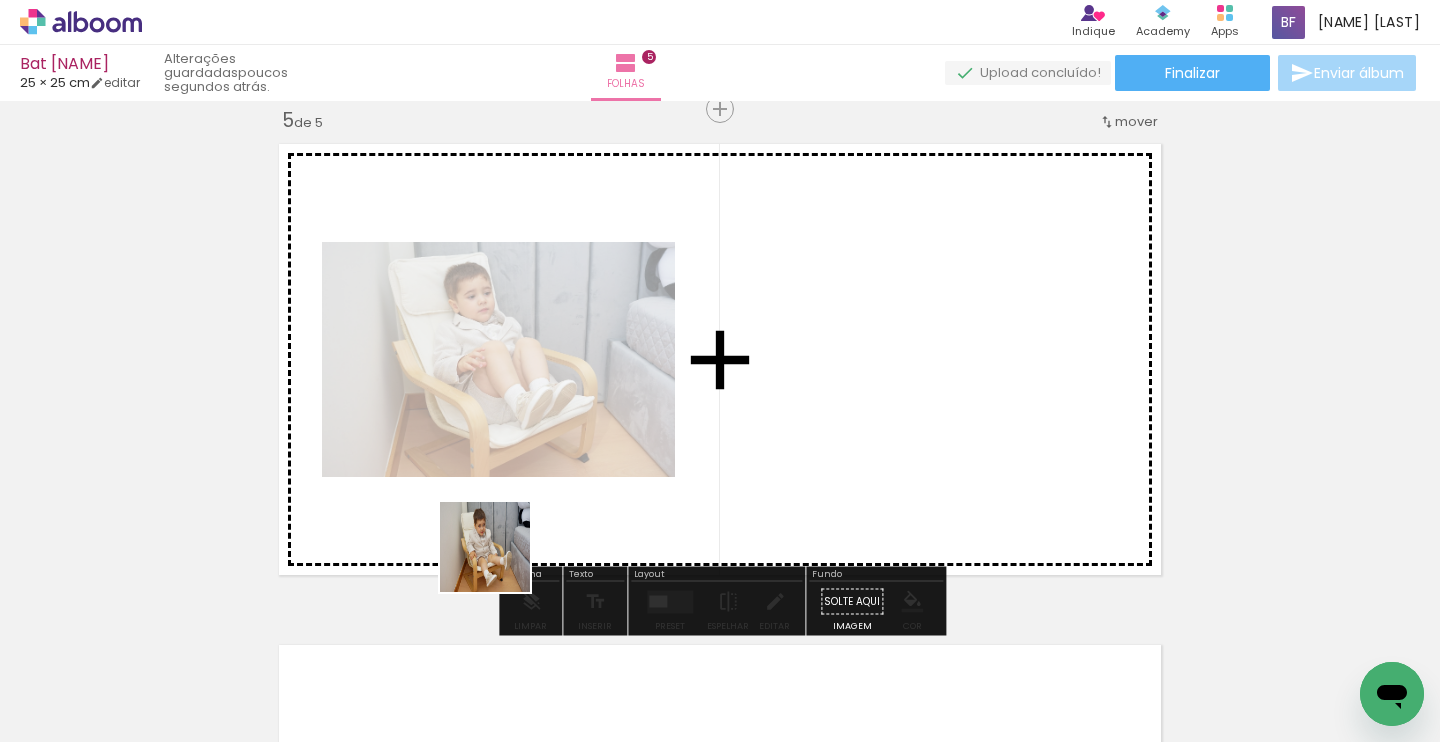 drag, startPoint x: 466, startPoint y: 633, endPoint x: 552, endPoint y: 440, distance: 211.29364 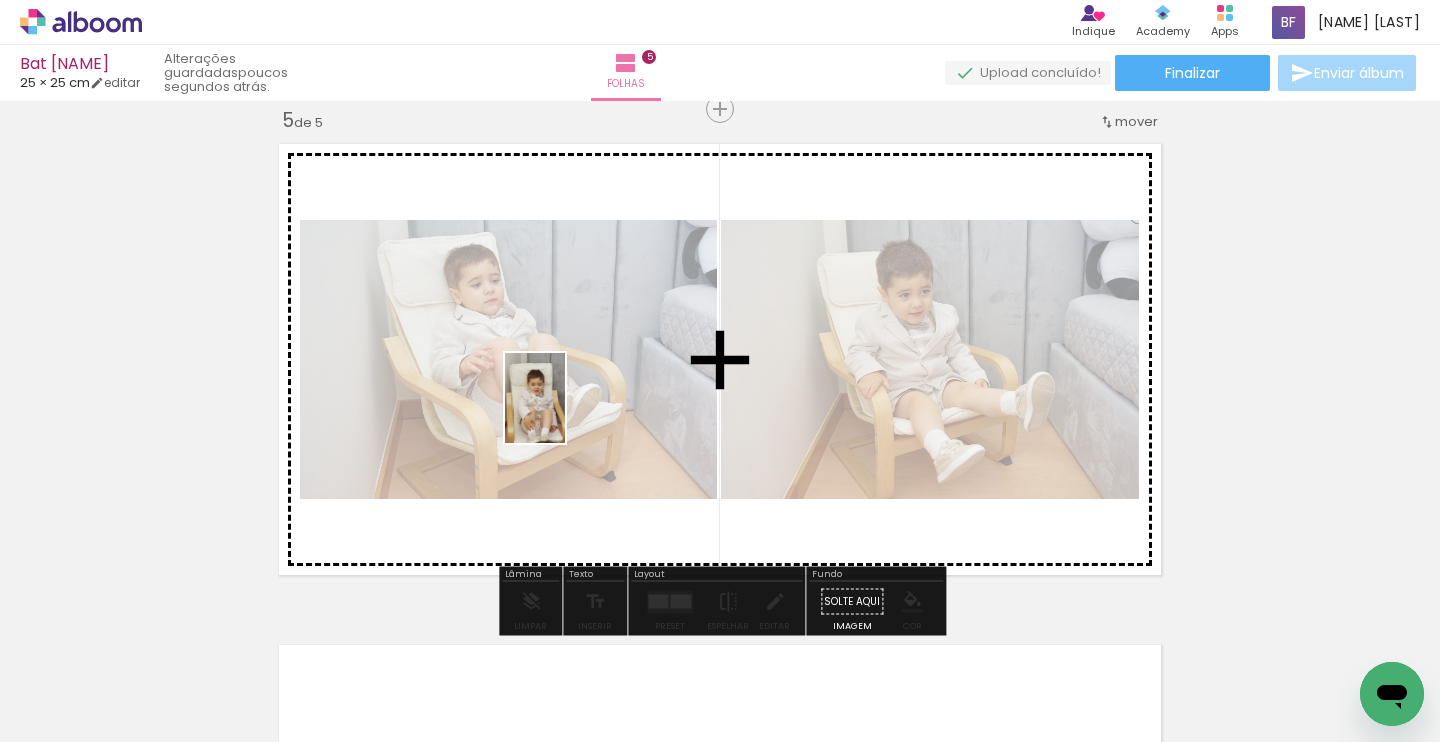 drag, startPoint x: 558, startPoint y: 694, endPoint x: 565, endPoint y: 413, distance: 281.0872 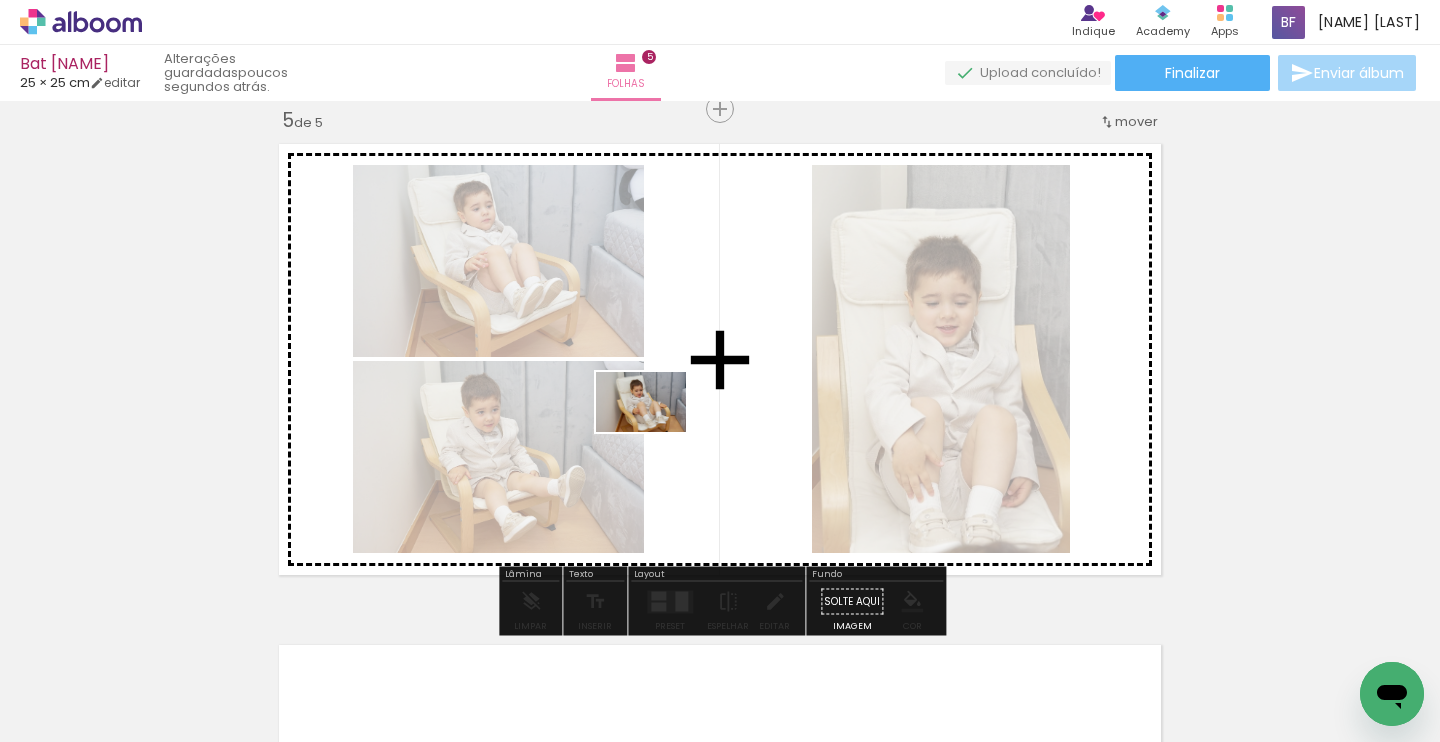 drag, startPoint x: 672, startPoint y: 690, endPoint x: 655, endPoint y: 425, distance: 265.5447 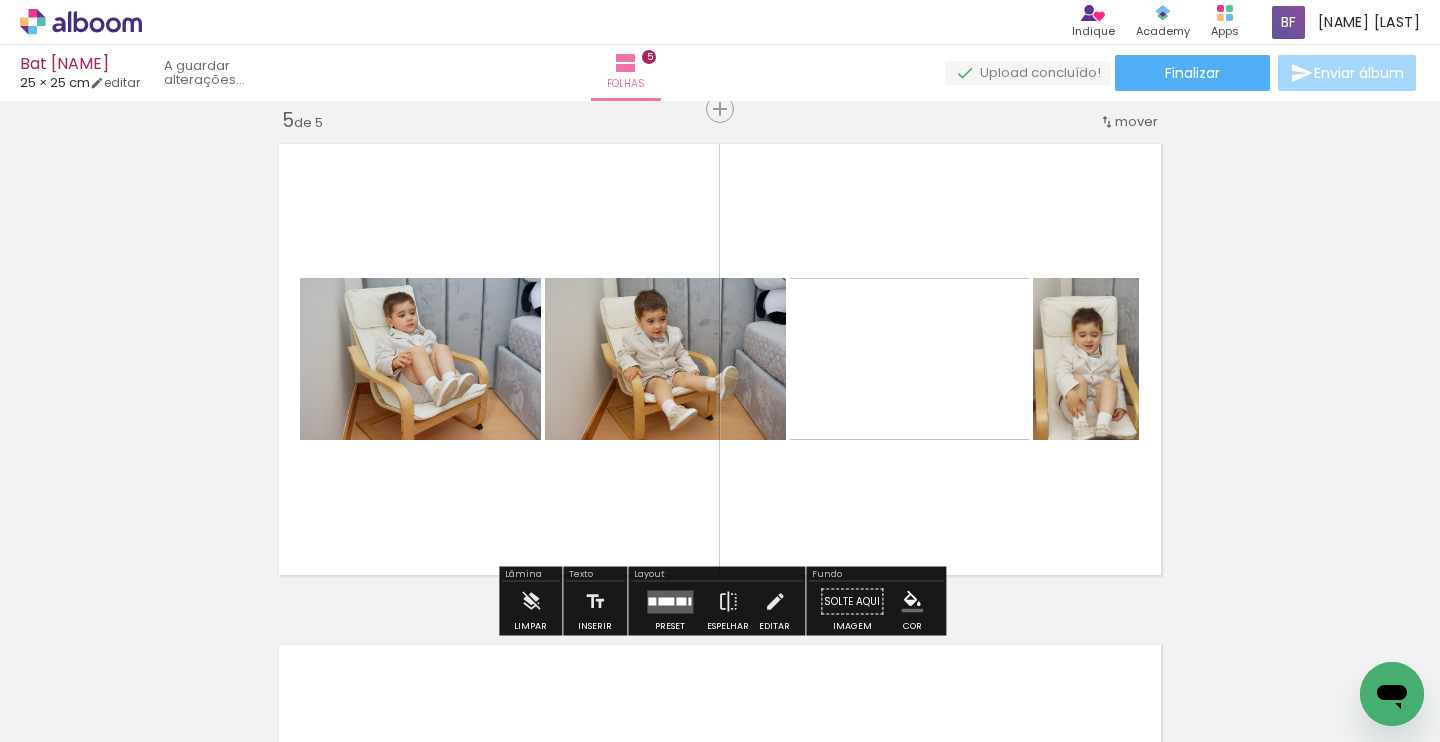 scroll, scrollTop: 2029, scrollLeft: 0, axis: vertical 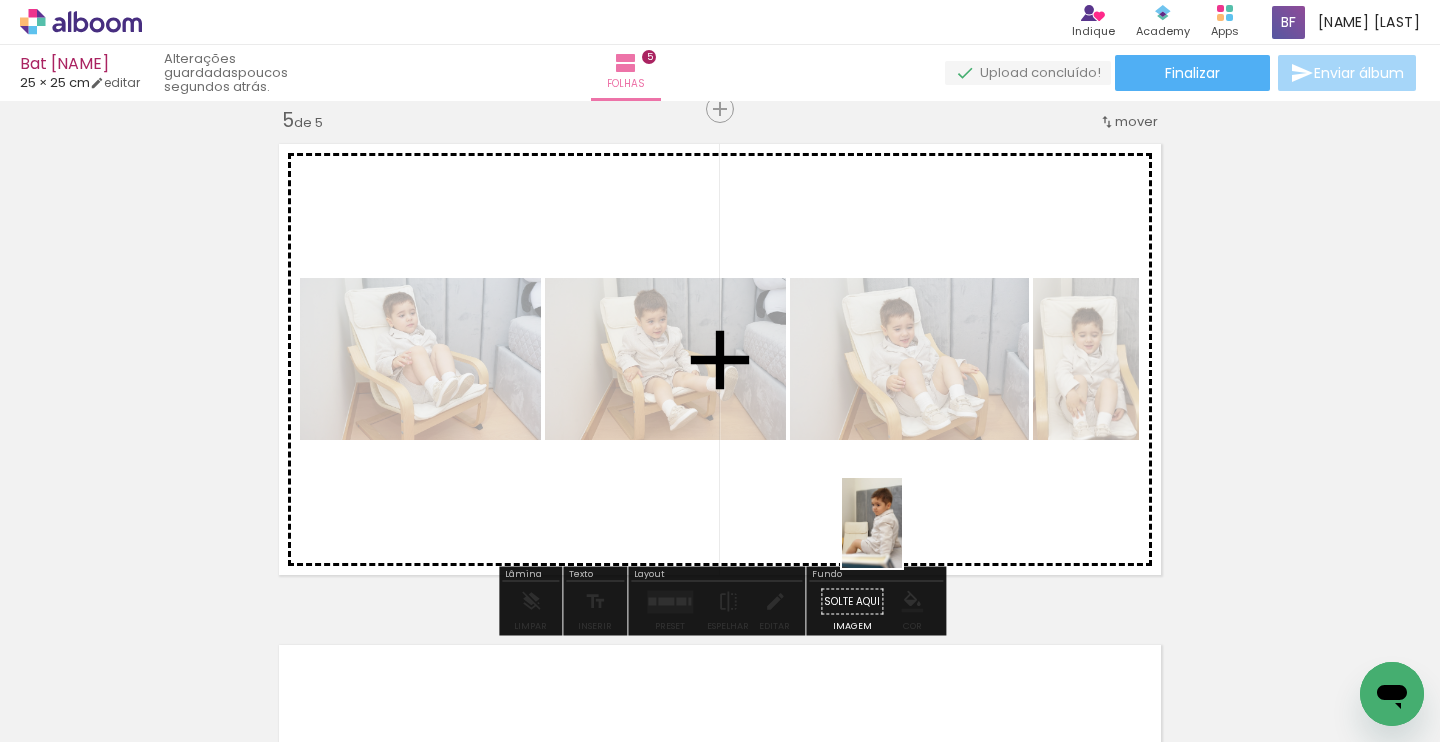 drag, startPoint x: 791, startPoint y: 678, endPoint x: 902, endPoint y: 535, distance: 181.02486 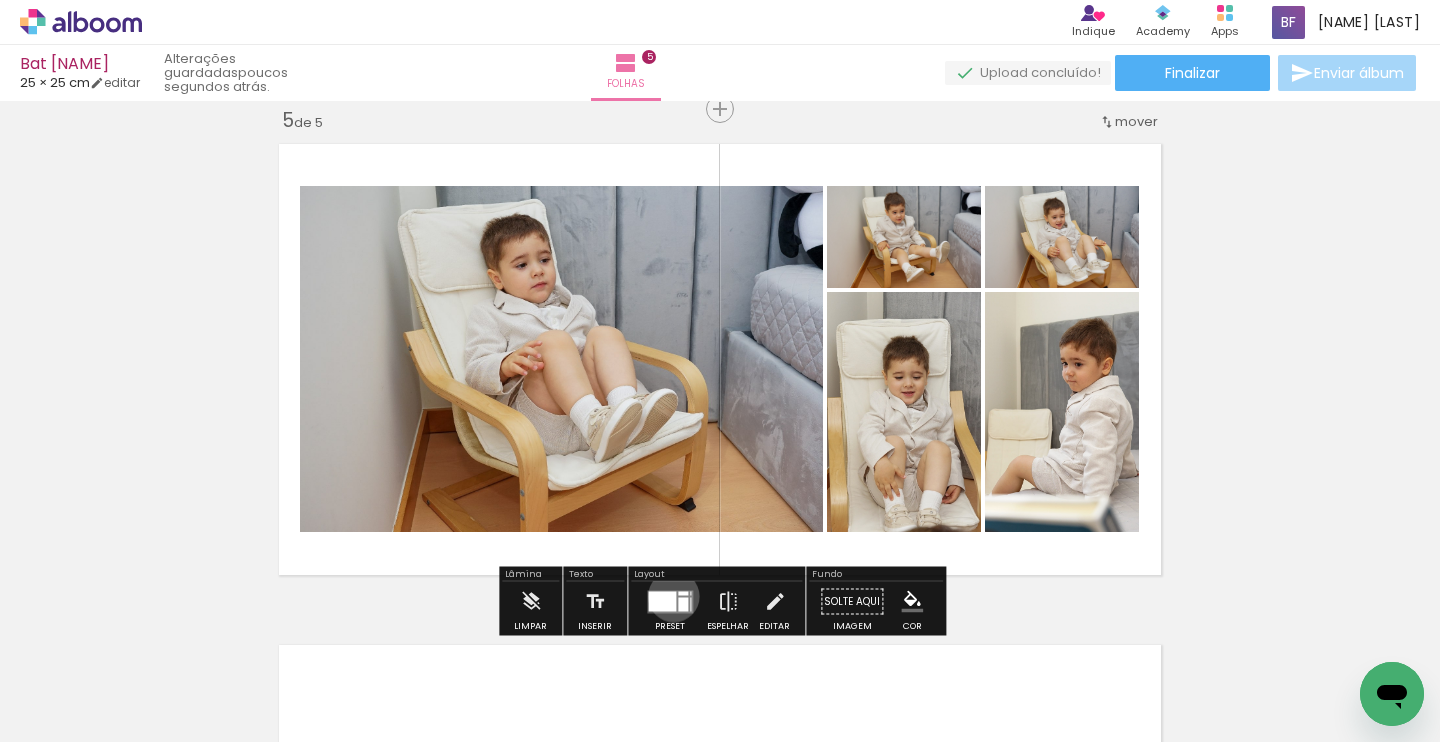 click at bounding box center (662, 601) 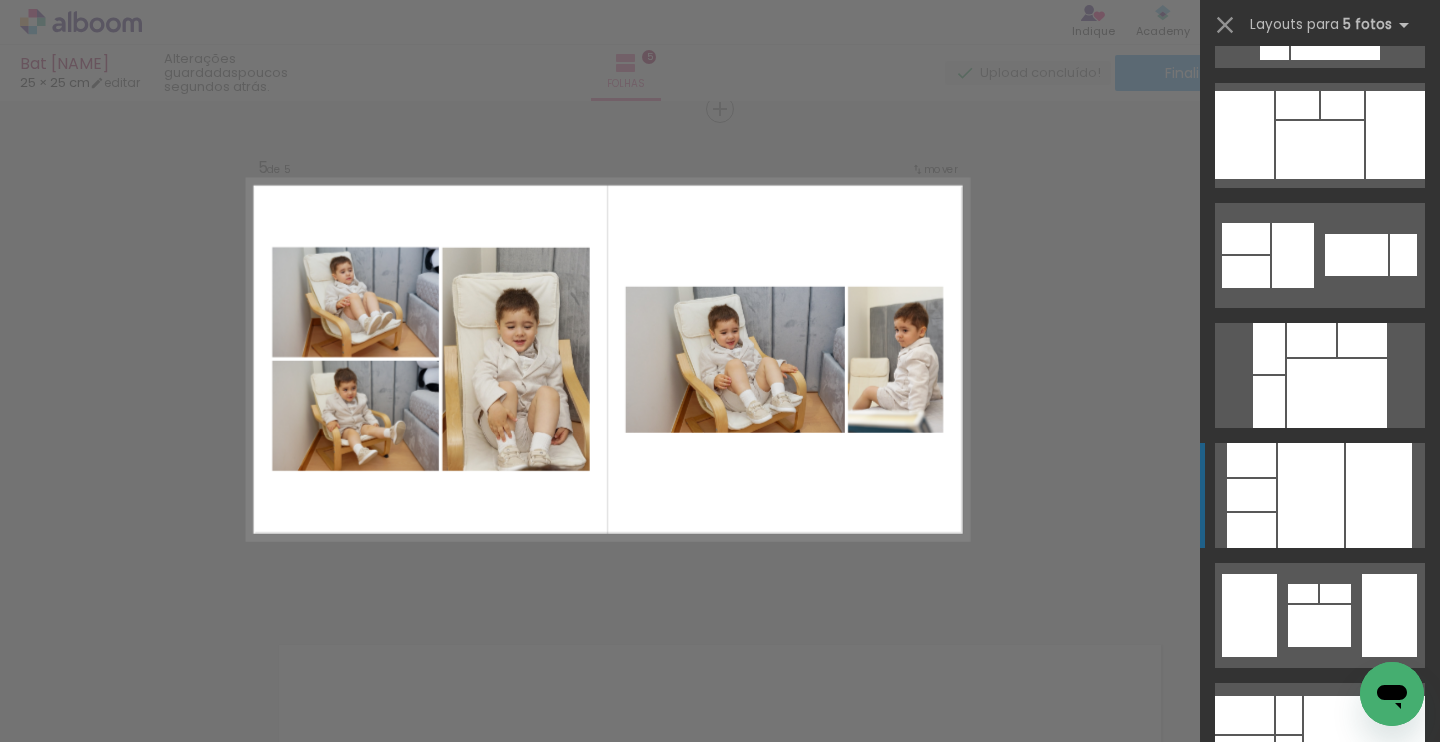 scroll, scrollTop: 822, scrollLeft: 0, axis: vertical 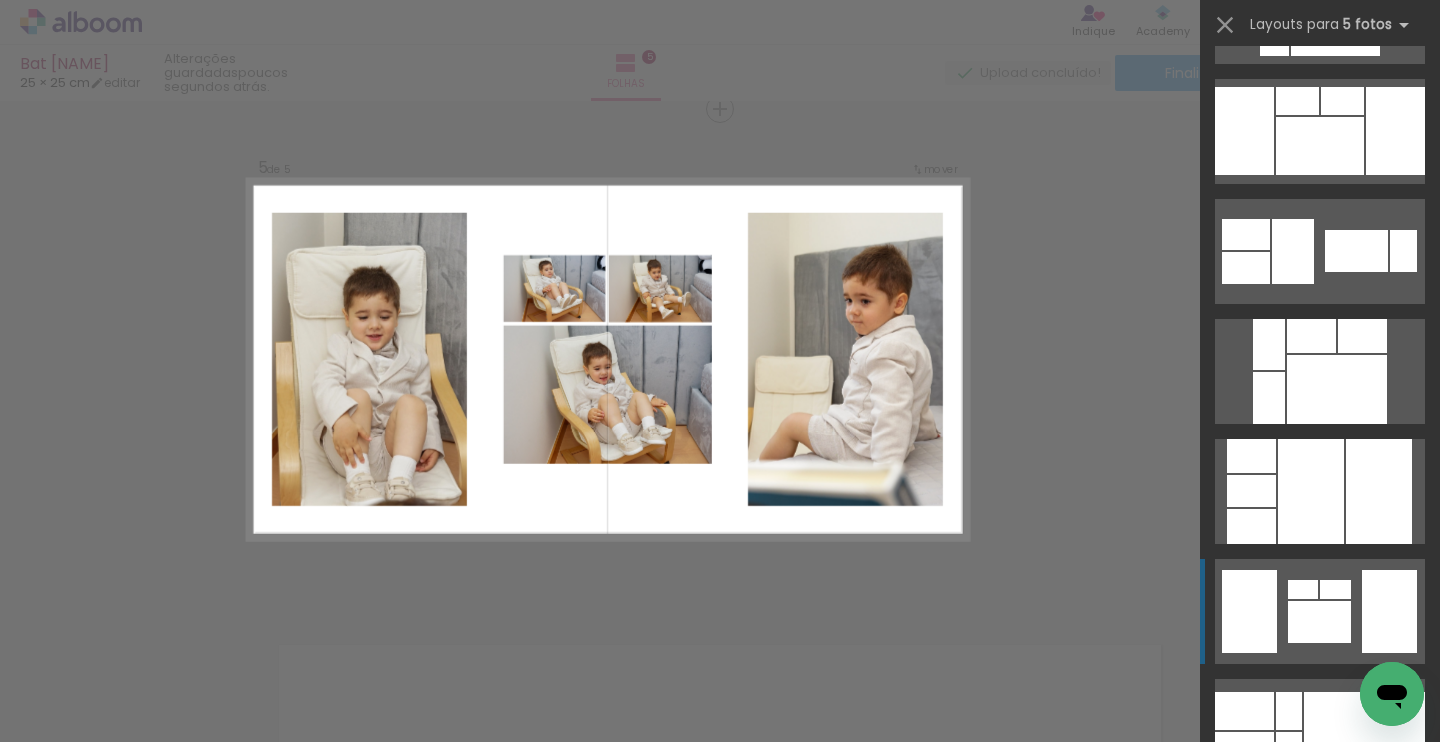 click at bounding box center [1363, -697] 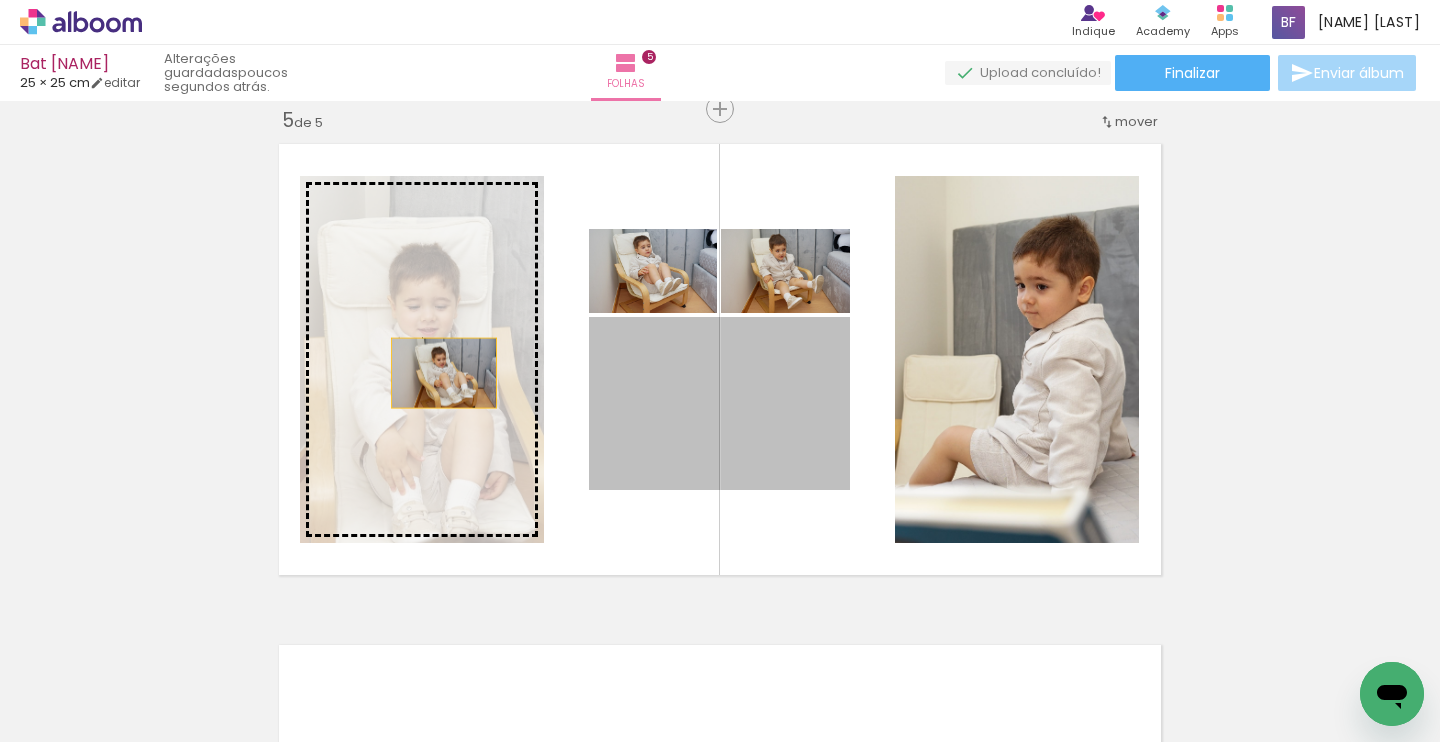 drag, startPoint x: 740, startPoint y: 413, endPoint x: 444, endPoint y: 373, distance: 298.69046 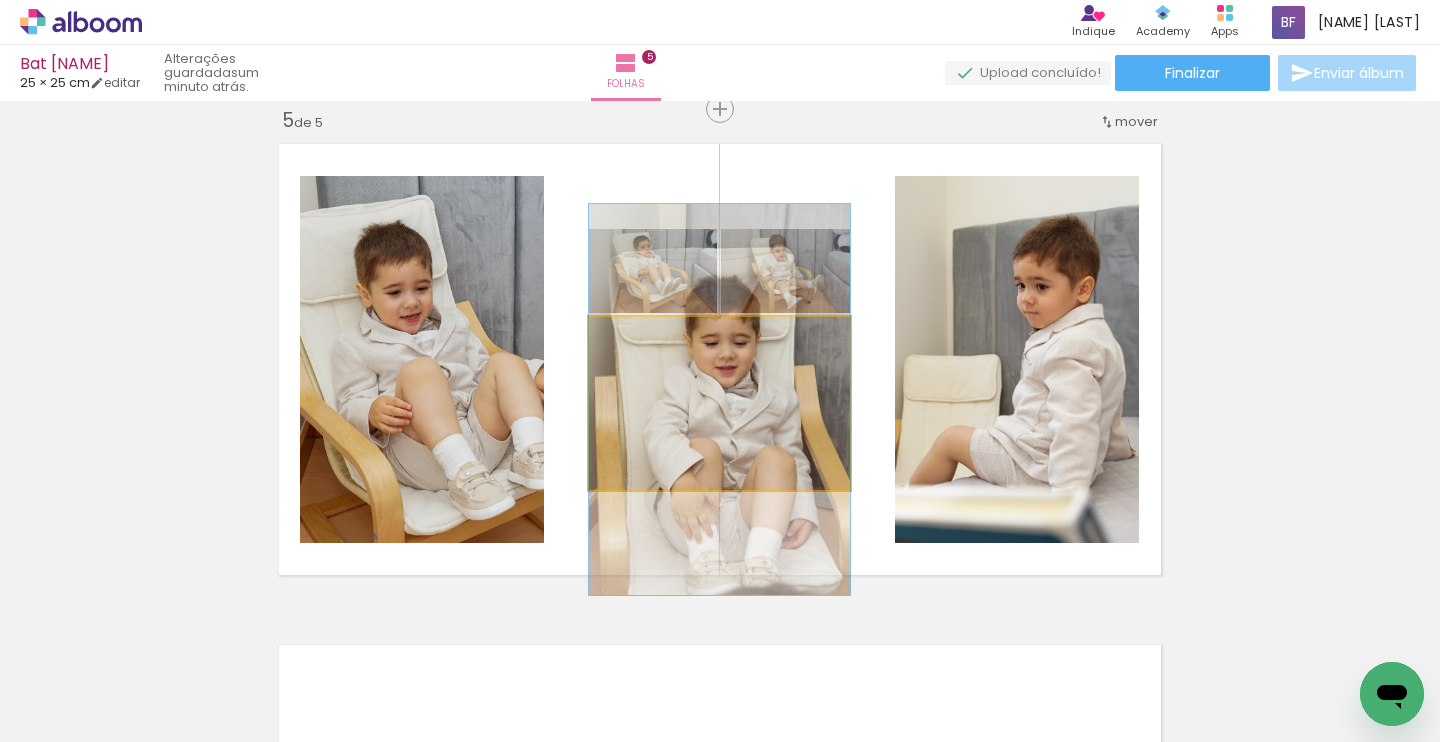 drag, startPoint x: 750, startPoint y: 400, endPoint x: 665, endPoint y: 396, distance: 85.09406 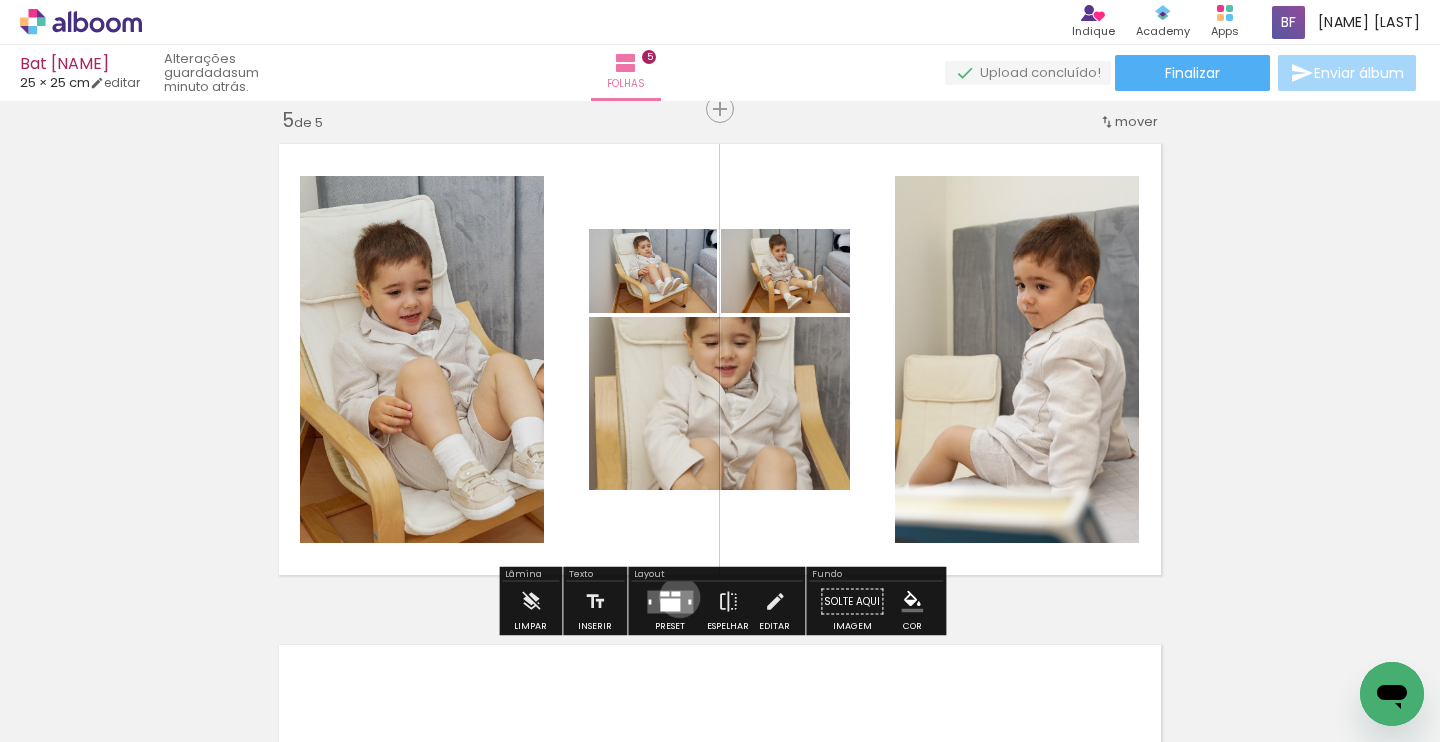click at bounding box center [670, 601] 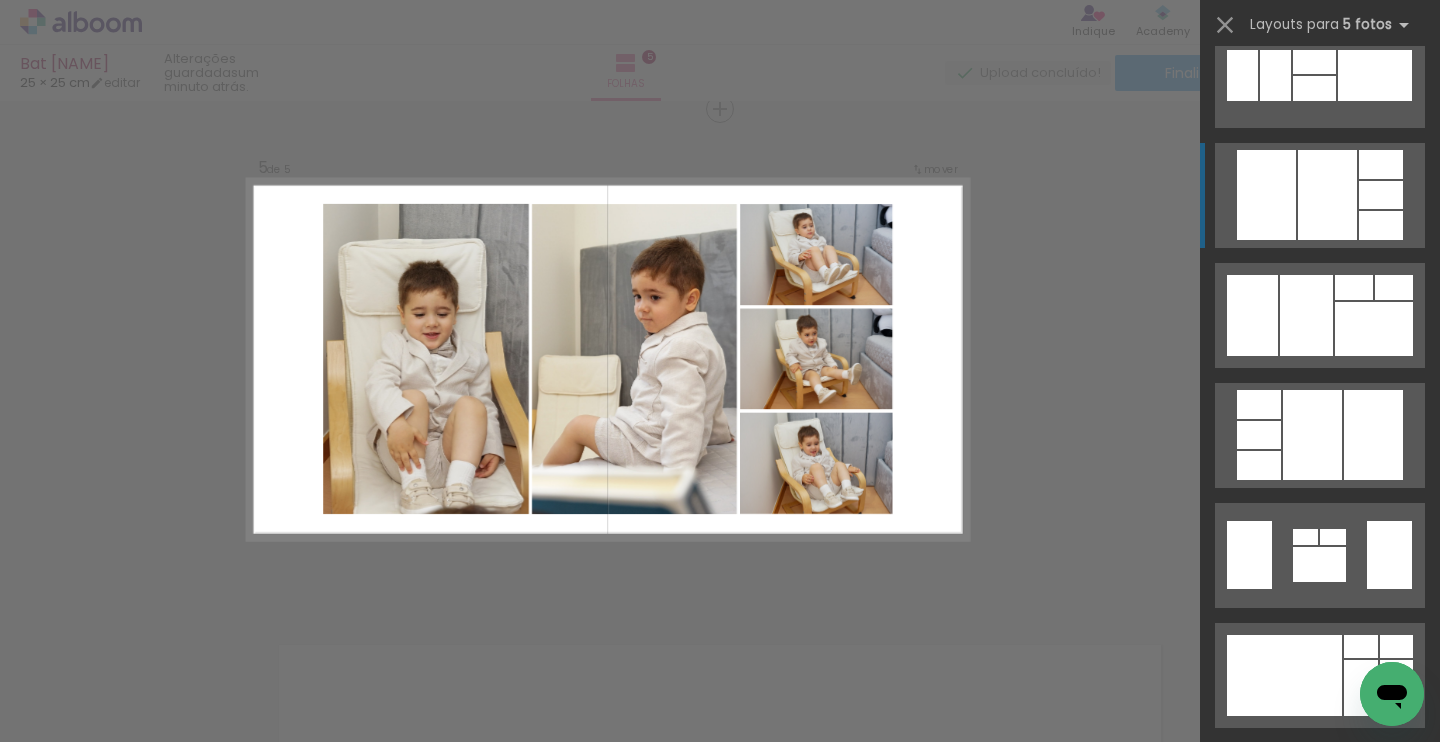 scroll, scrollTop: 2920, scrollLeft: 0, axis: vertical 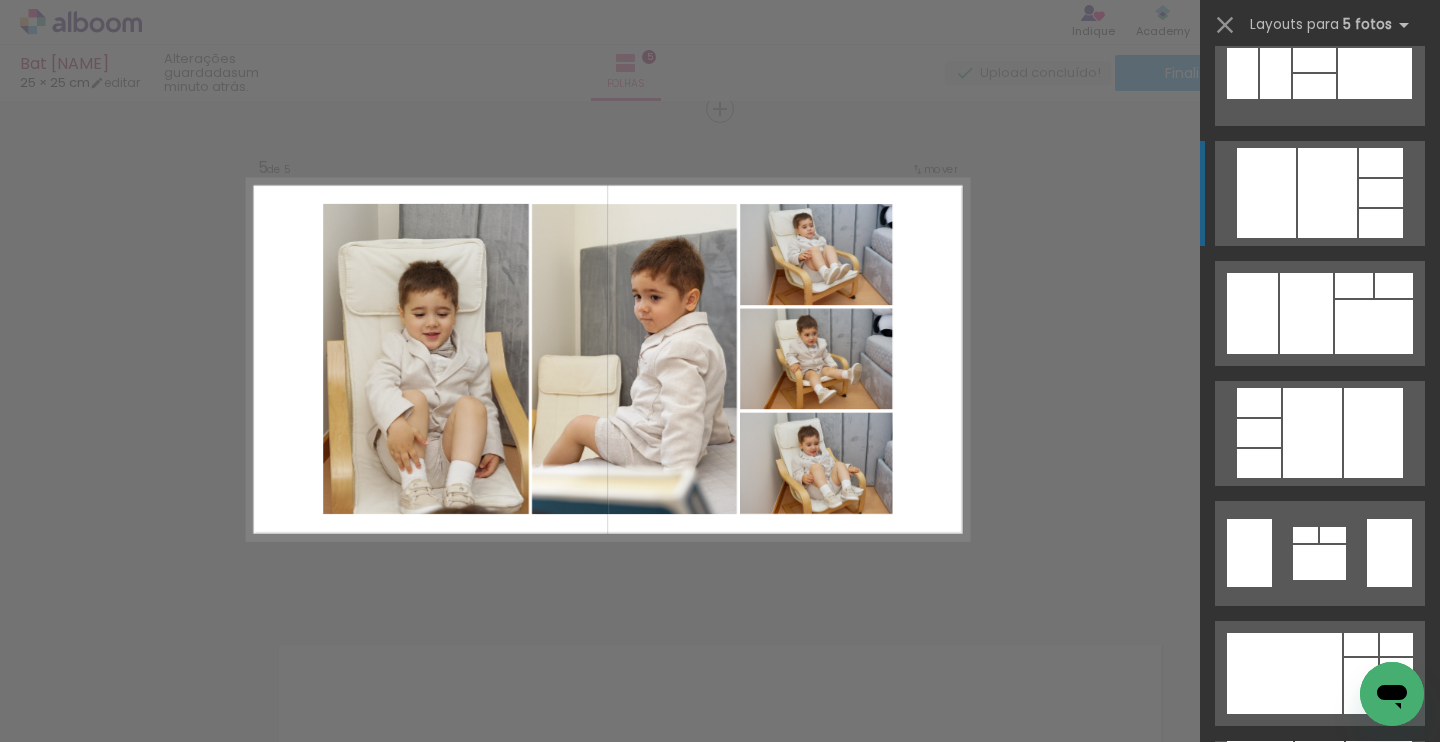 click at bounding box center [1302, -647] 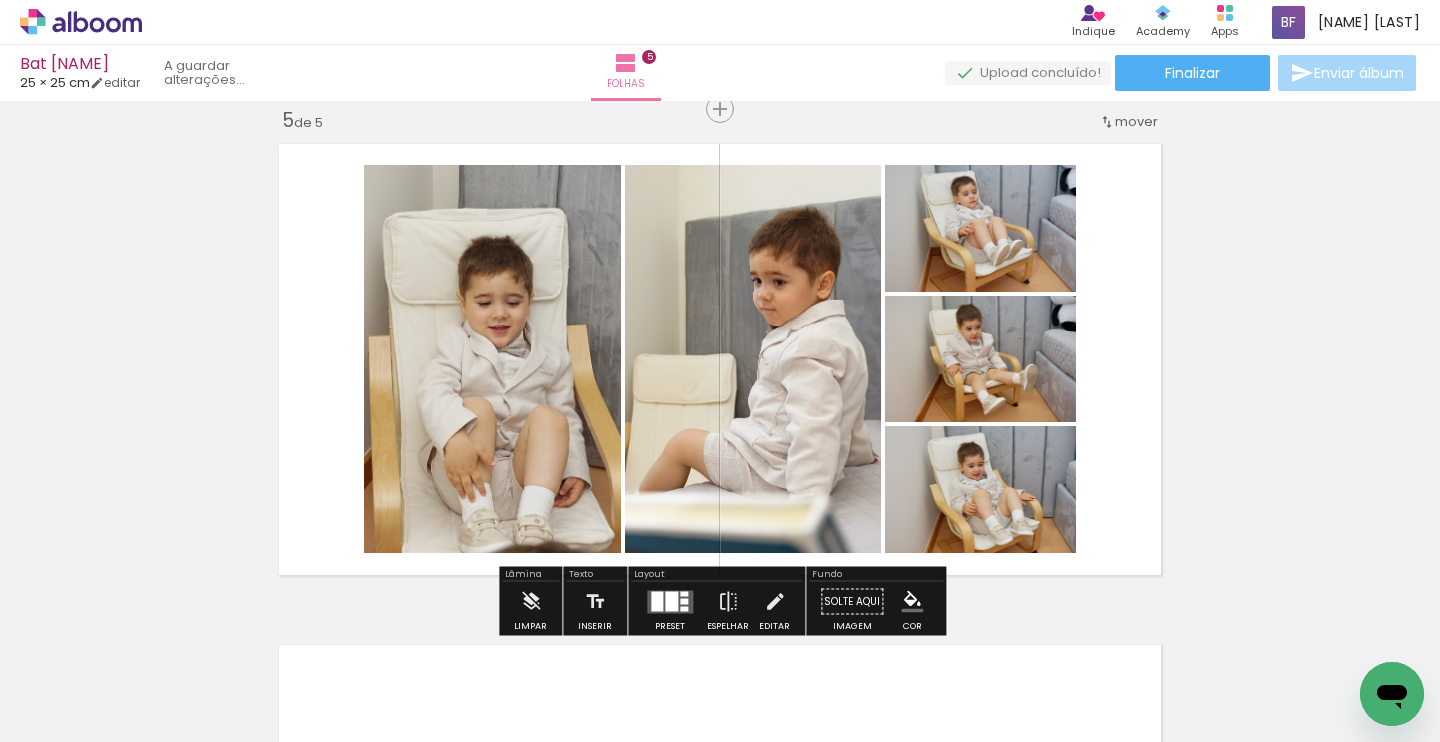 scroll, scrollTop: 2923, scrollLeft: 0, axis: vertical 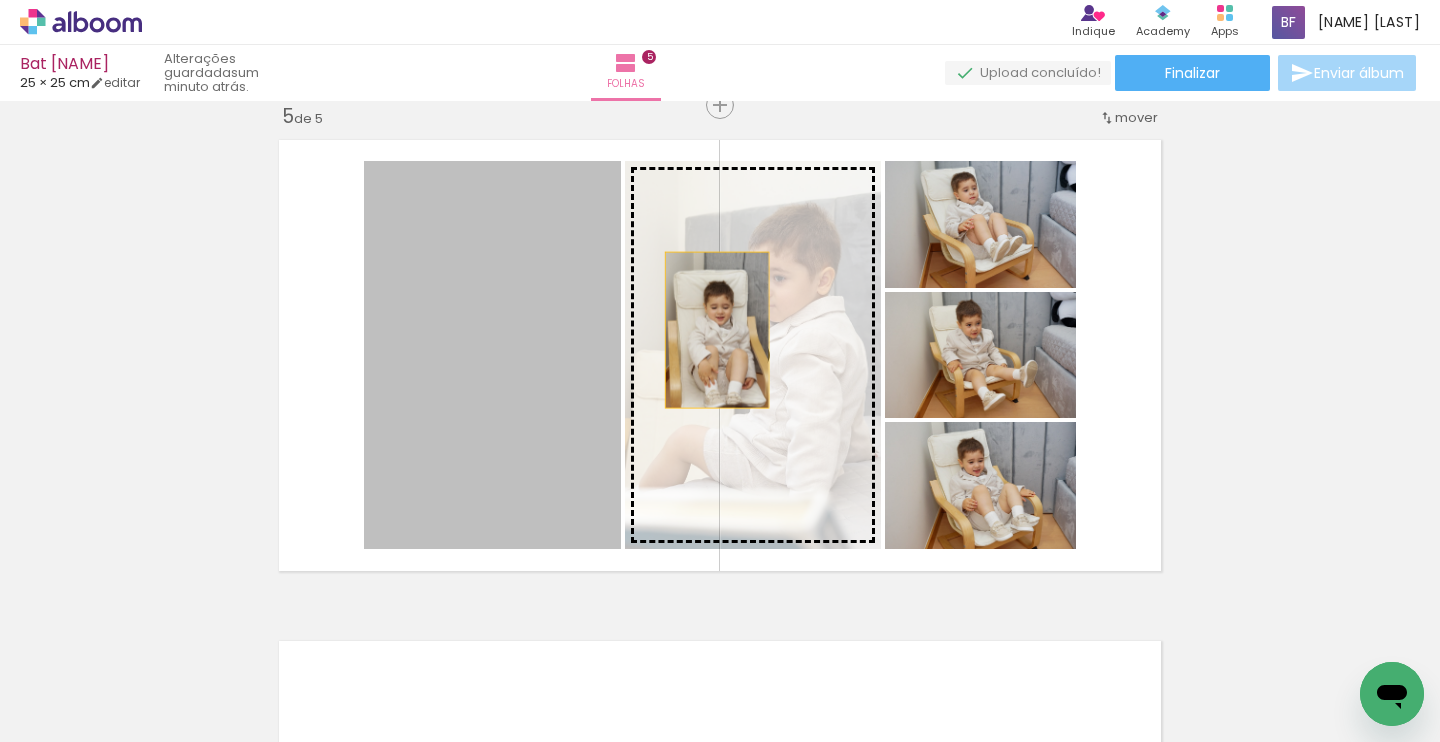 drag, startPoint x: 543, startPoint y: 329, endPoint x: 716, endPoint y: 330, distance: 173.00288 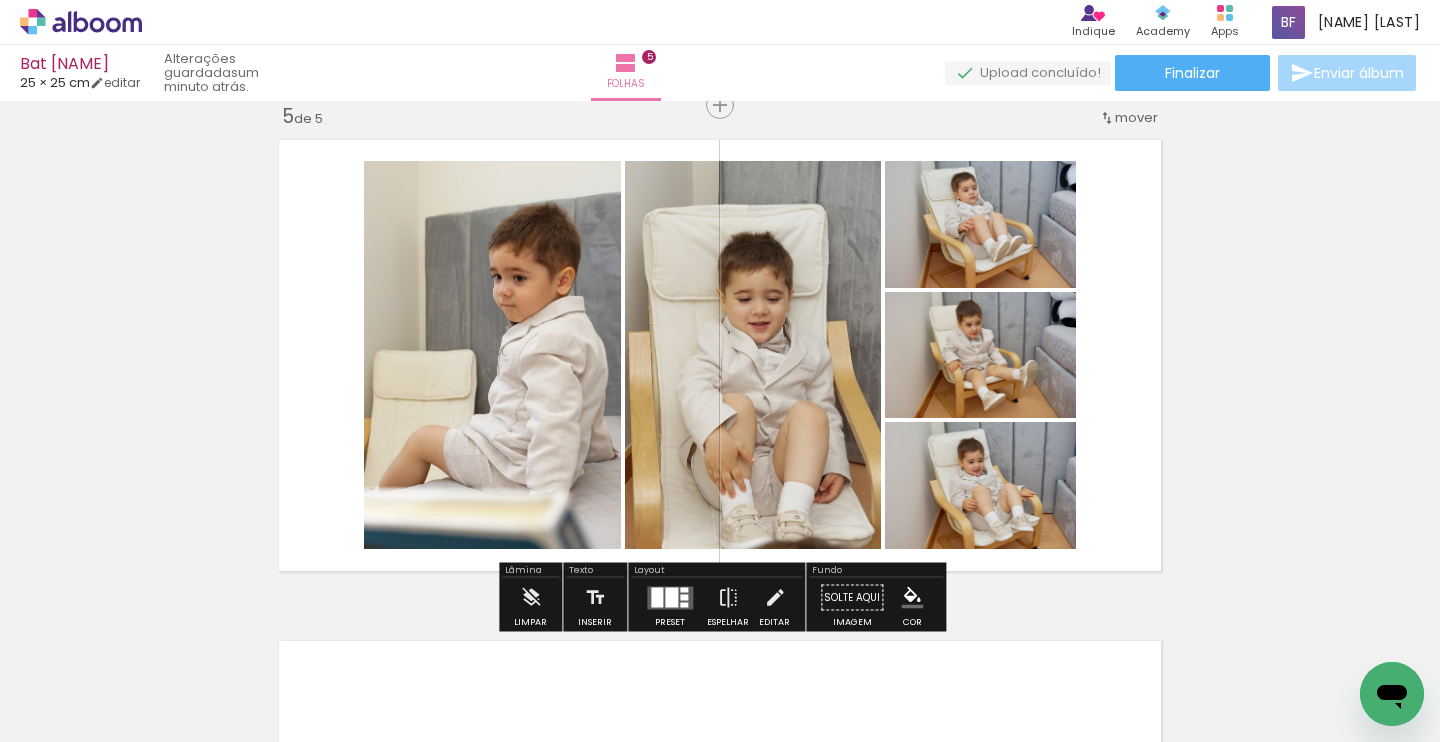 scroll, scrollTop: 0, scrollLeft: 0, axis: both 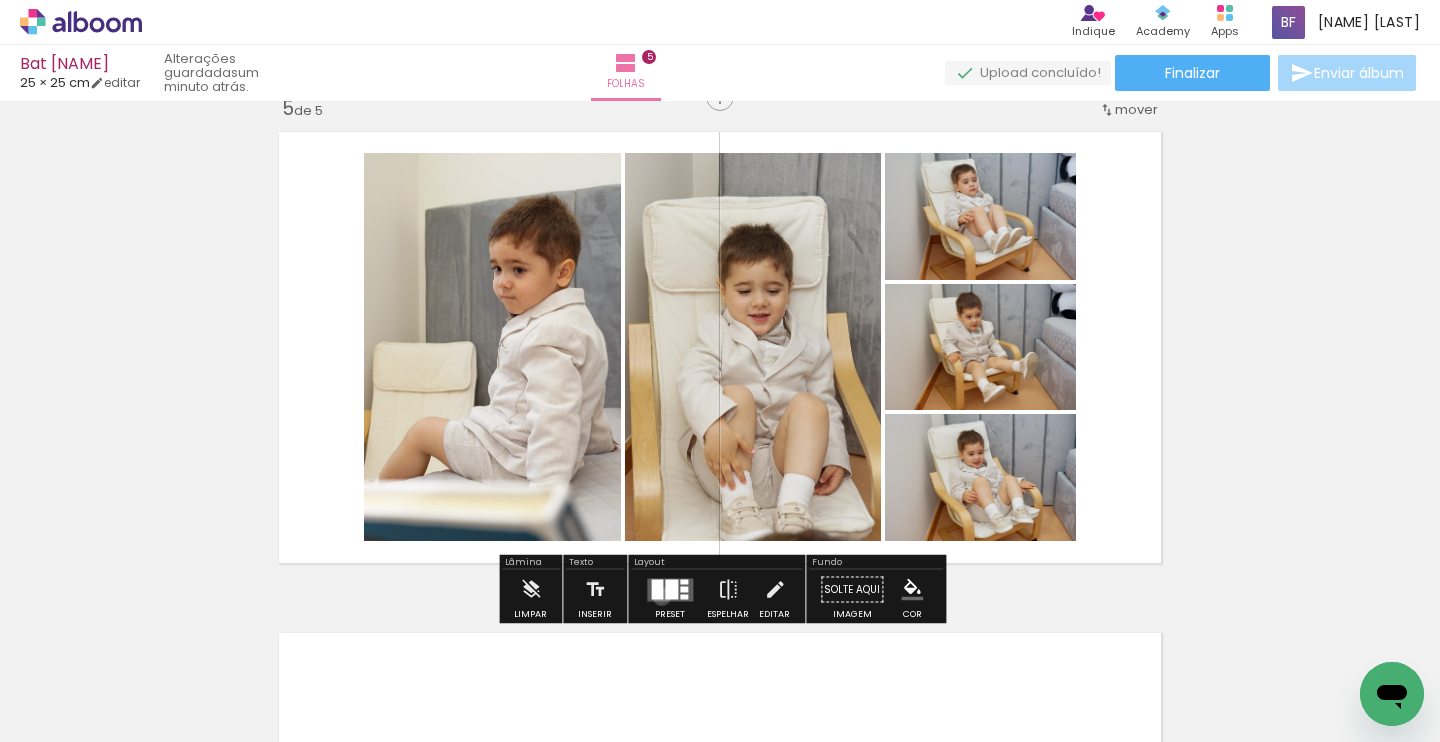 click at bounding box center [657, 589] 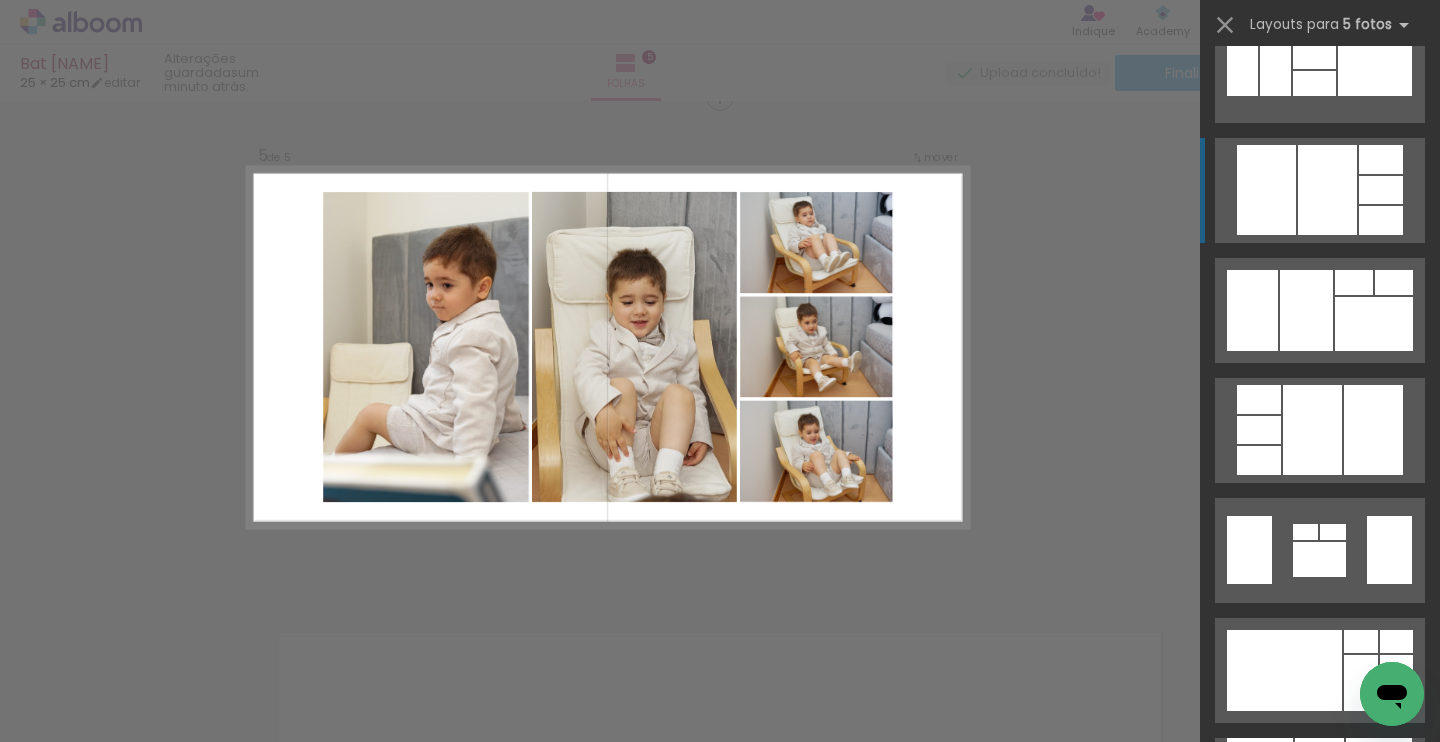 scroll, scrollTop: 2045, scrollLeft: 0, axis: vertical 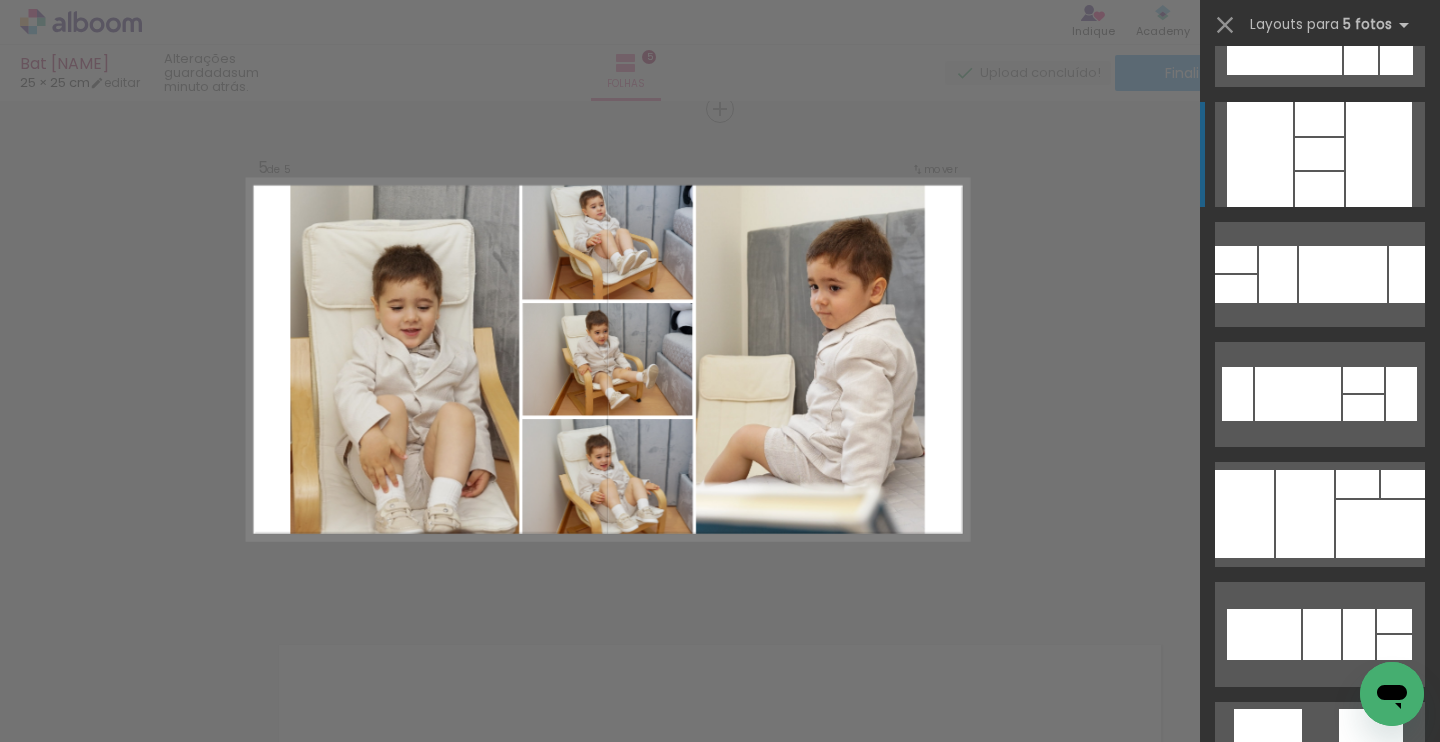 click at bounding box center [1315, 1249] 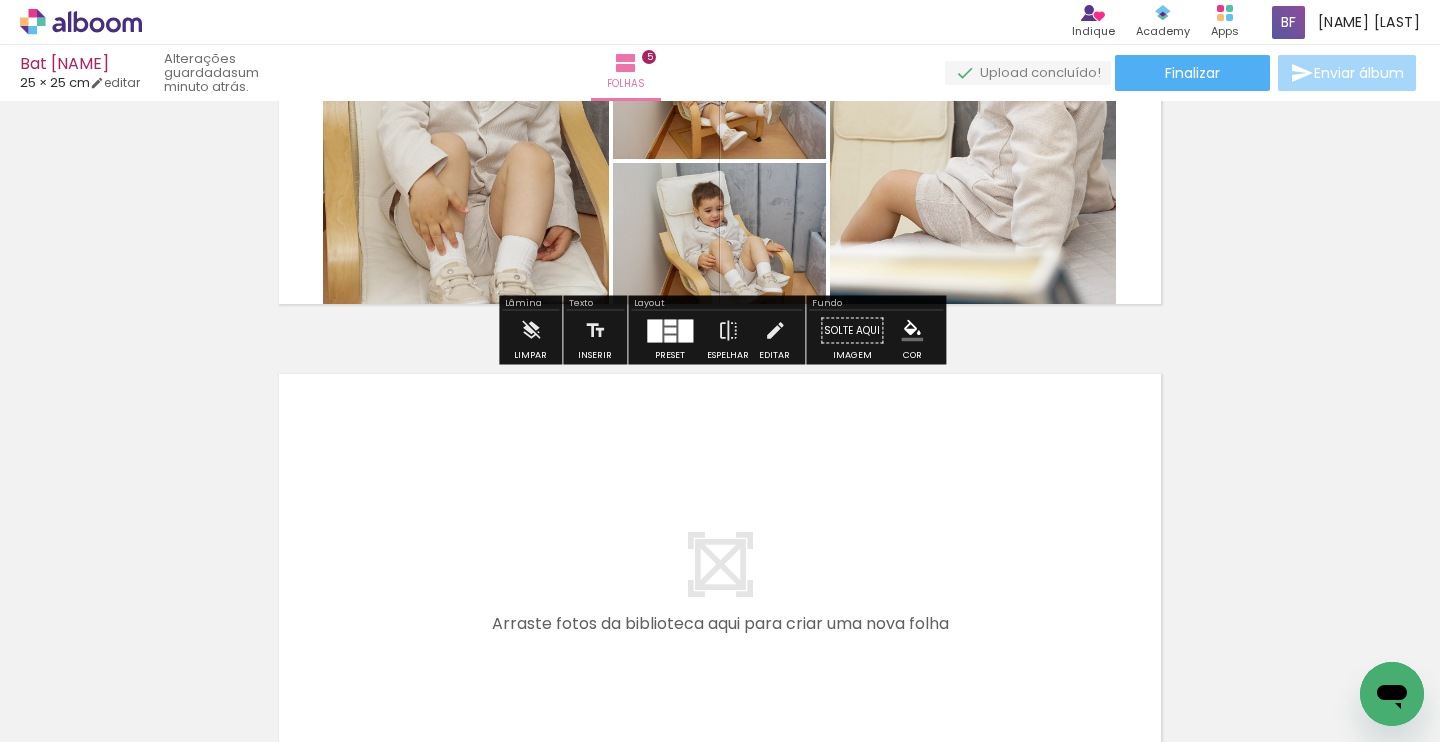 scroll, scrollTop: 2348, scrollLeft: 0, axis: vertical 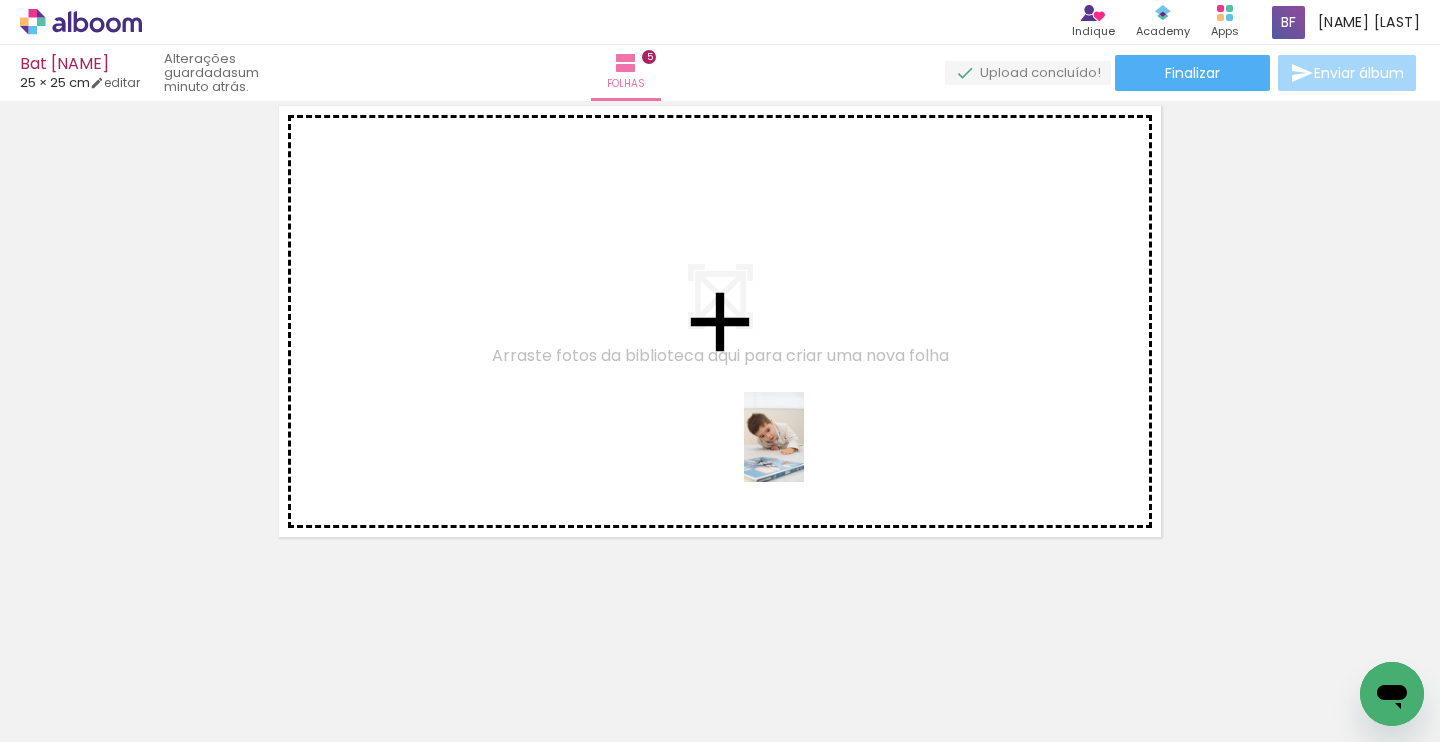 click at bounding box center [720, 371] 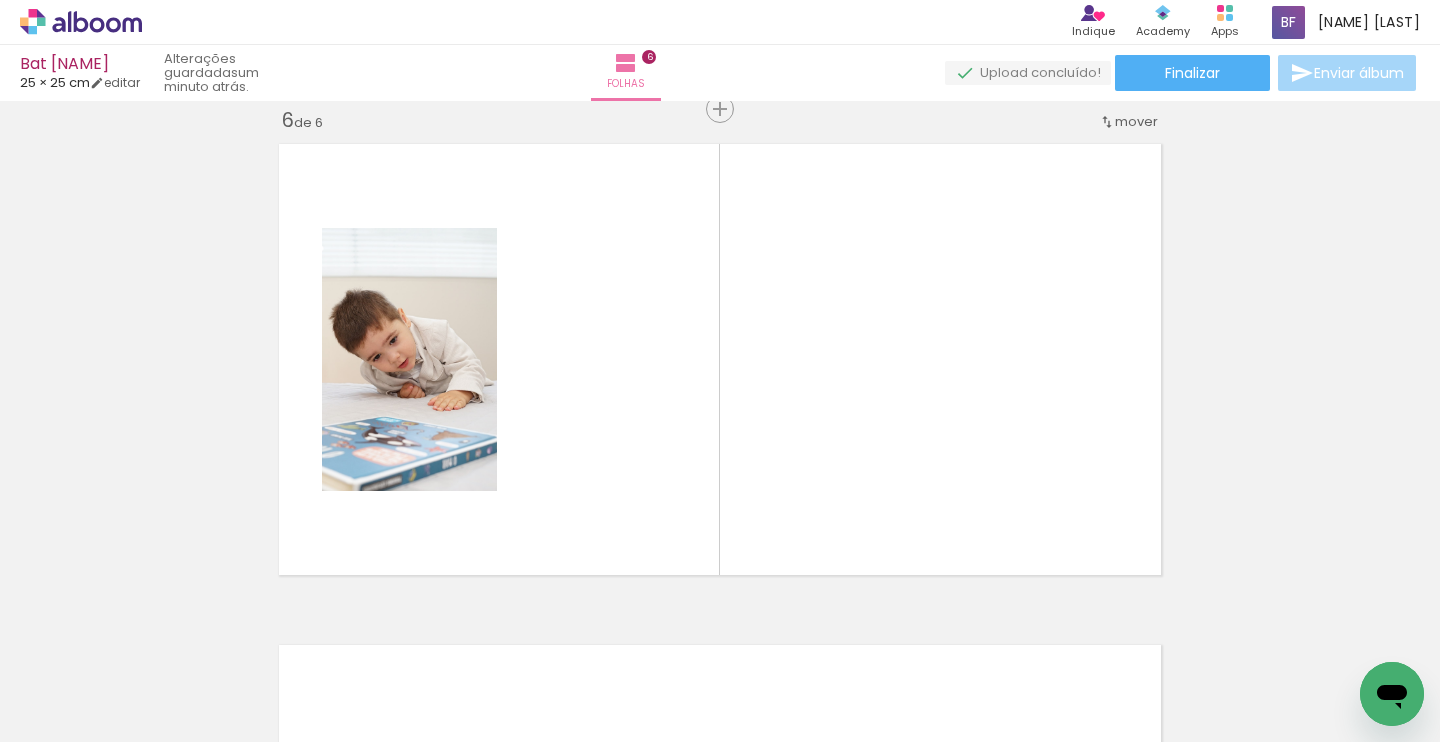 scroll, scrollTop: 2530, scrollLeft: 0, axis: vertical 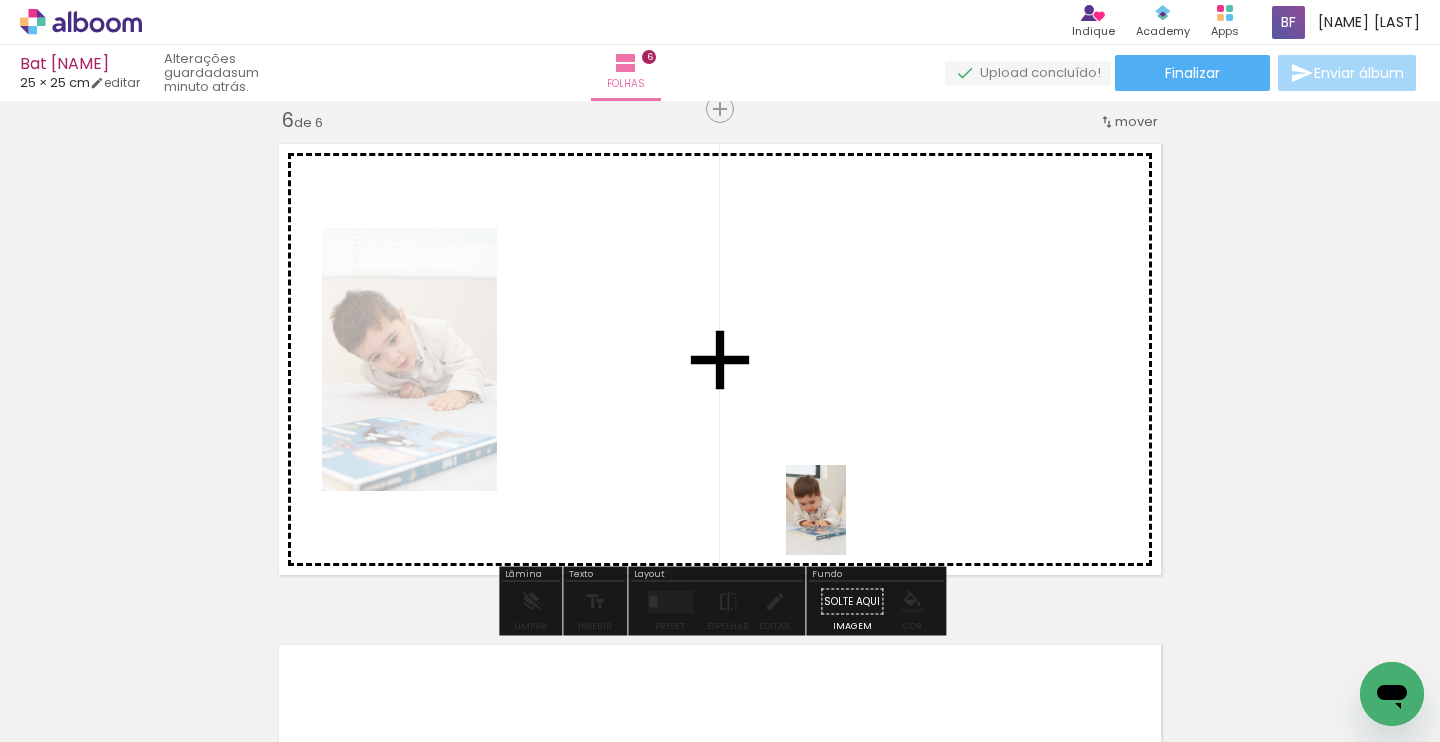 drag, startPoint x: 988, startPoint y: 683, endPoint x: 839, endPoint y: 511, distance: 227.56317 